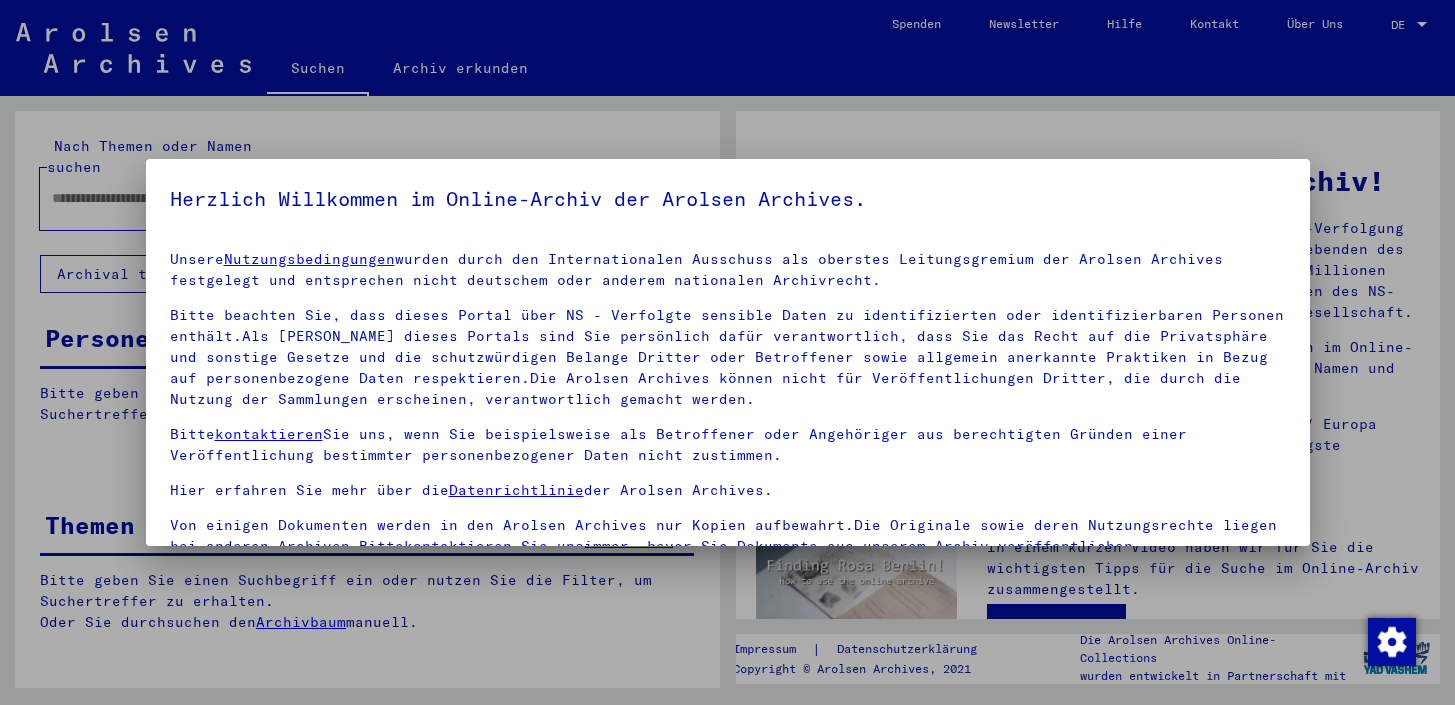scroll, scrollTop: 0, scrollLeft: 0, axis: both 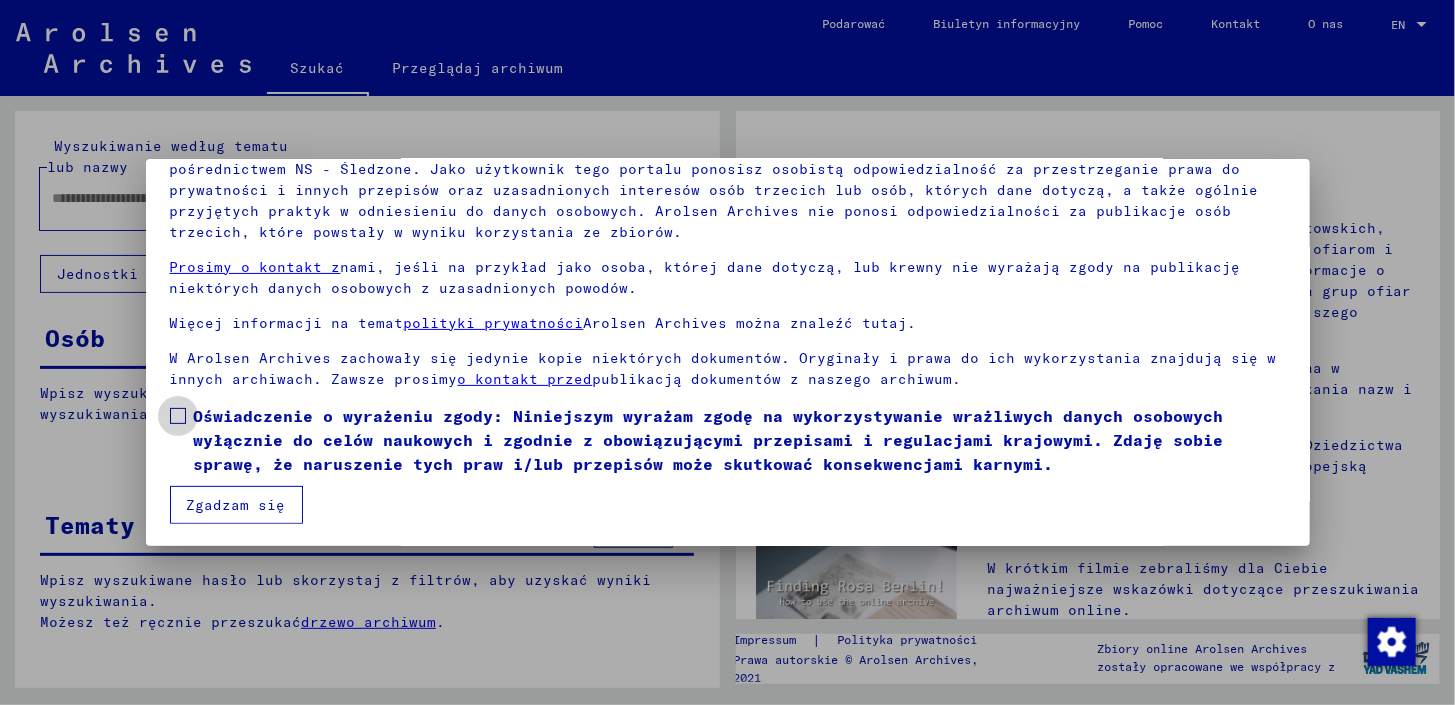 click at bounding box center (178, 416) 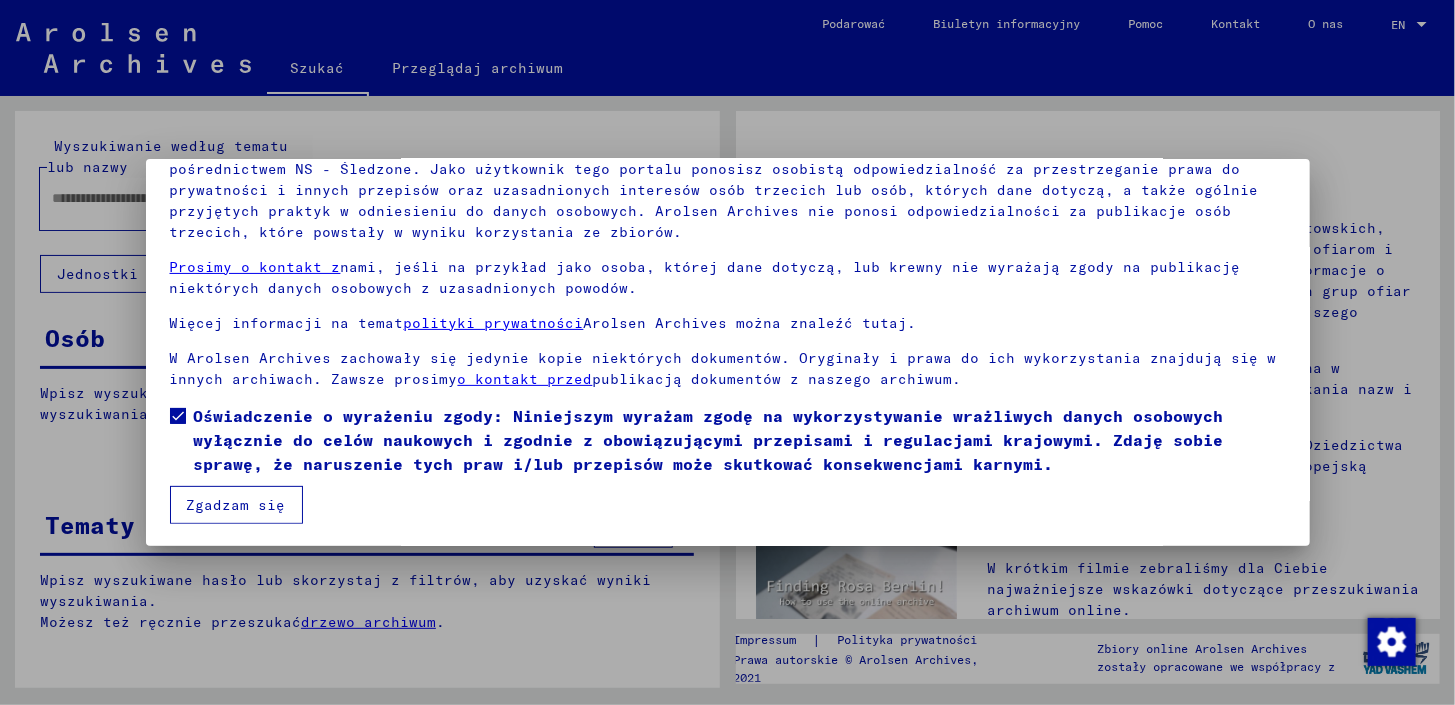 click on "Zgadzam się" at bounding box center (236, 505) 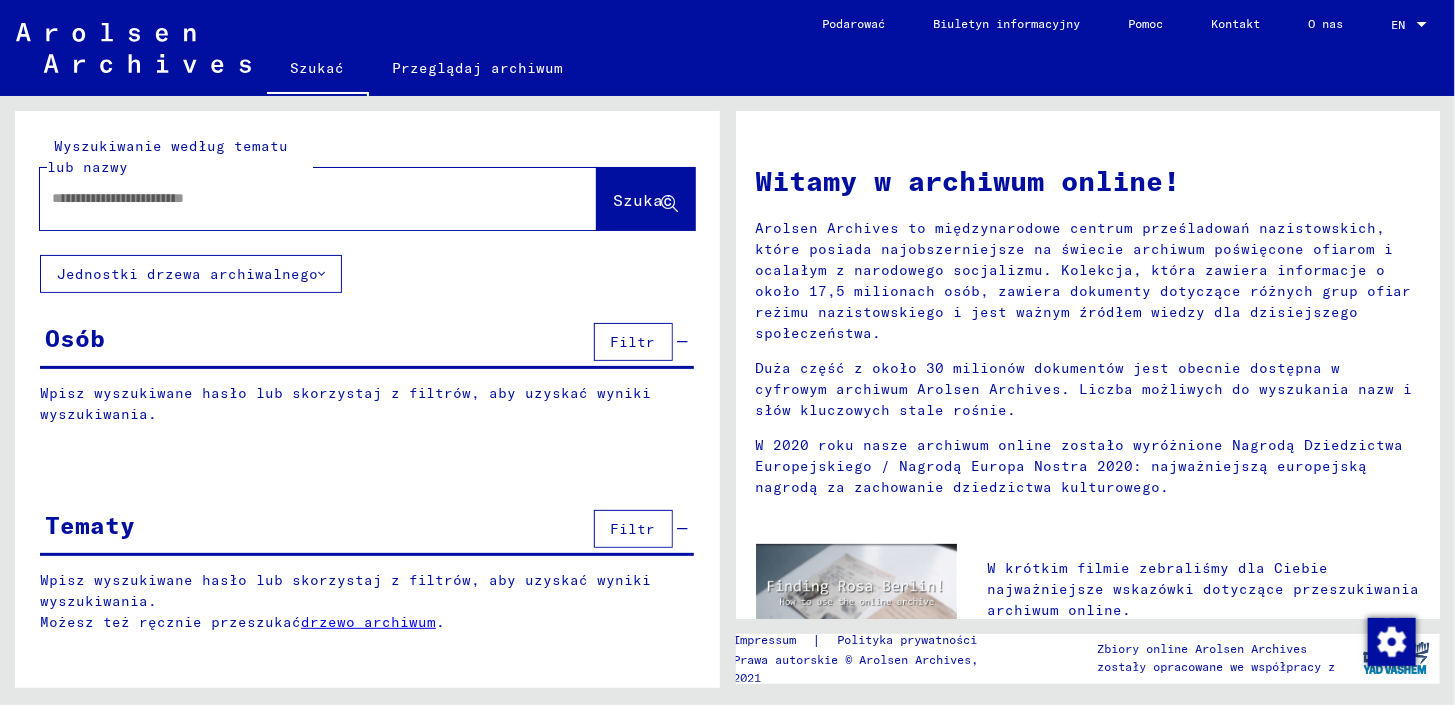 click on "Tematy" at bounding box center (90, 525) 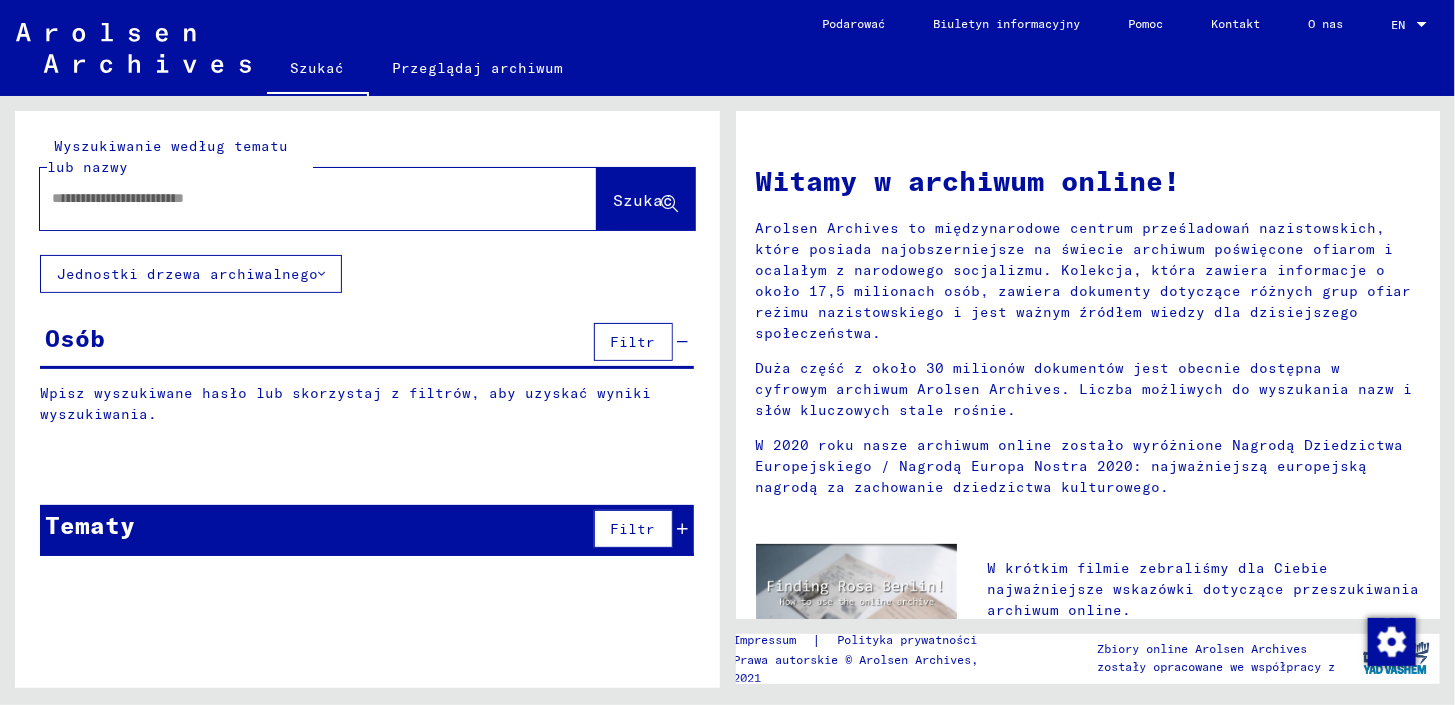 click at bounding box center [294, 198] 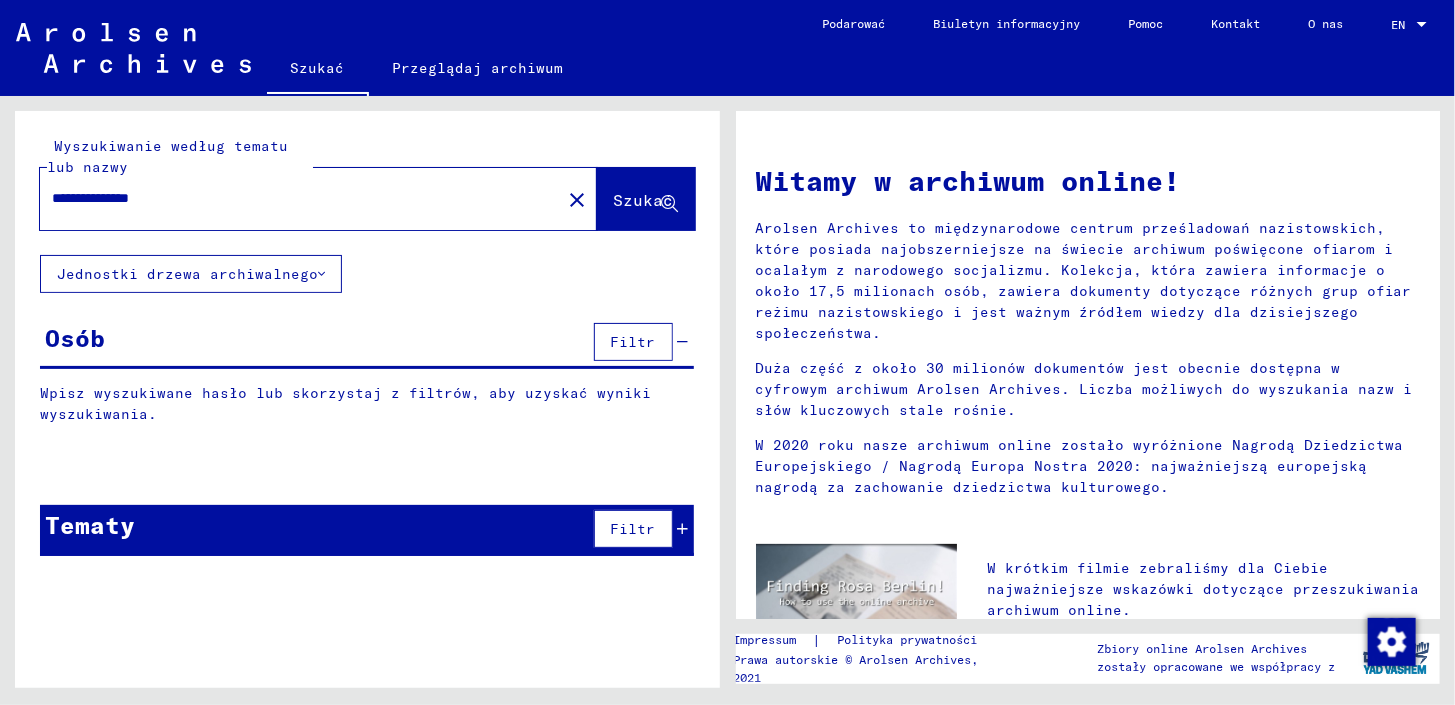 type on "**********" 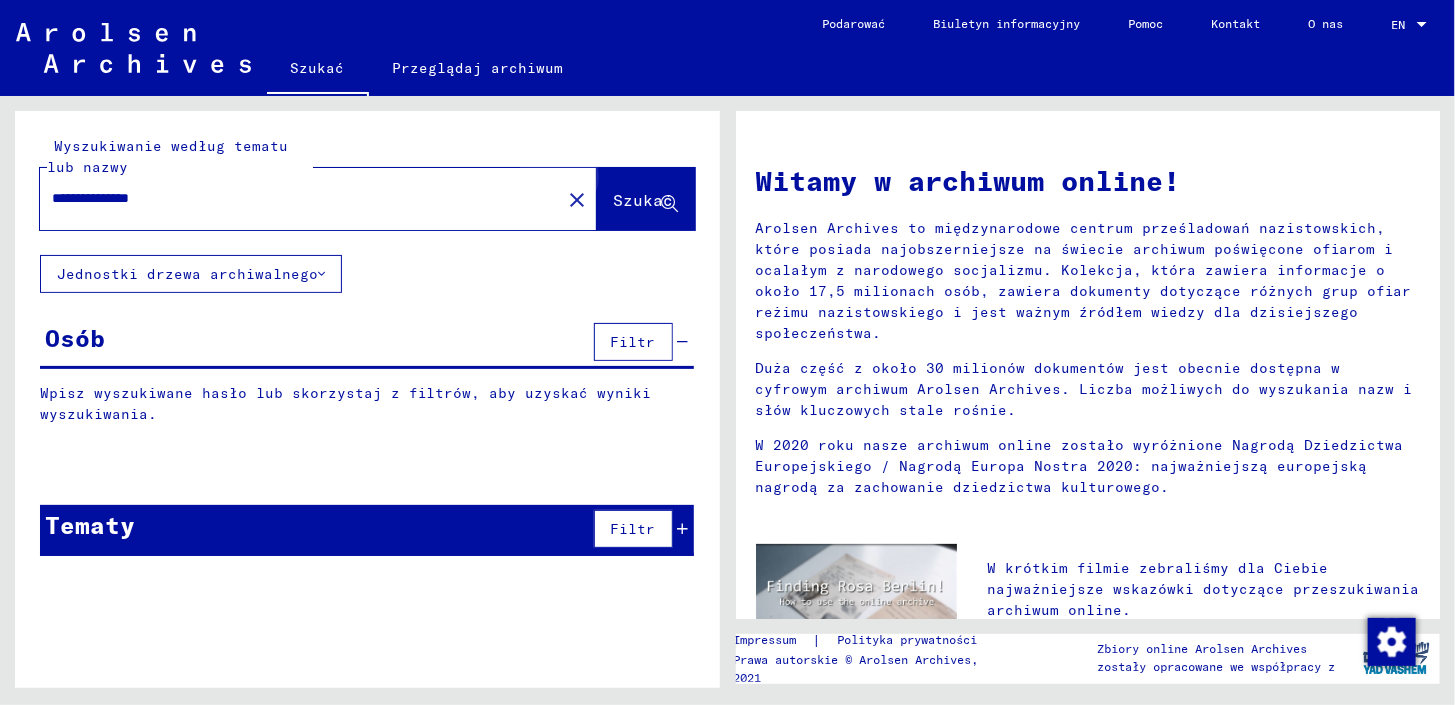 click on "Szukać" 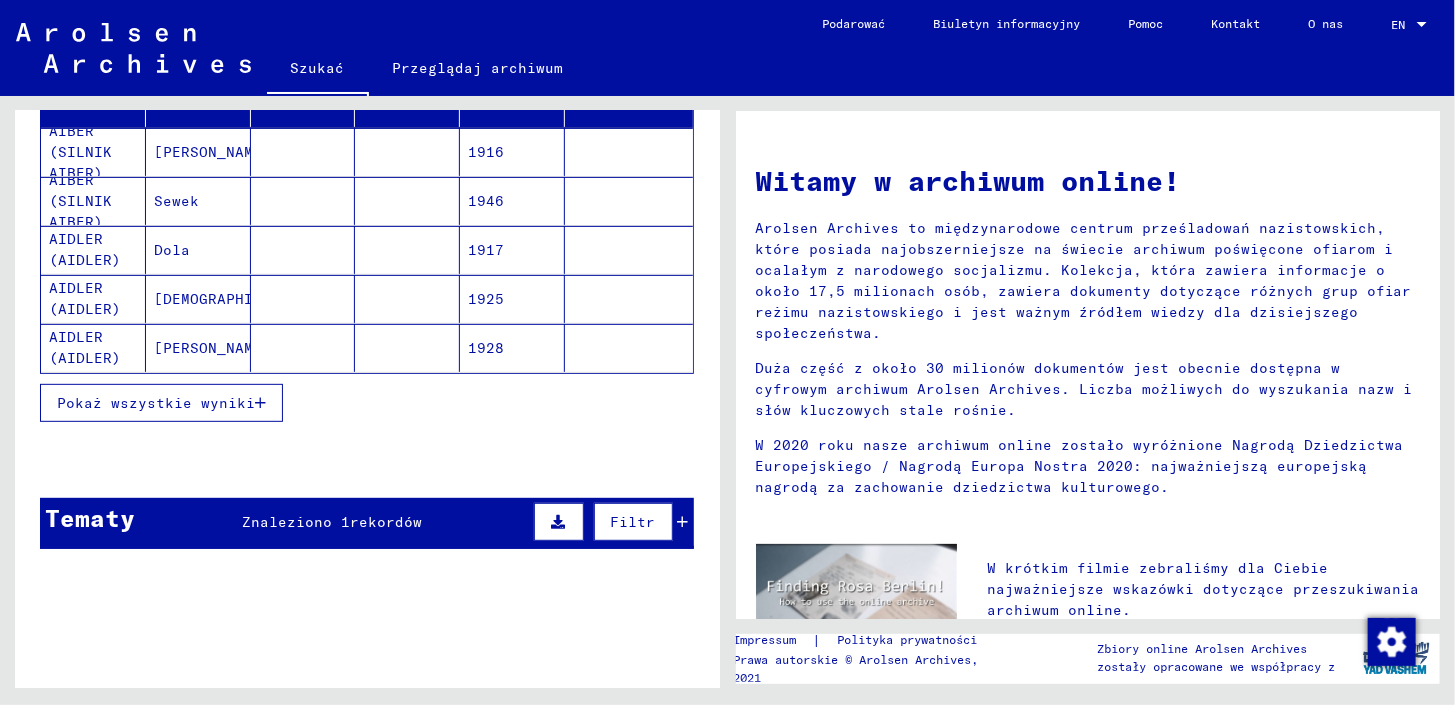 scroll, scrollTop: 300, scrollLeft: 0, axis: vertical 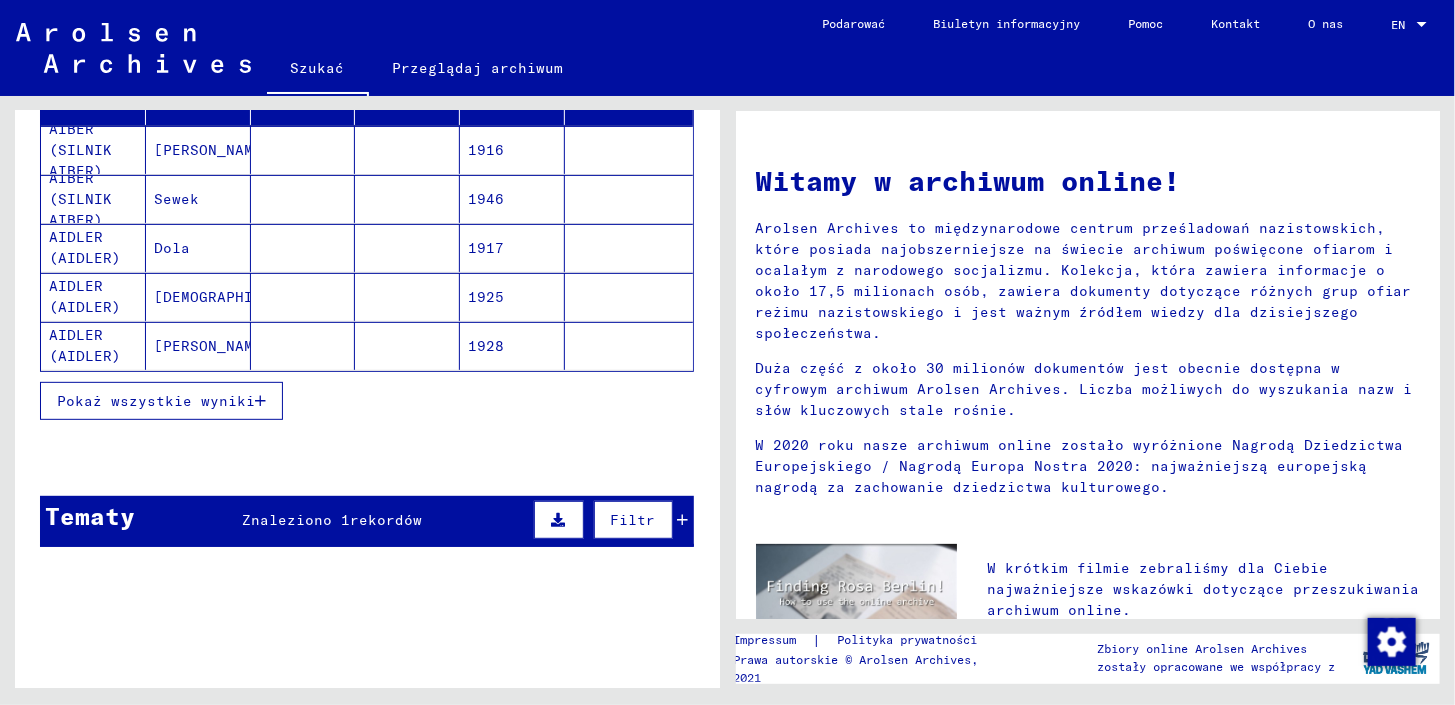 click on "Pokaż wszystkie wyniki" at bounding box center [156, 401] 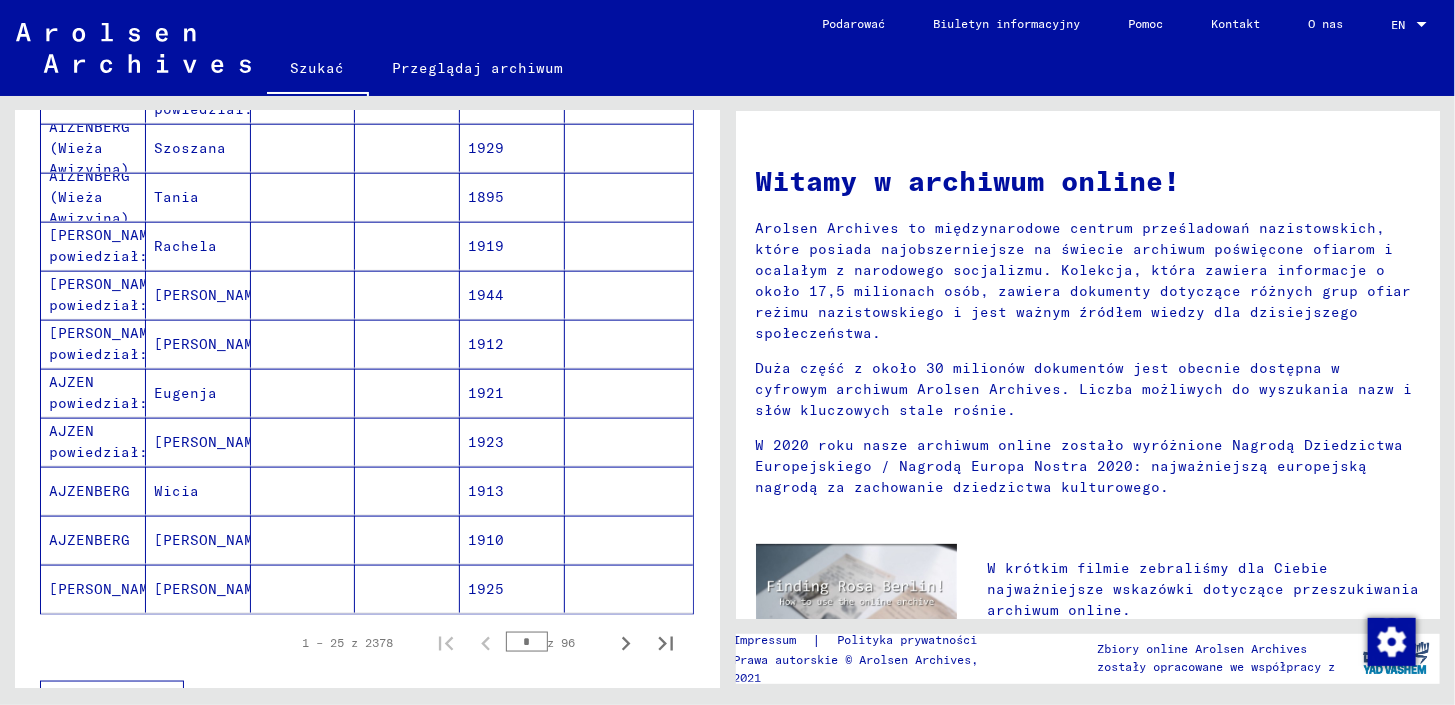 scroll, scrollTop: 1100, scrollLeft: 0, axis: vertical 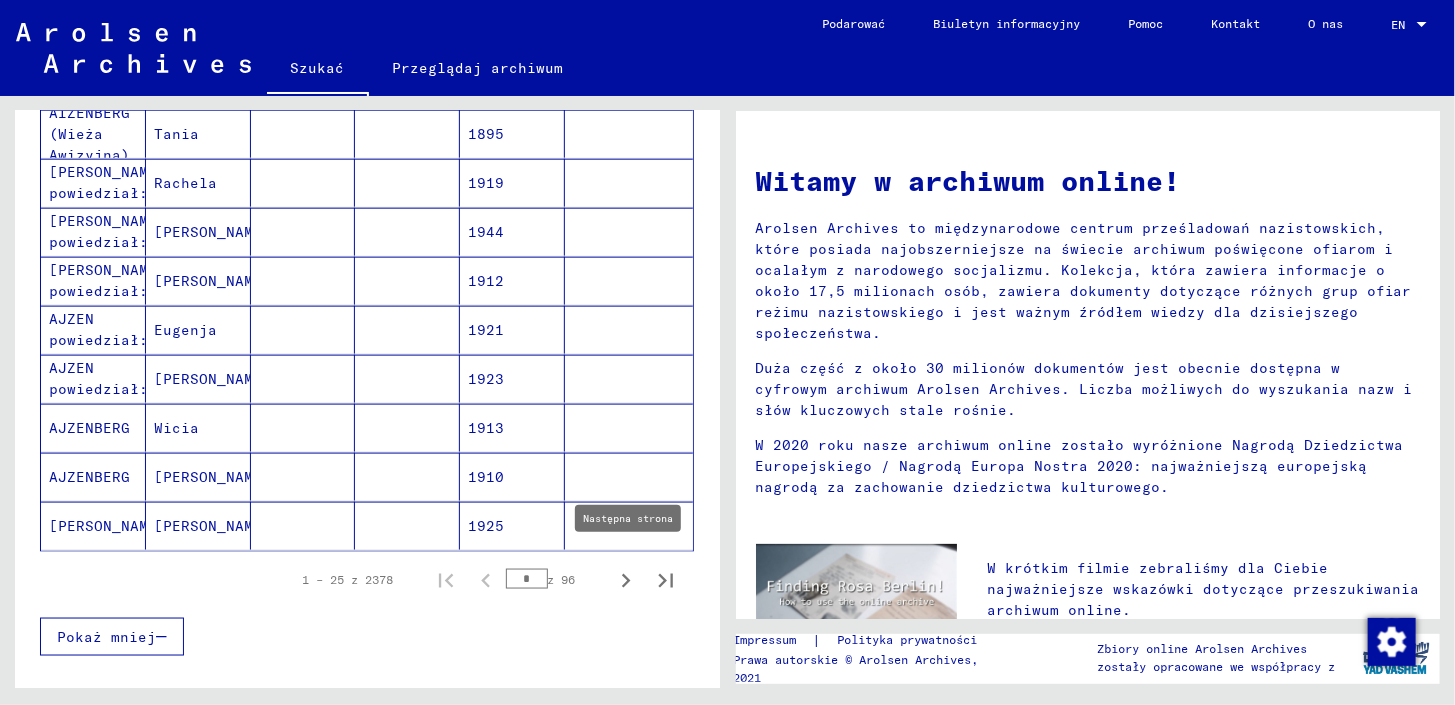 click 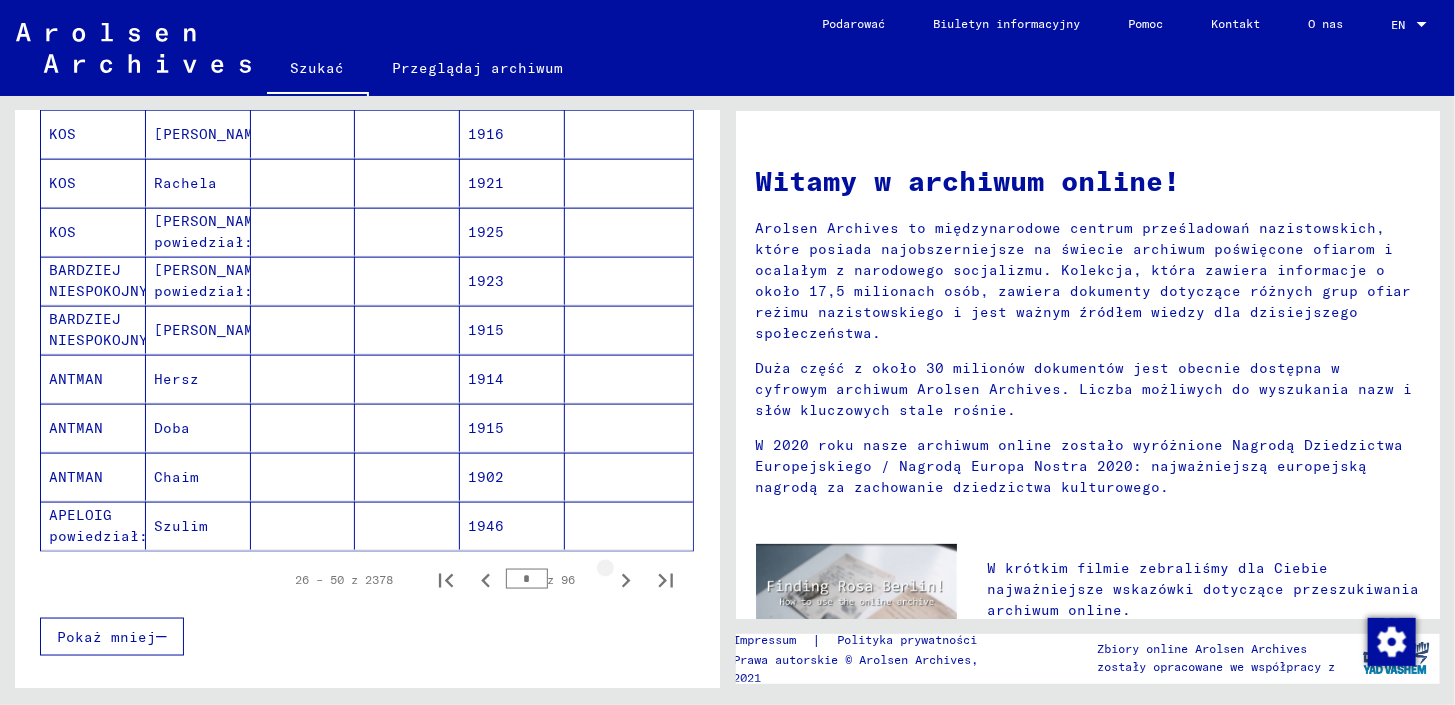 click 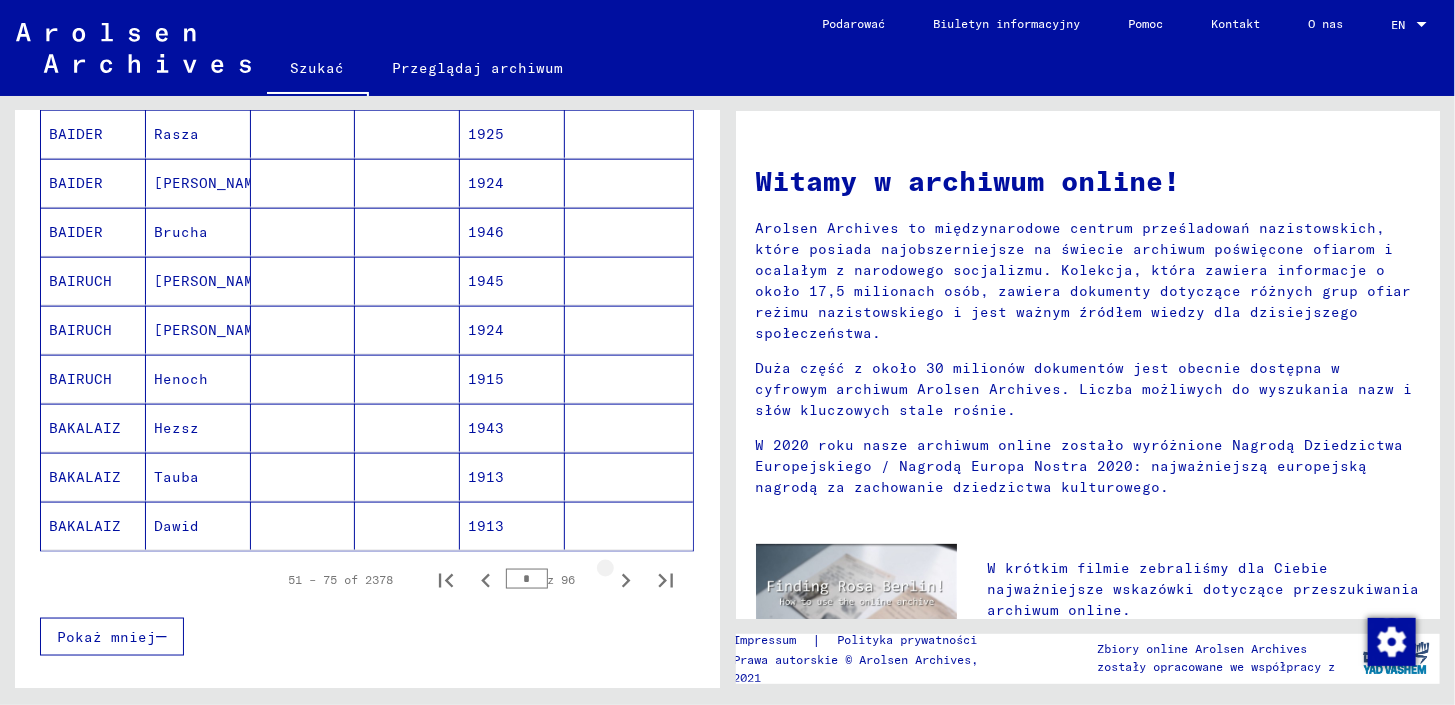 click 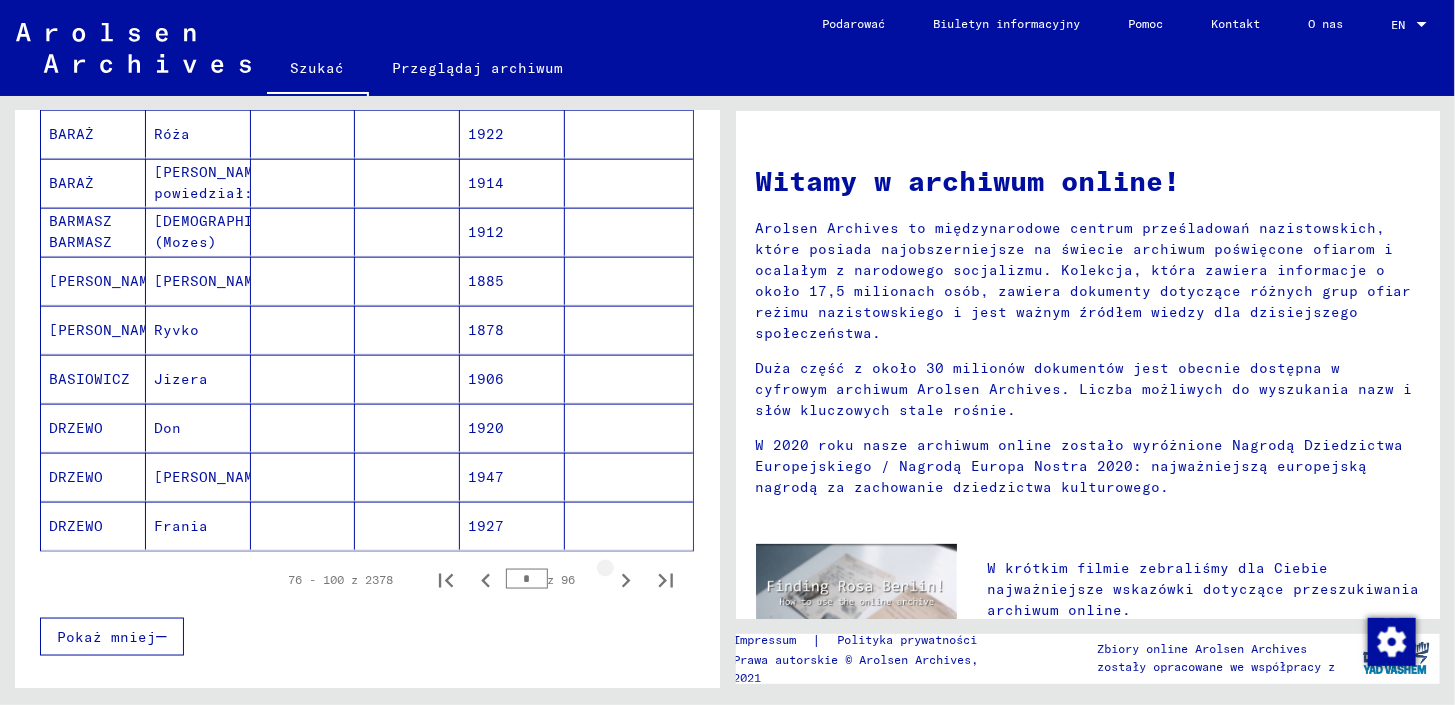 click 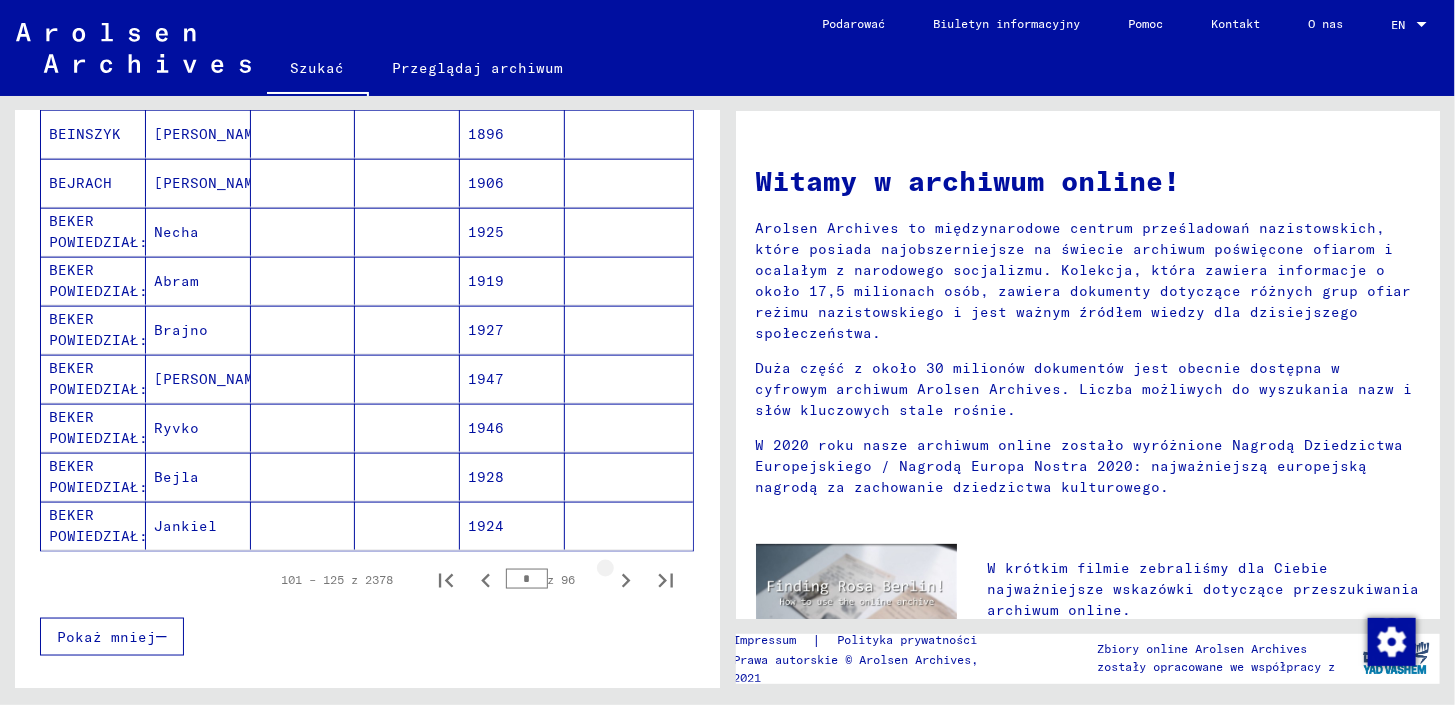 click 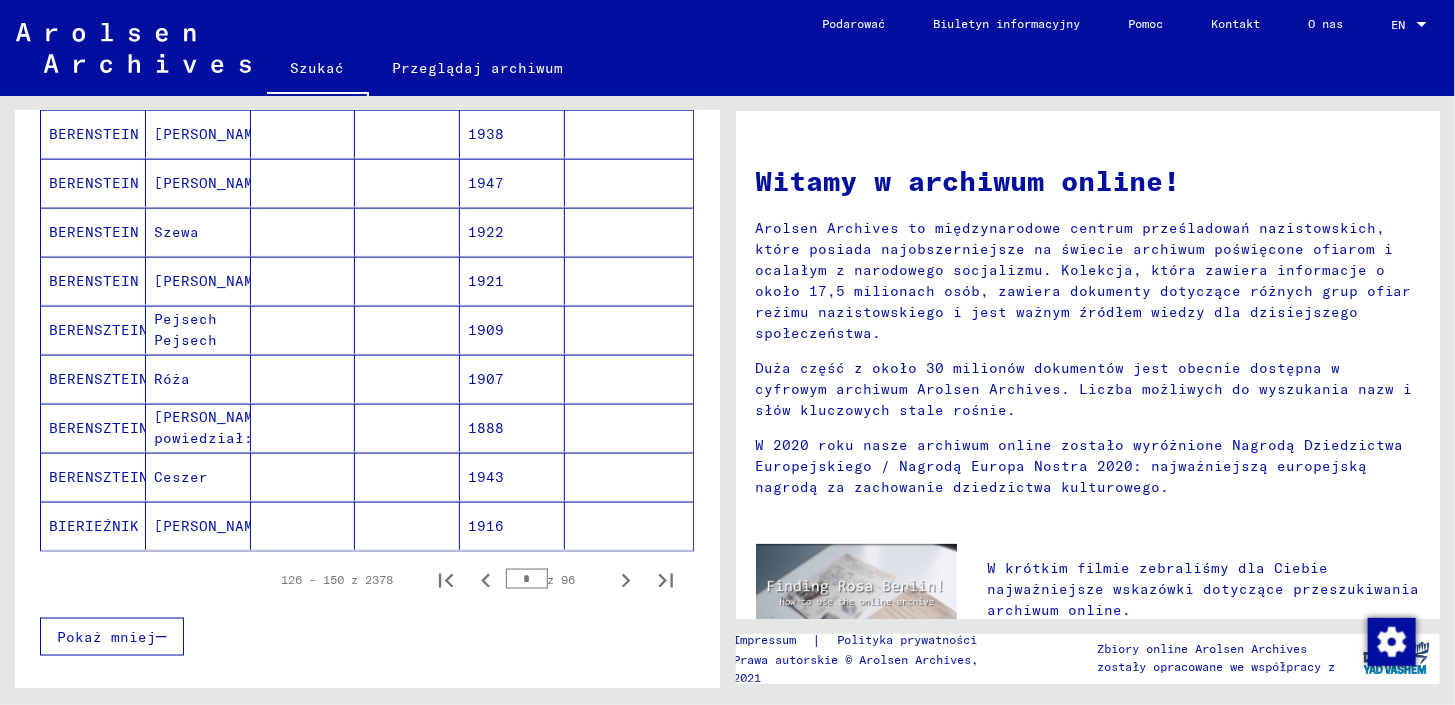 click 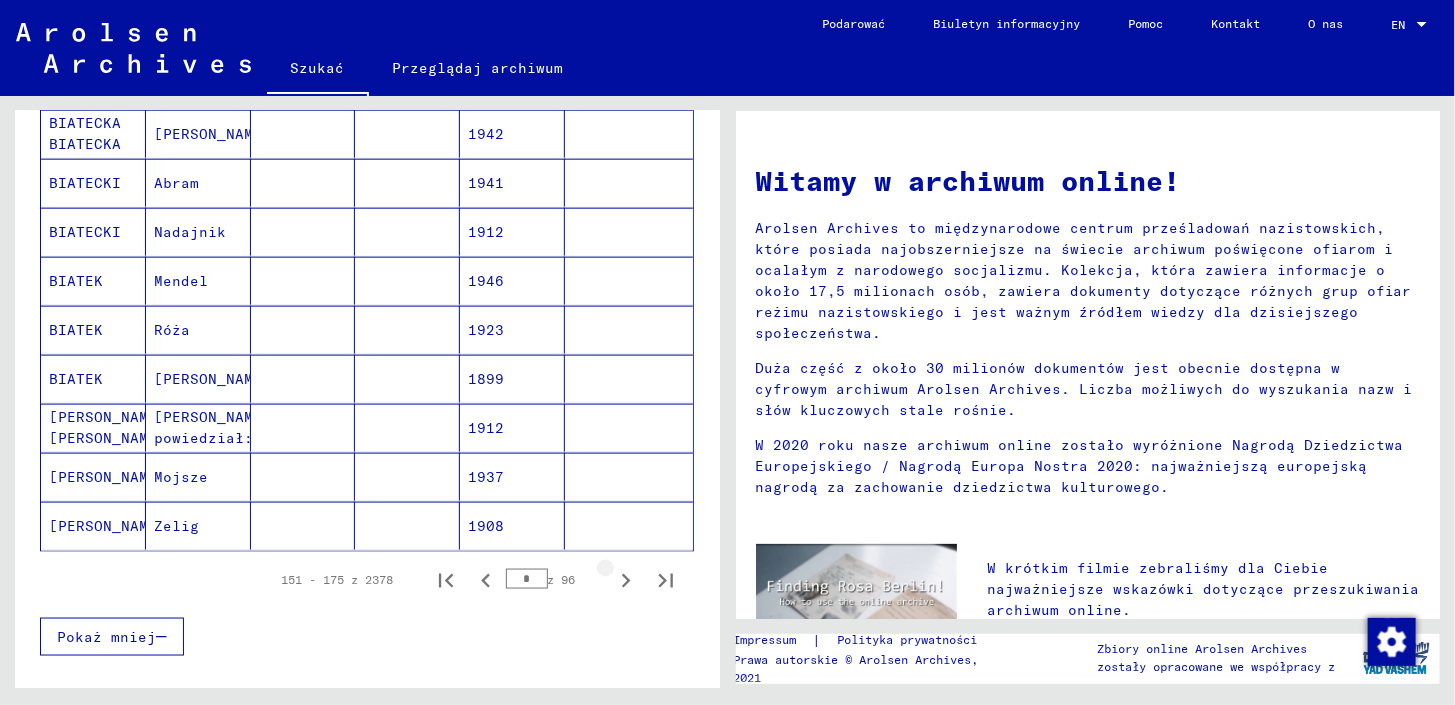 click 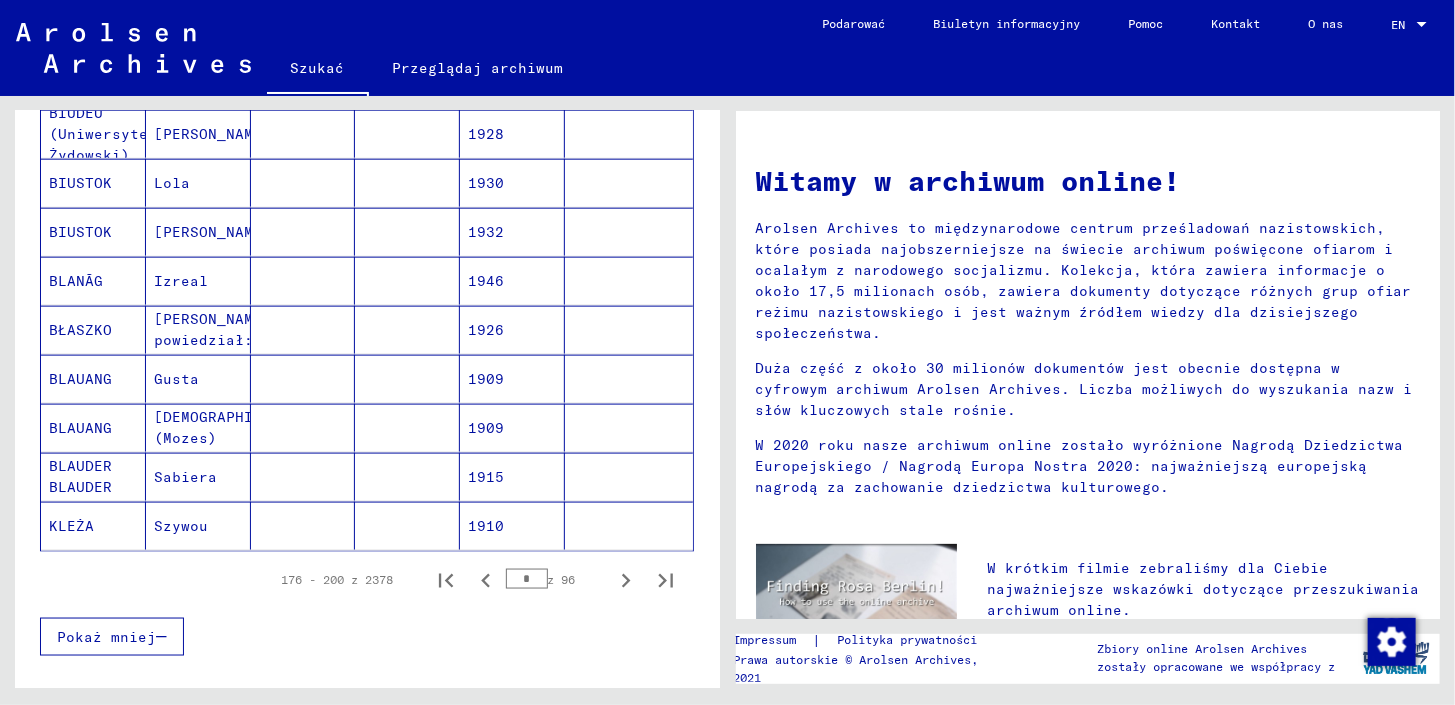 click 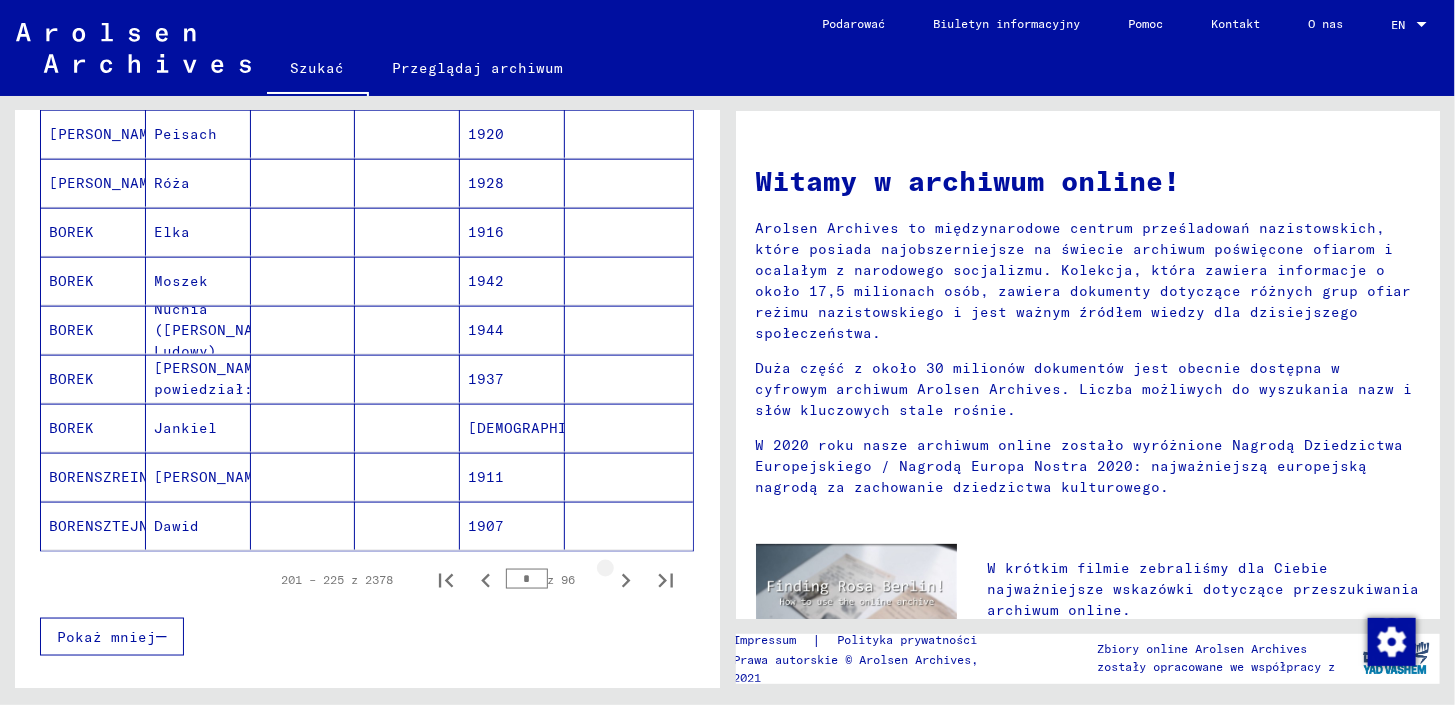 click 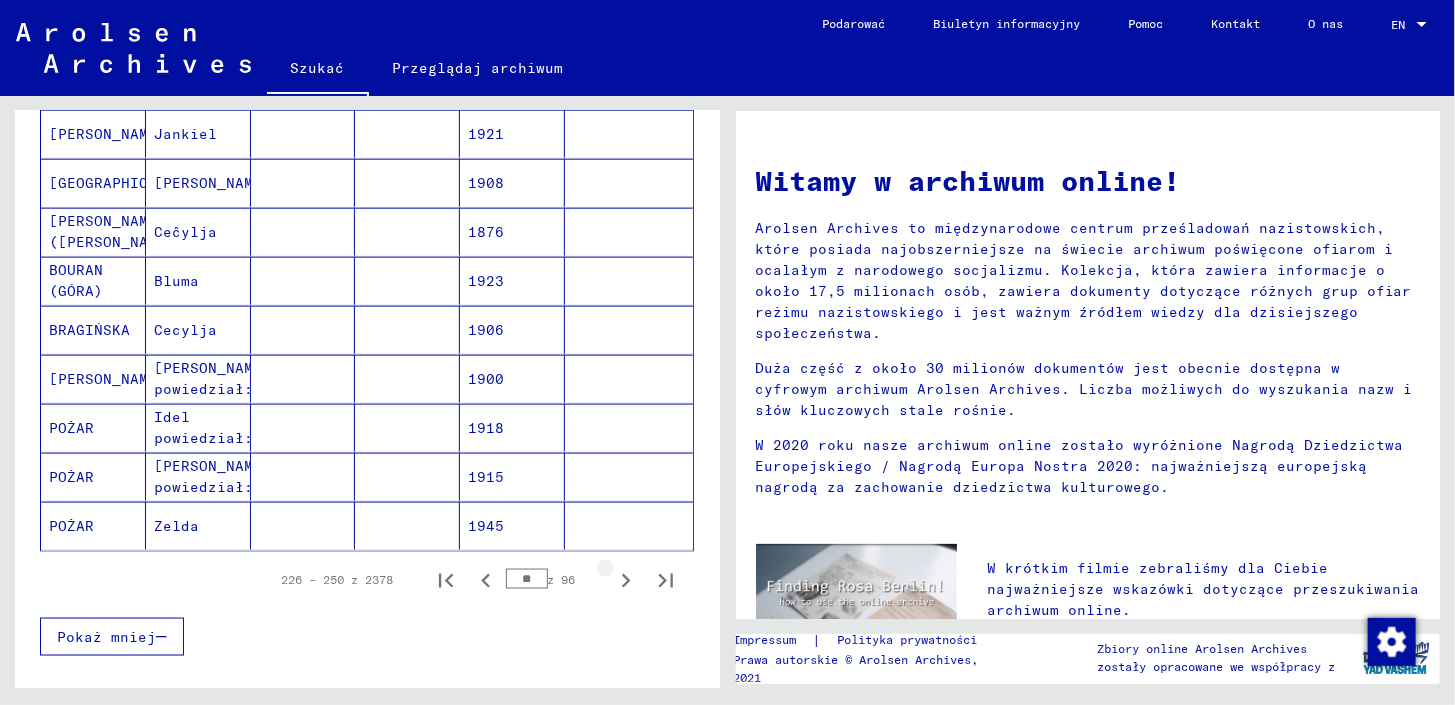 click 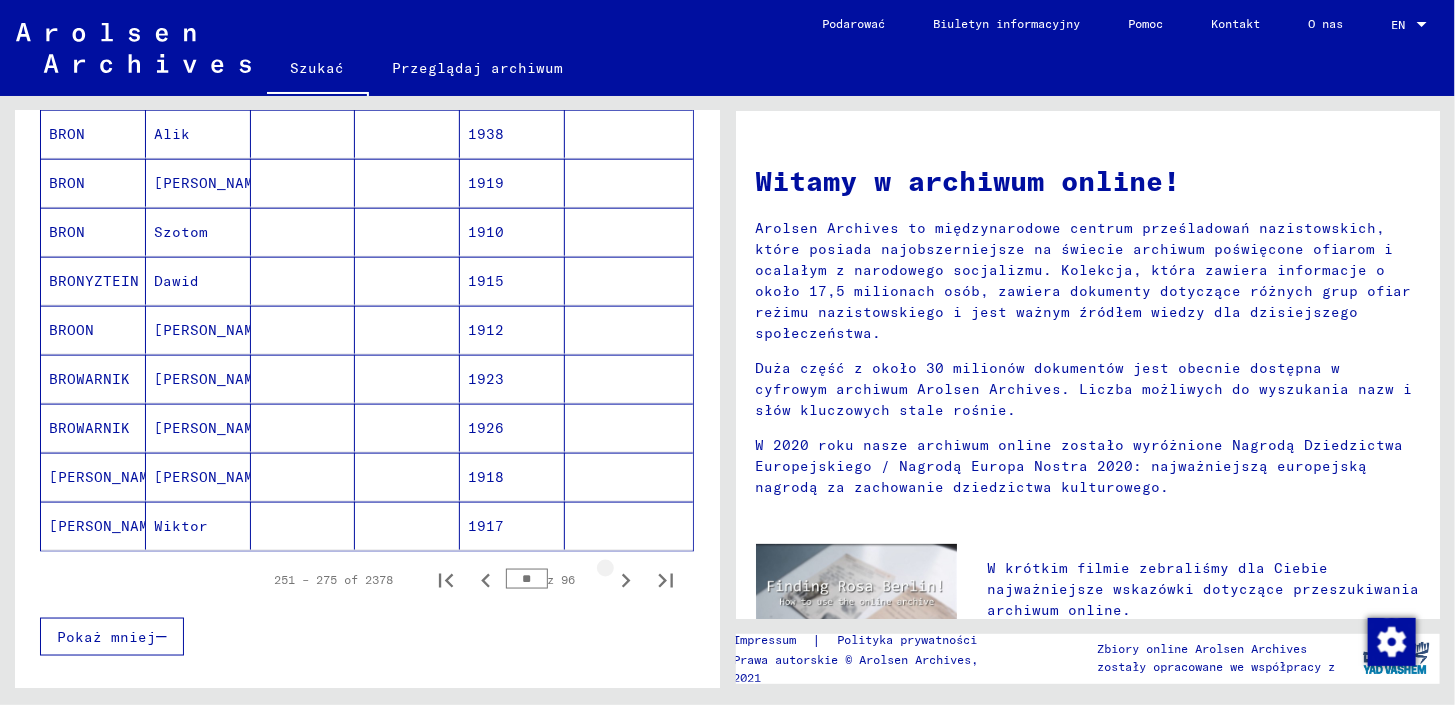 click 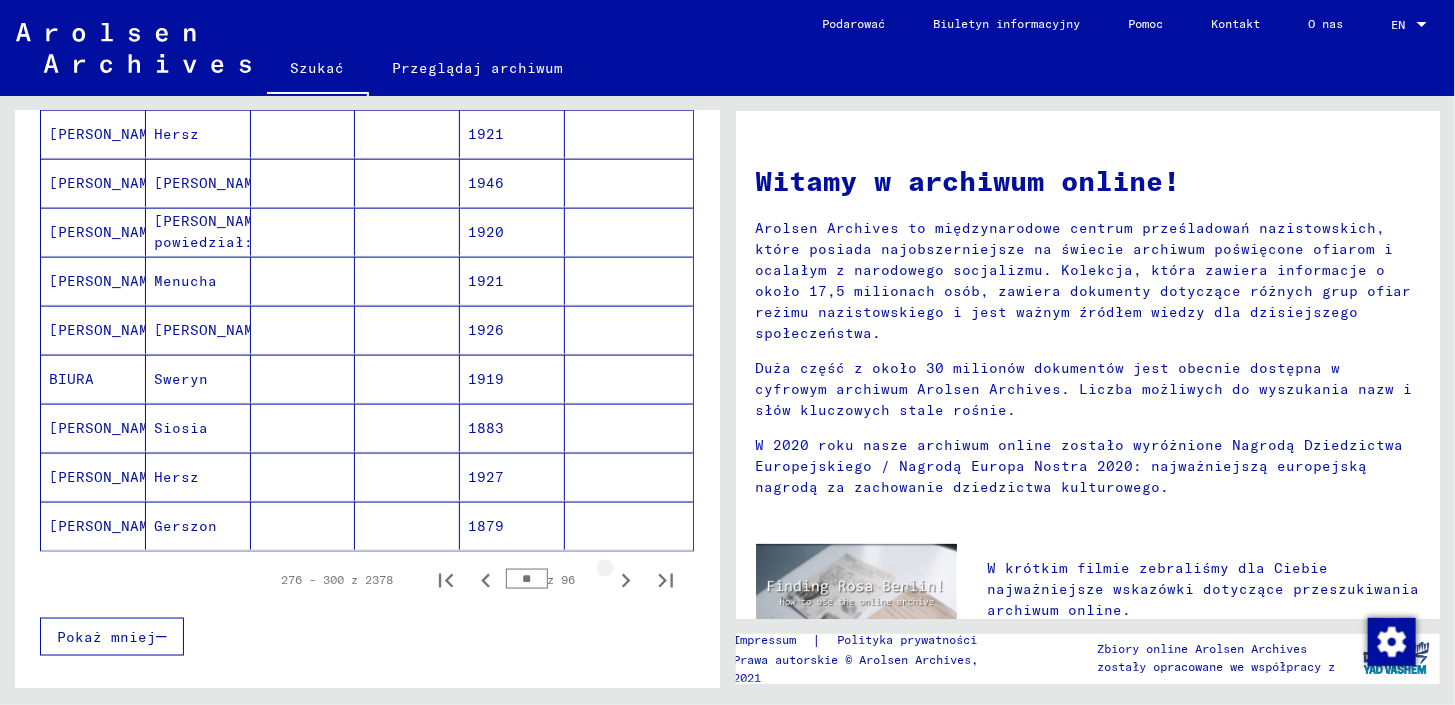 click 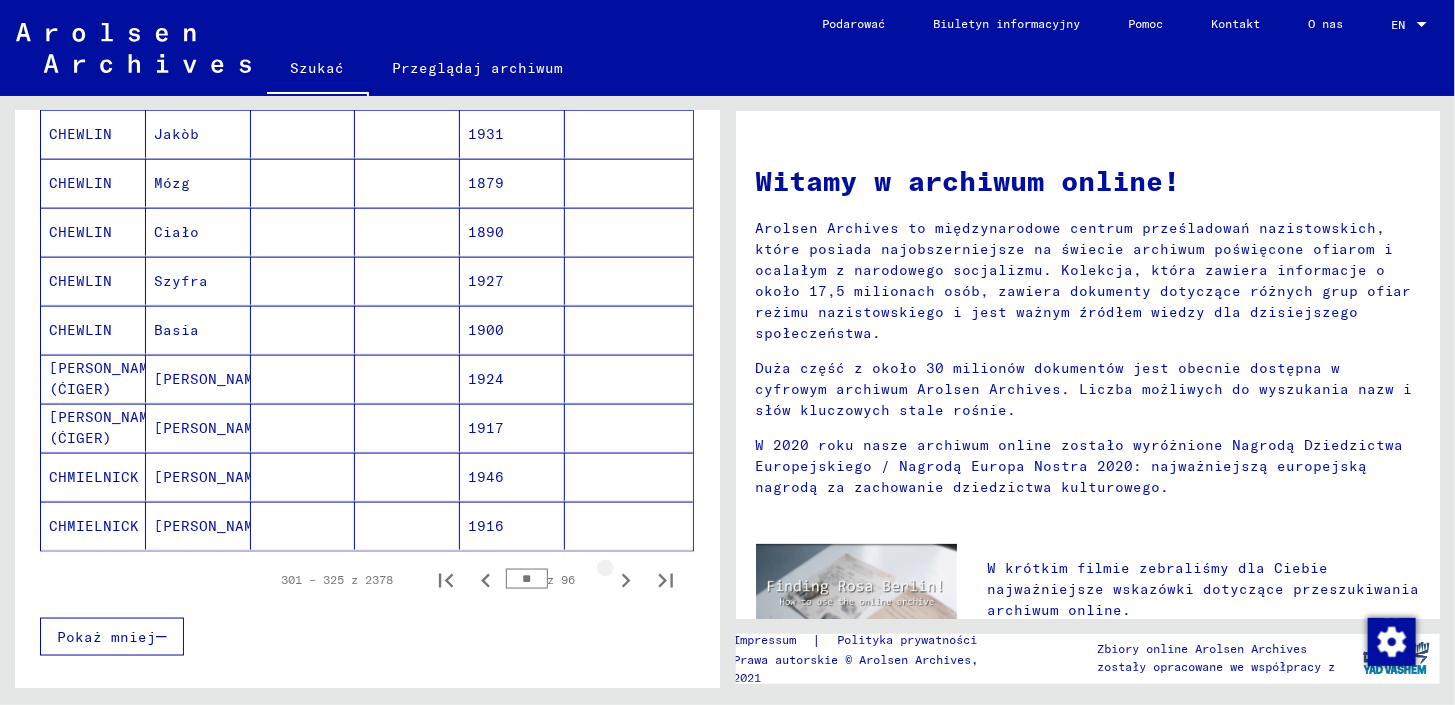click 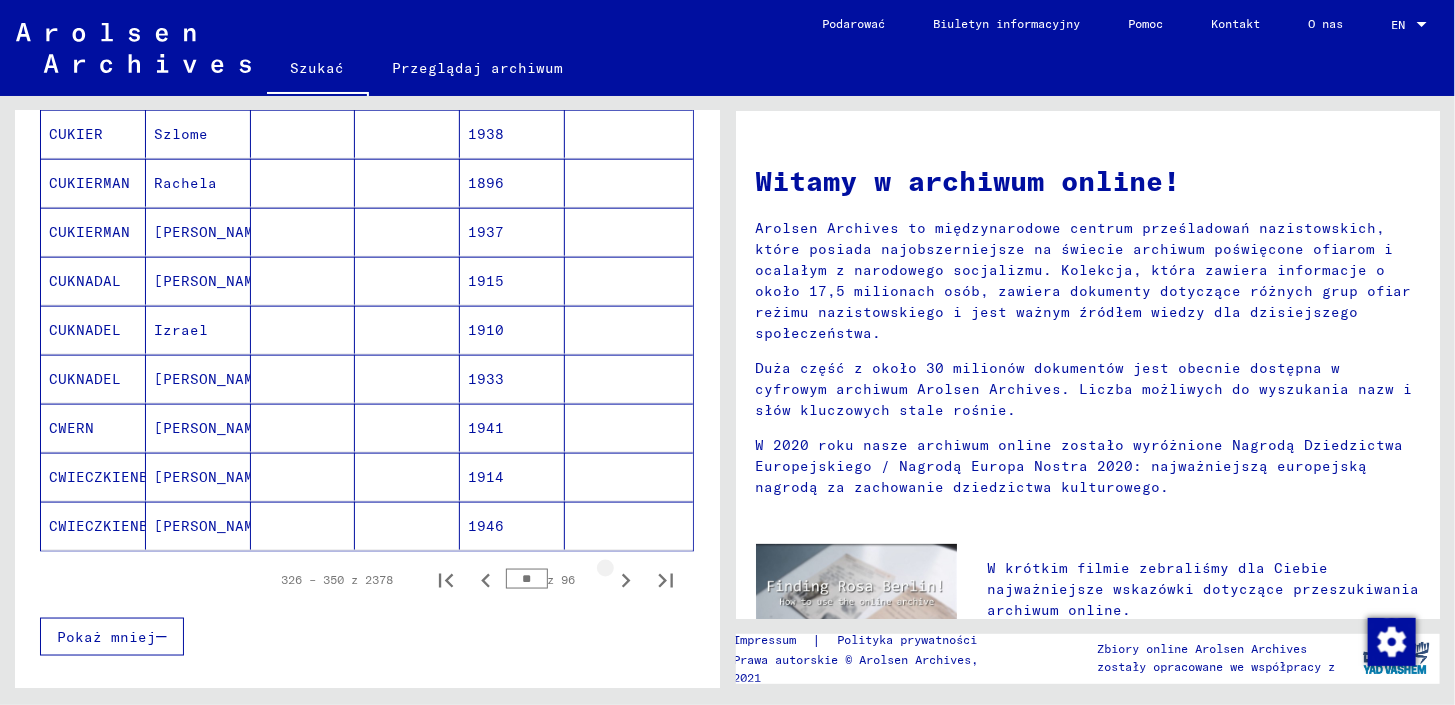 click 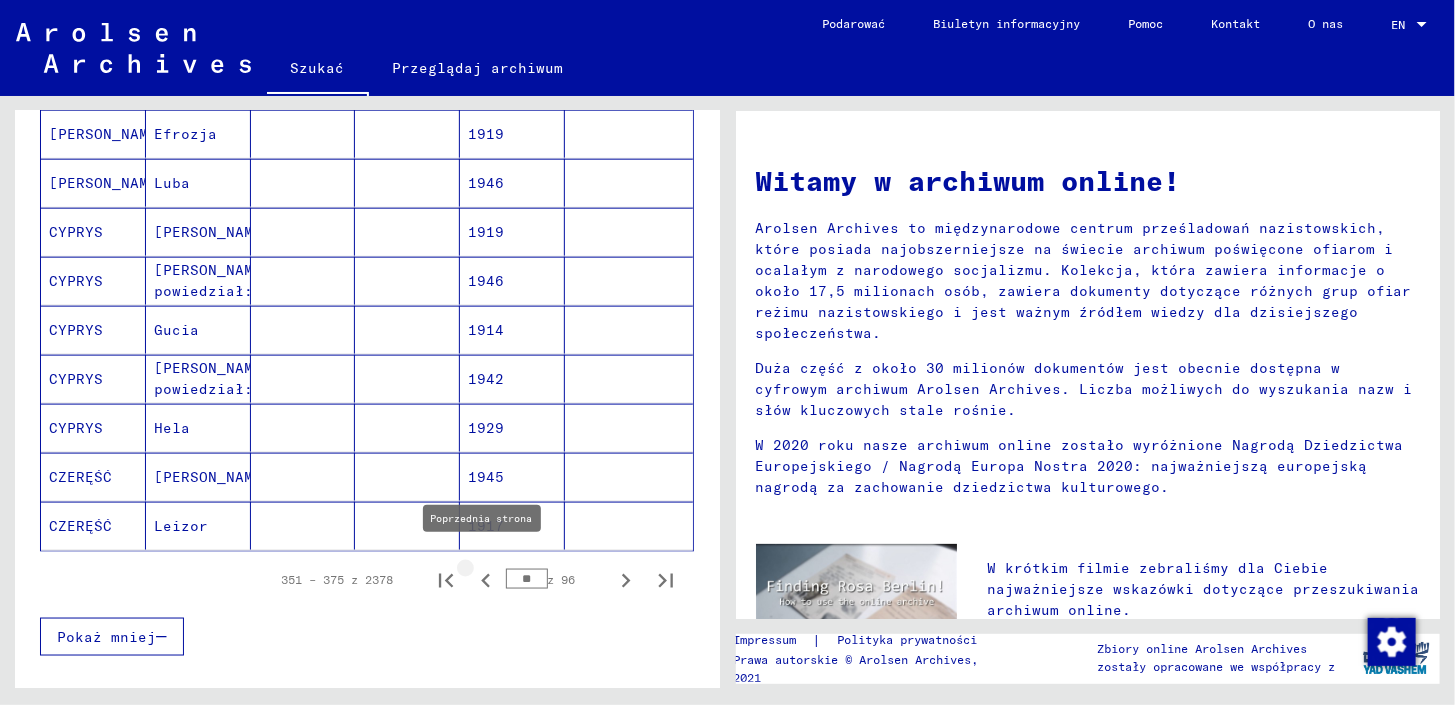 click 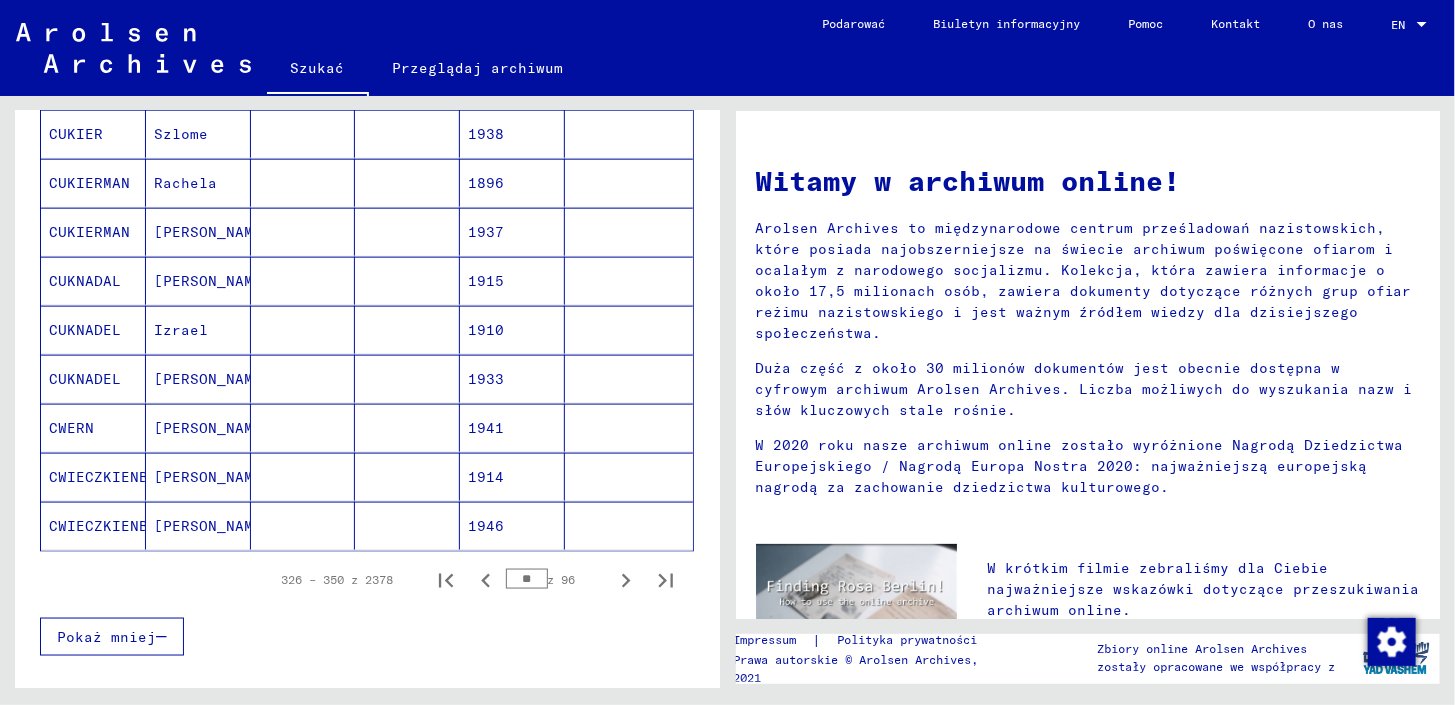 click 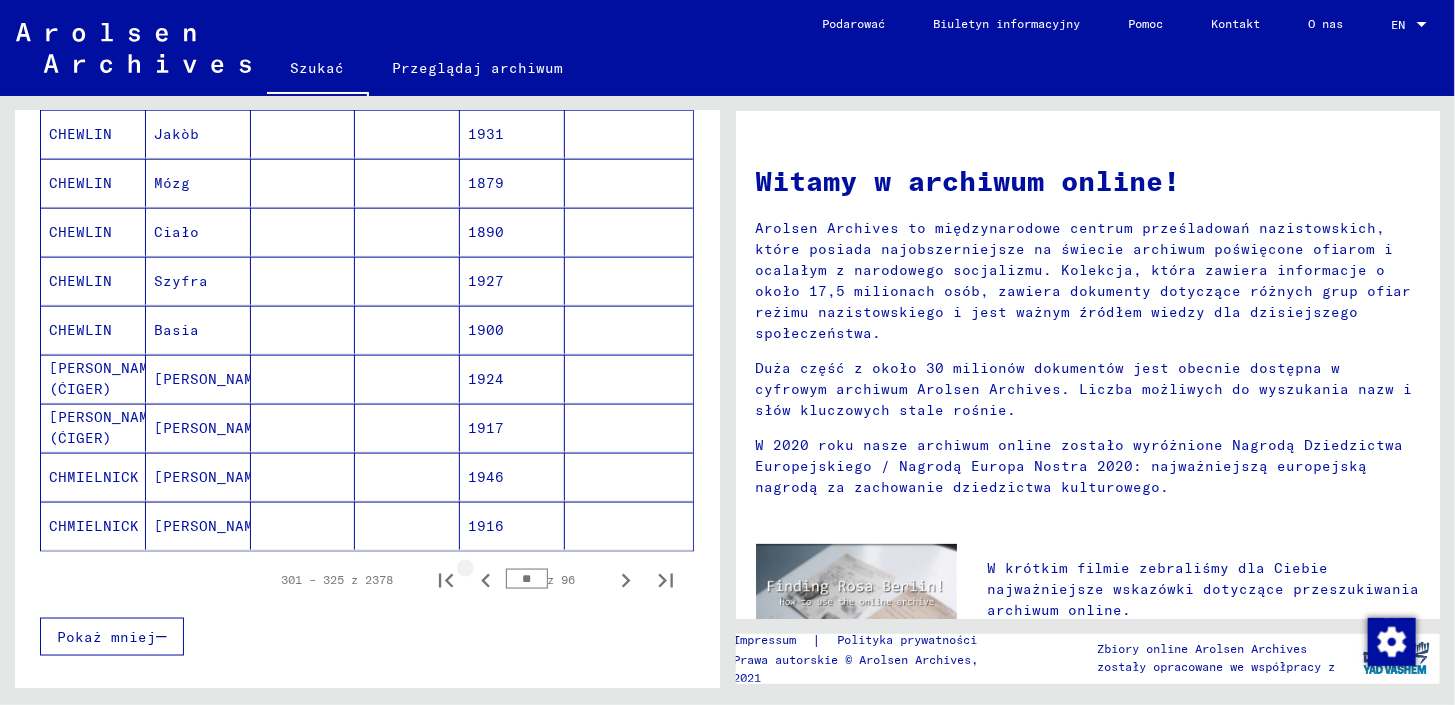 click 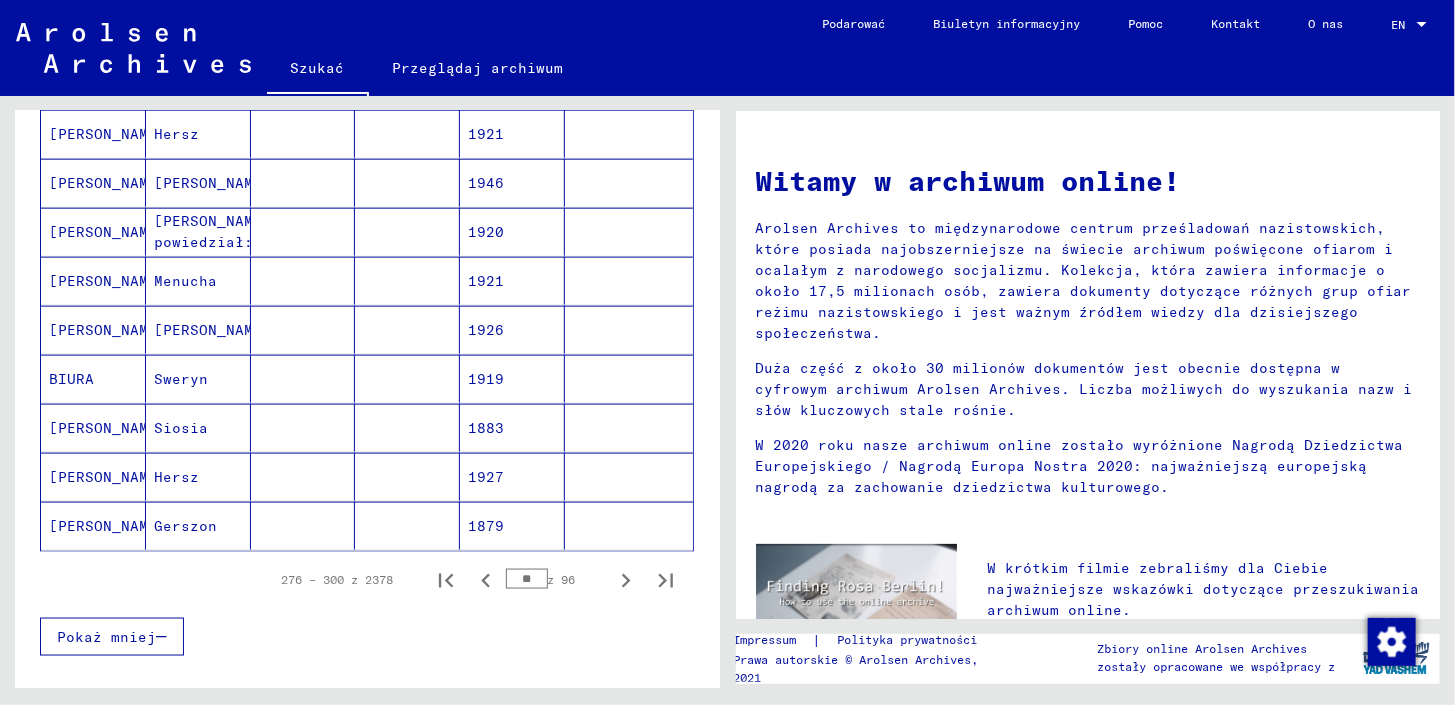 click 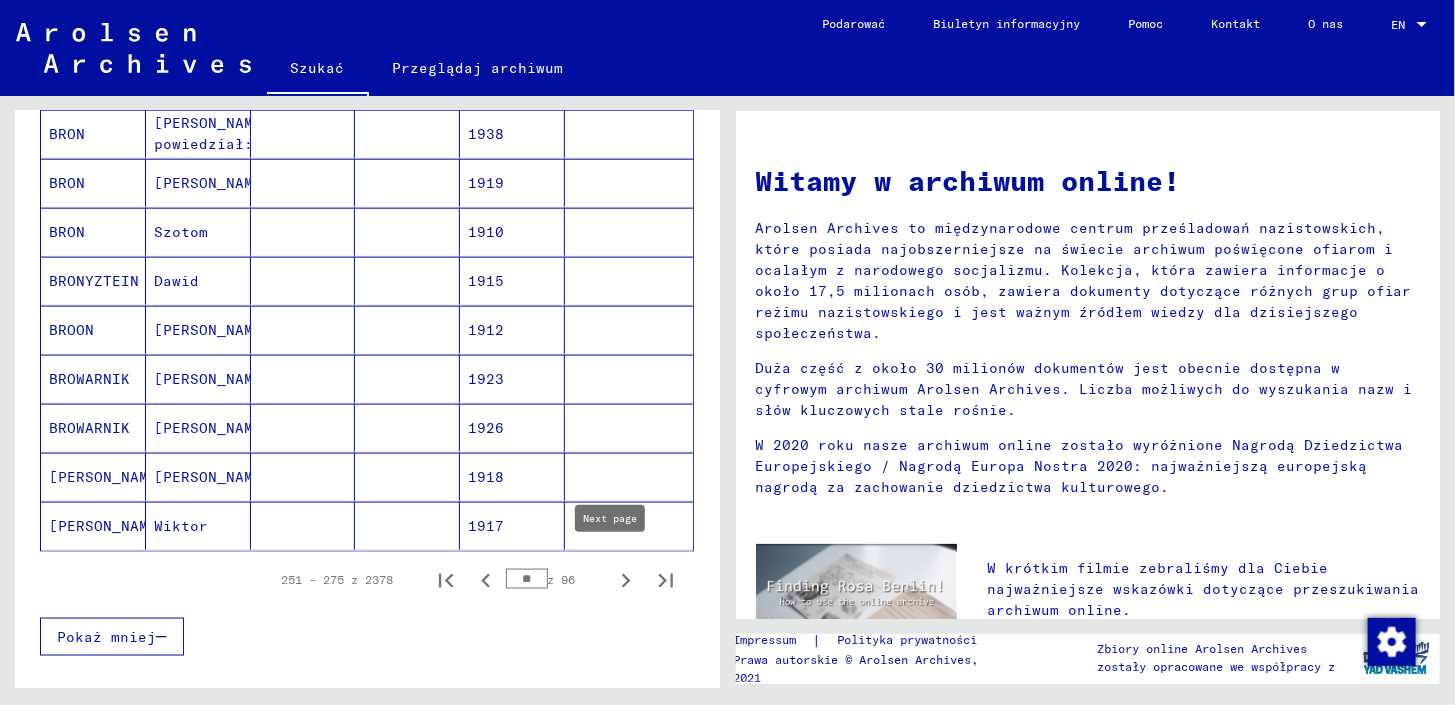 click 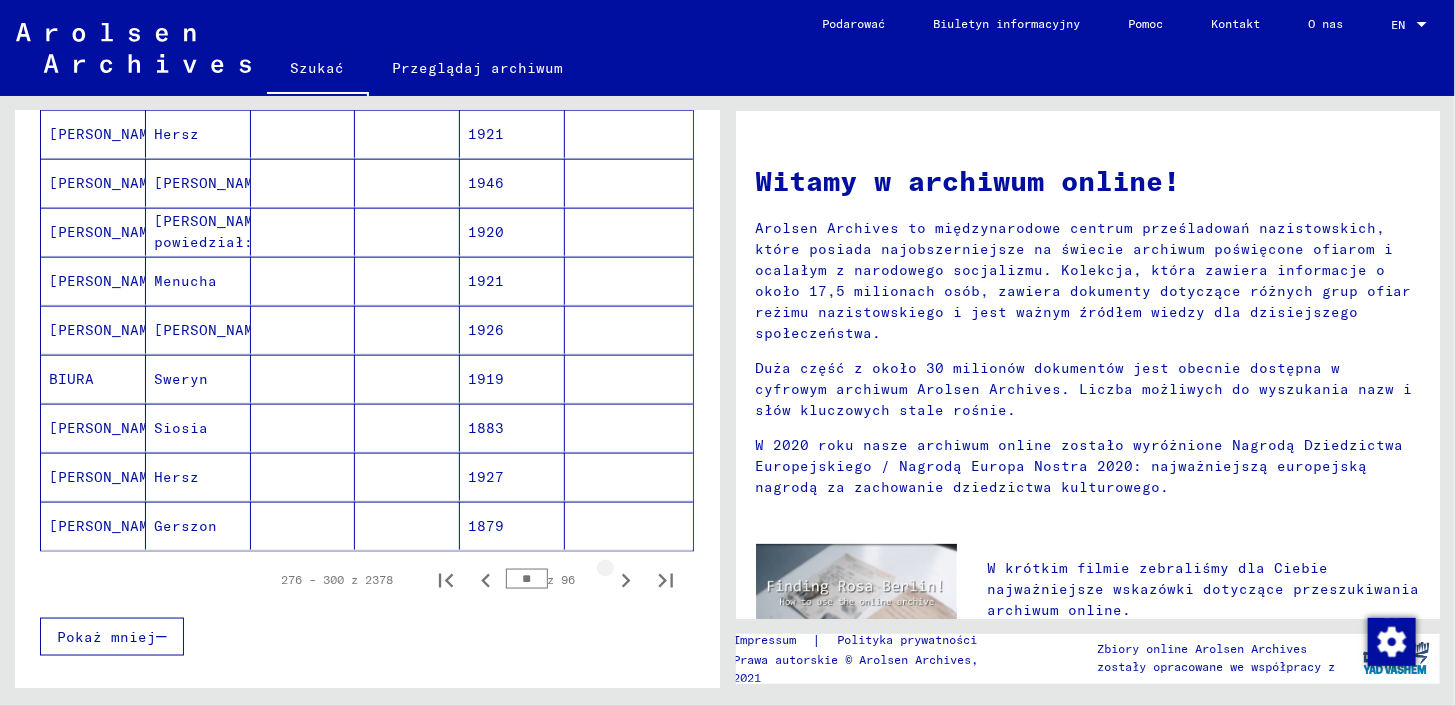 click 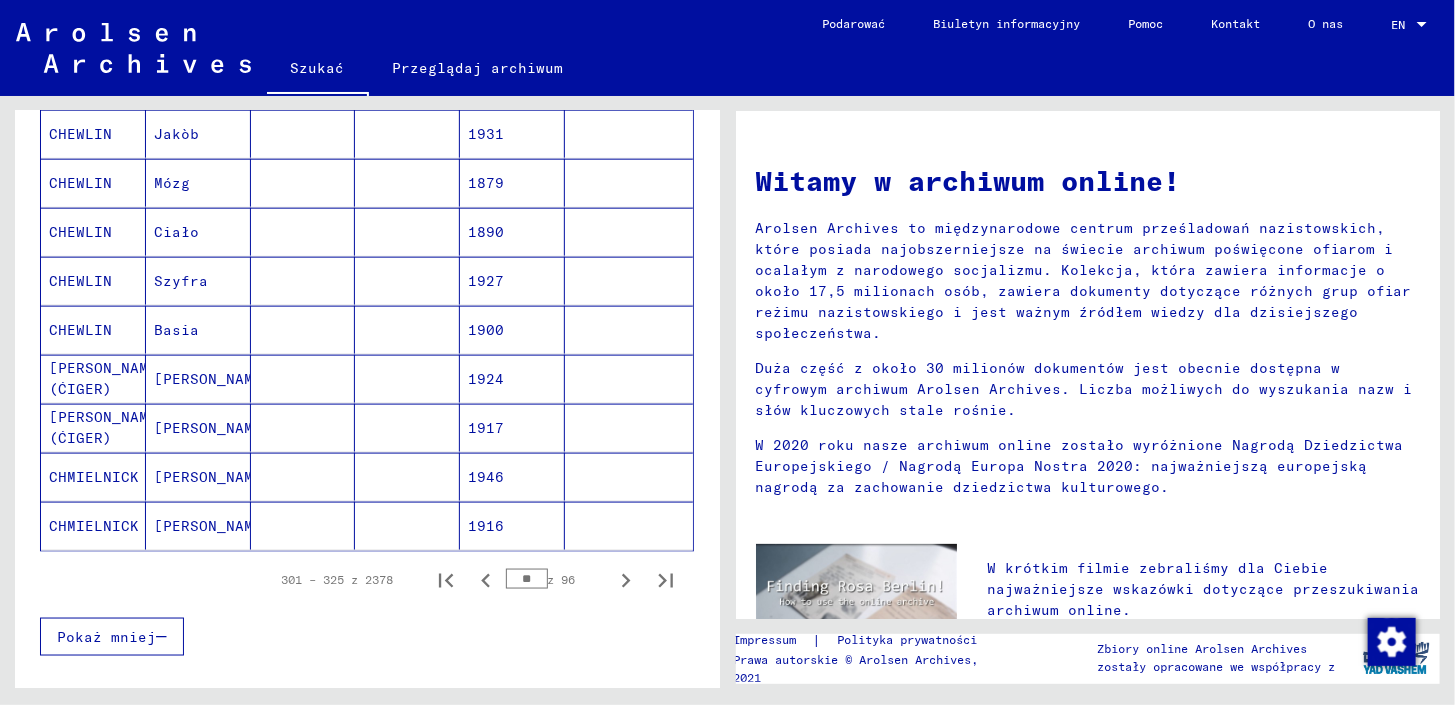click 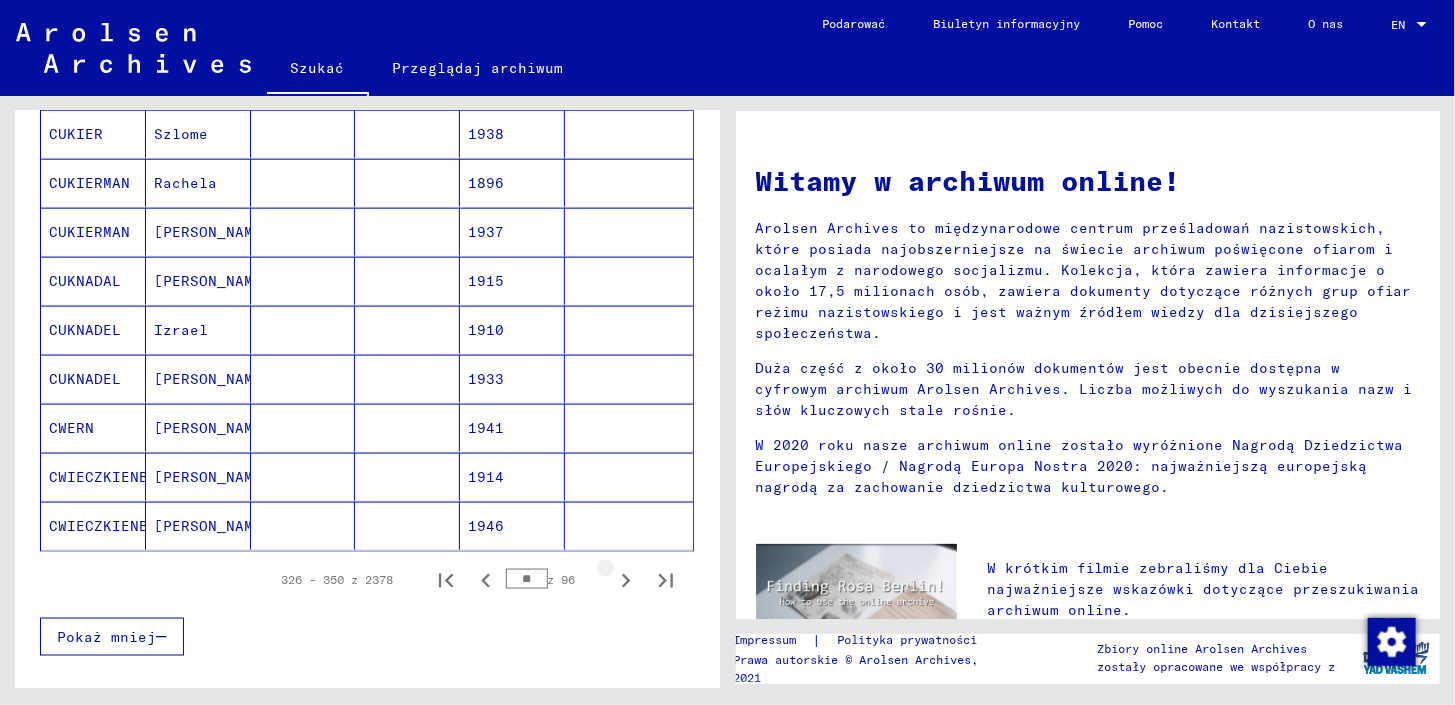 click 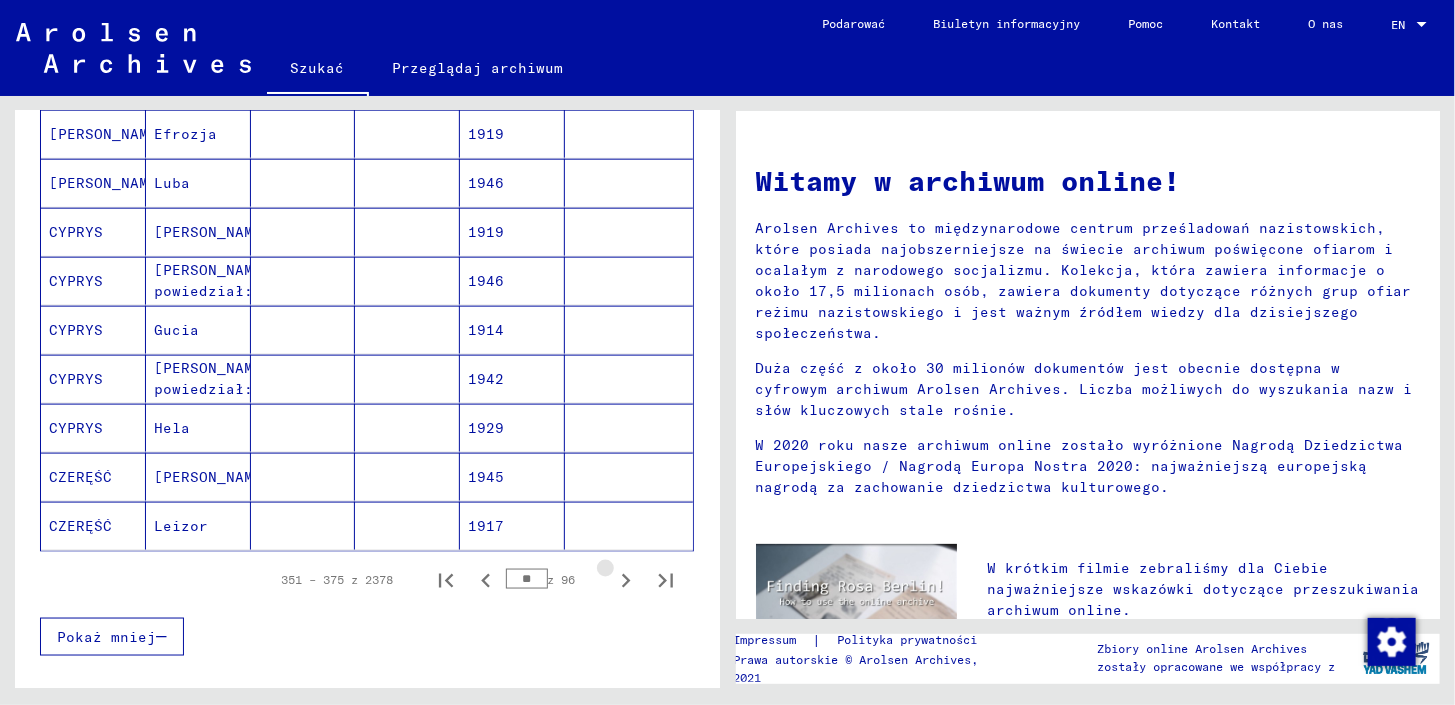 click 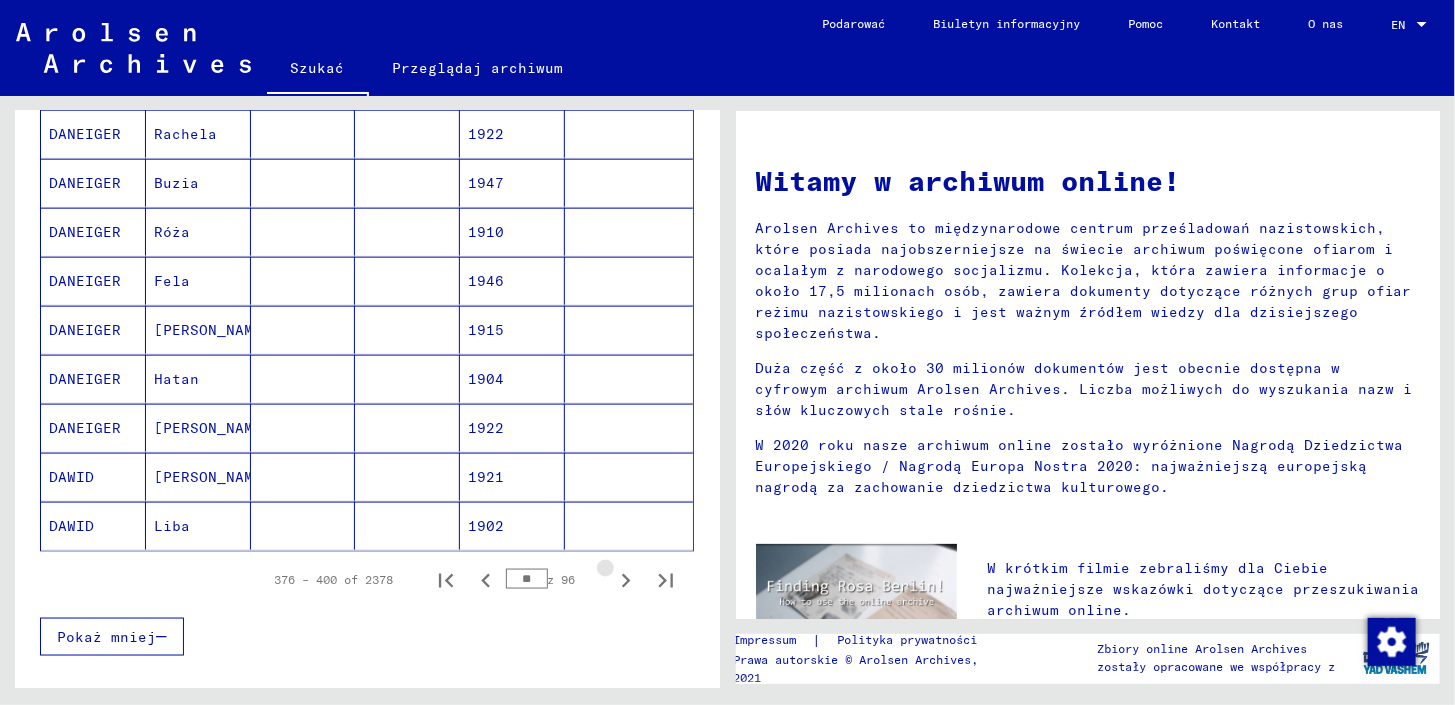 click 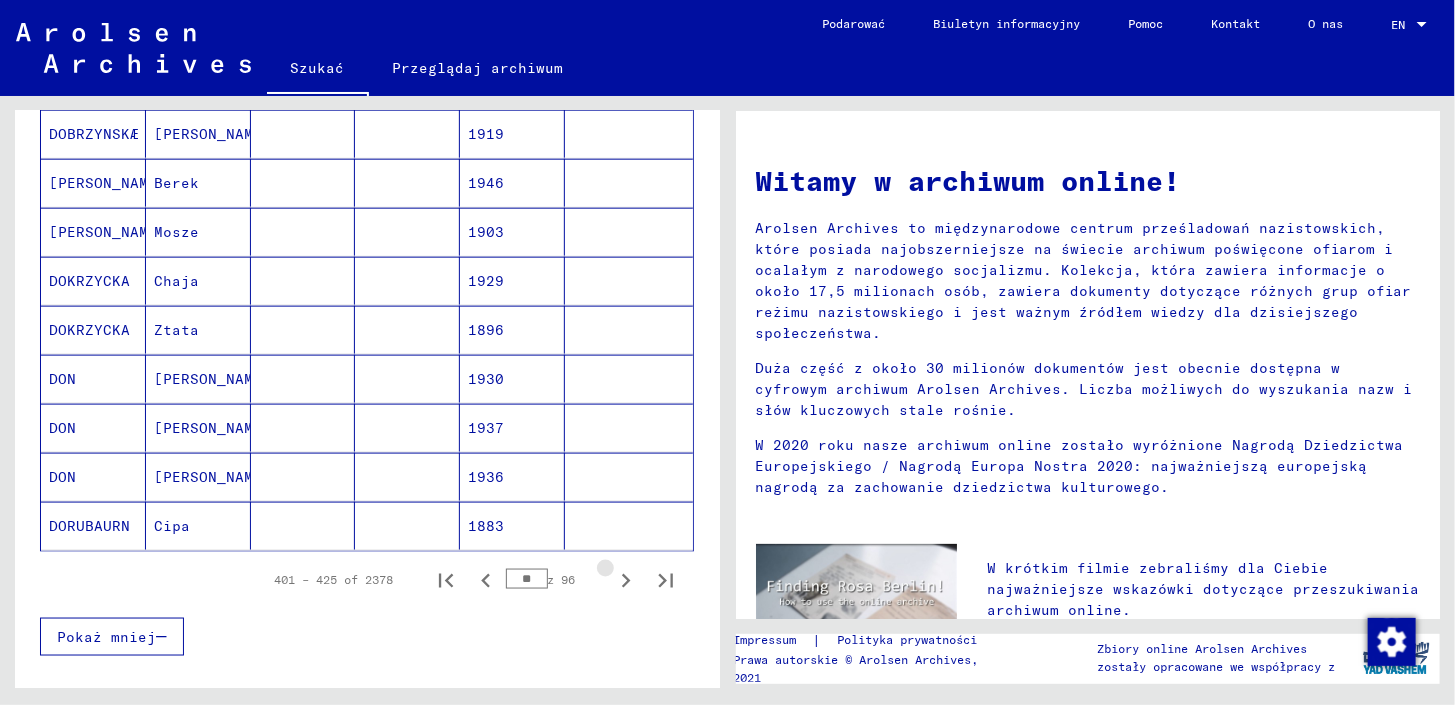 click 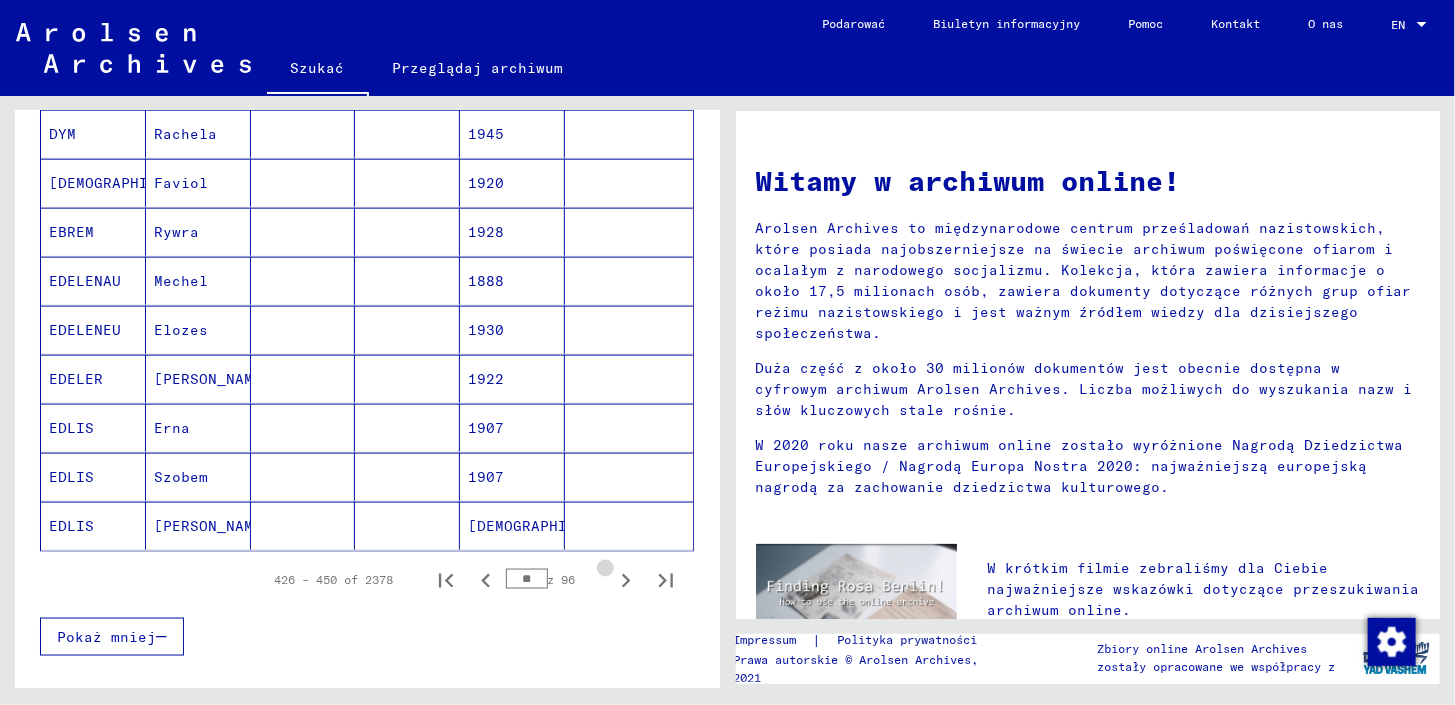 click 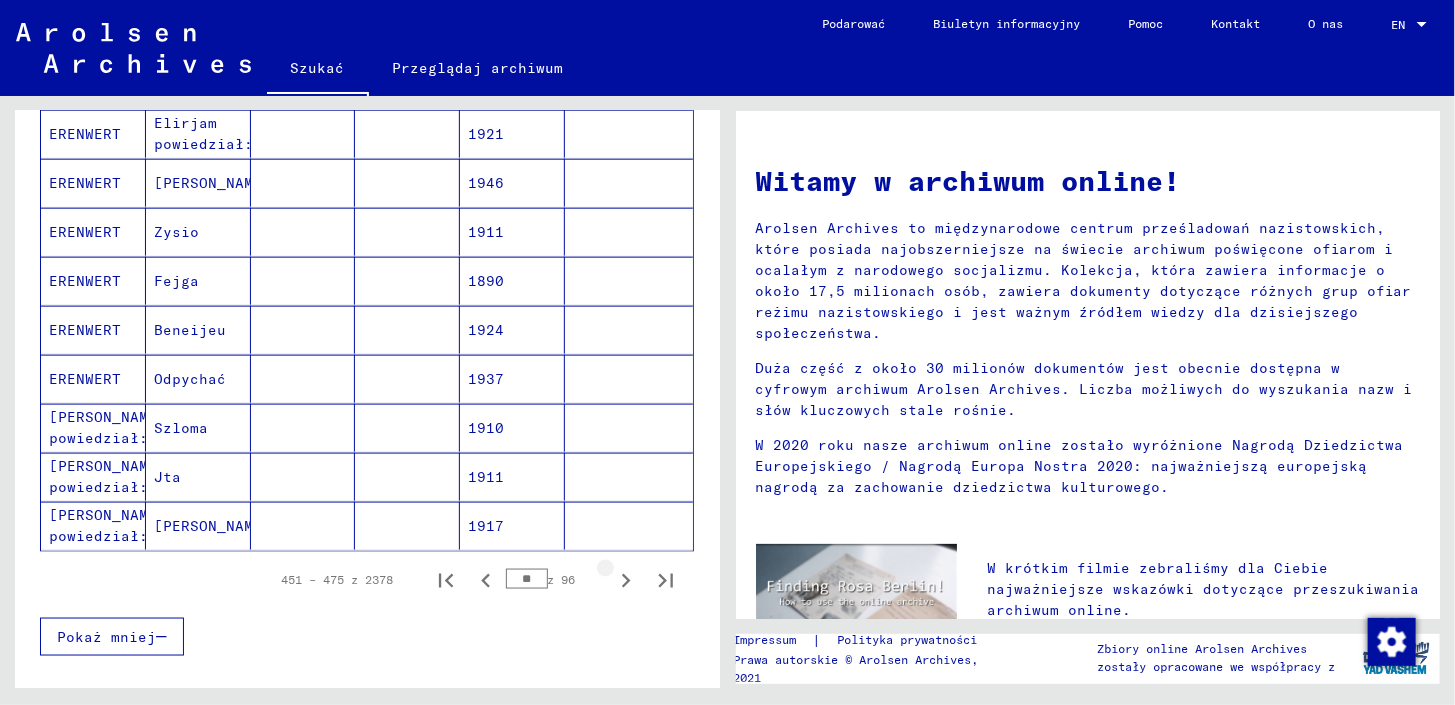 click 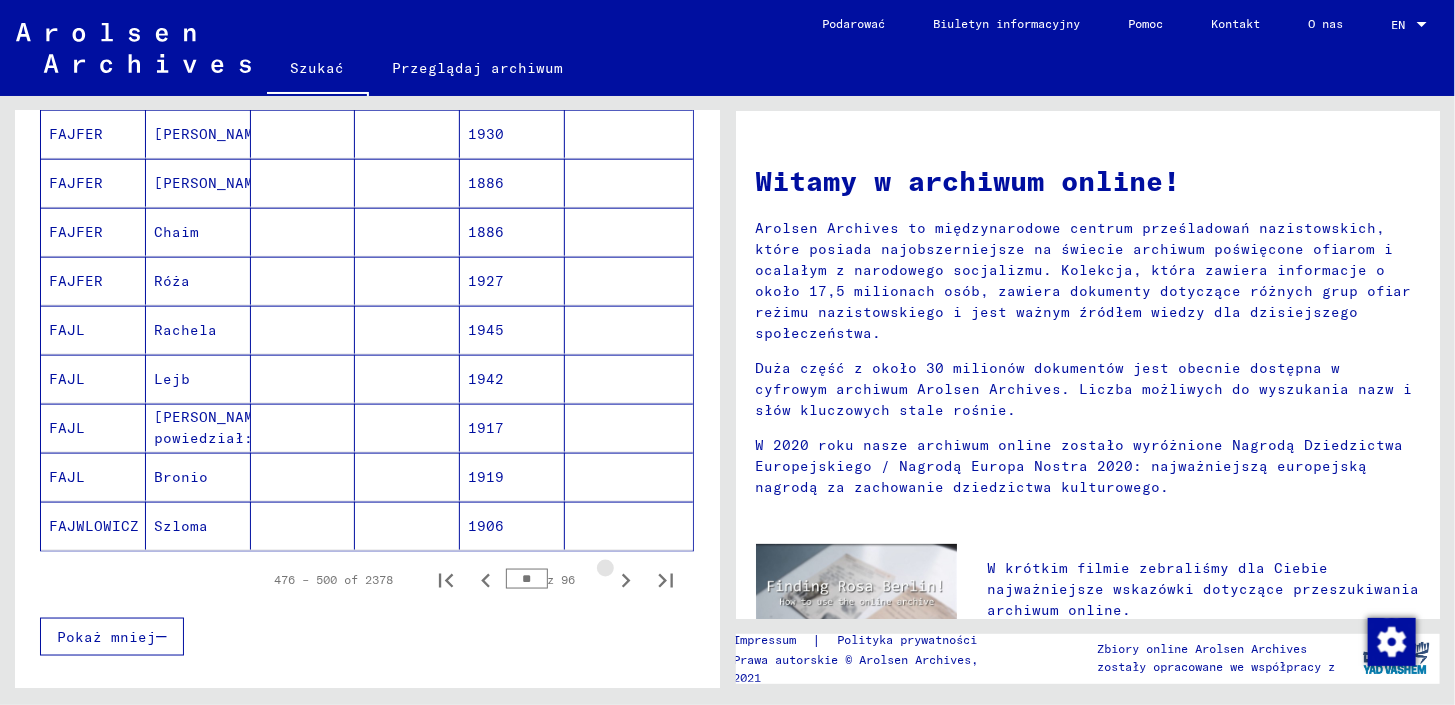 click 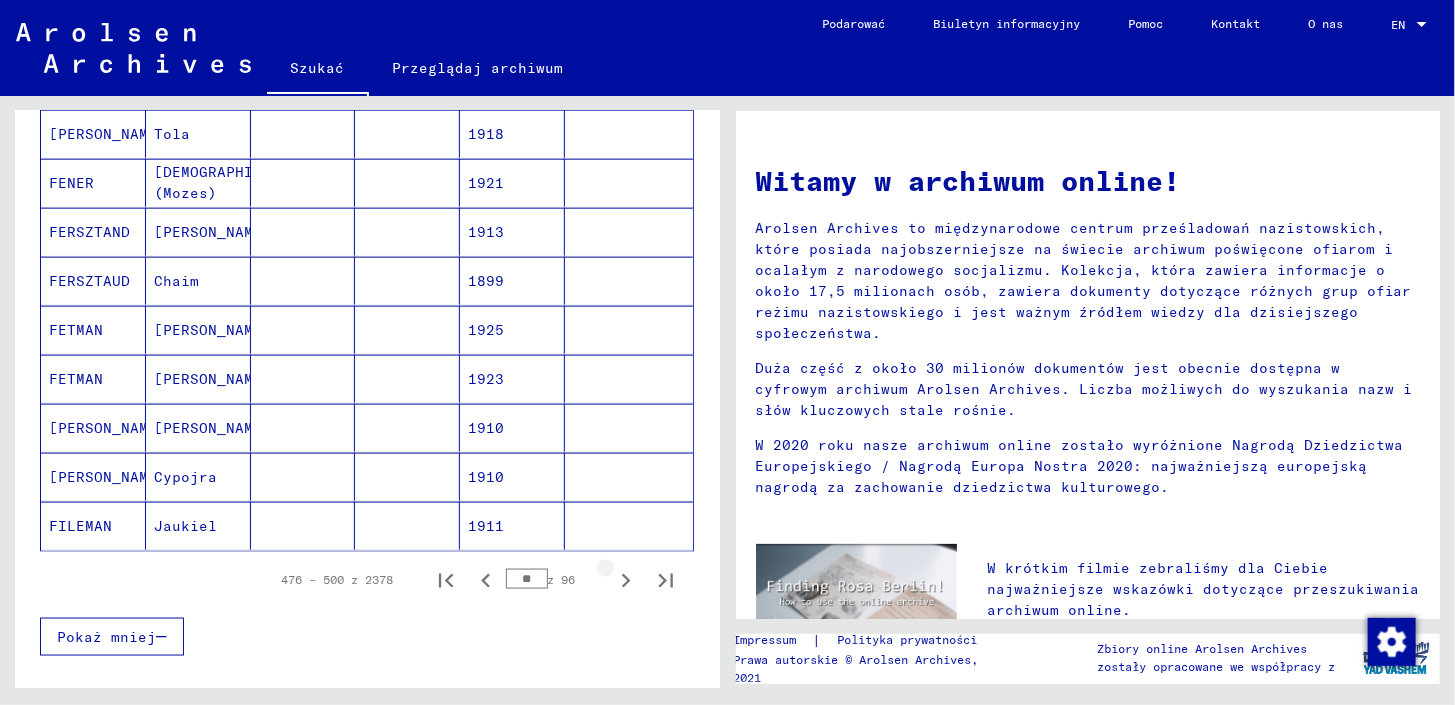 click 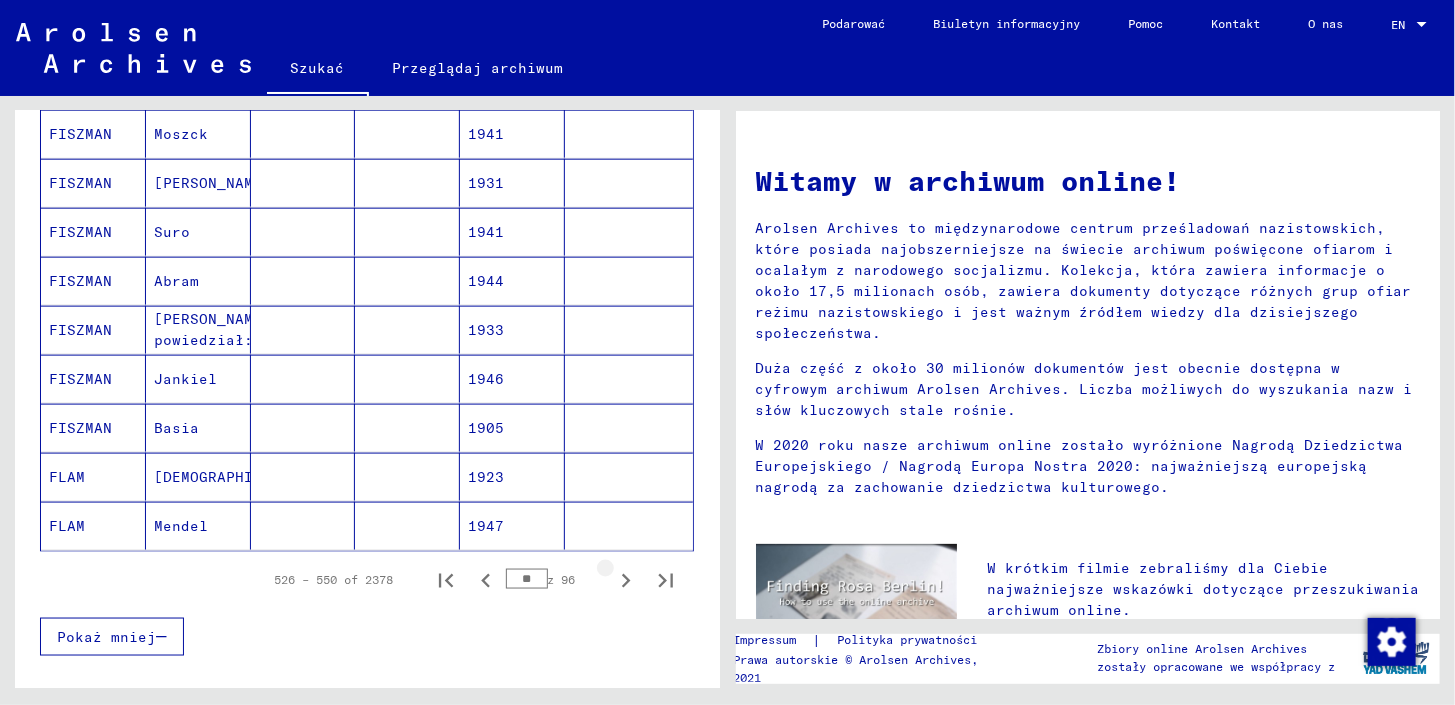click 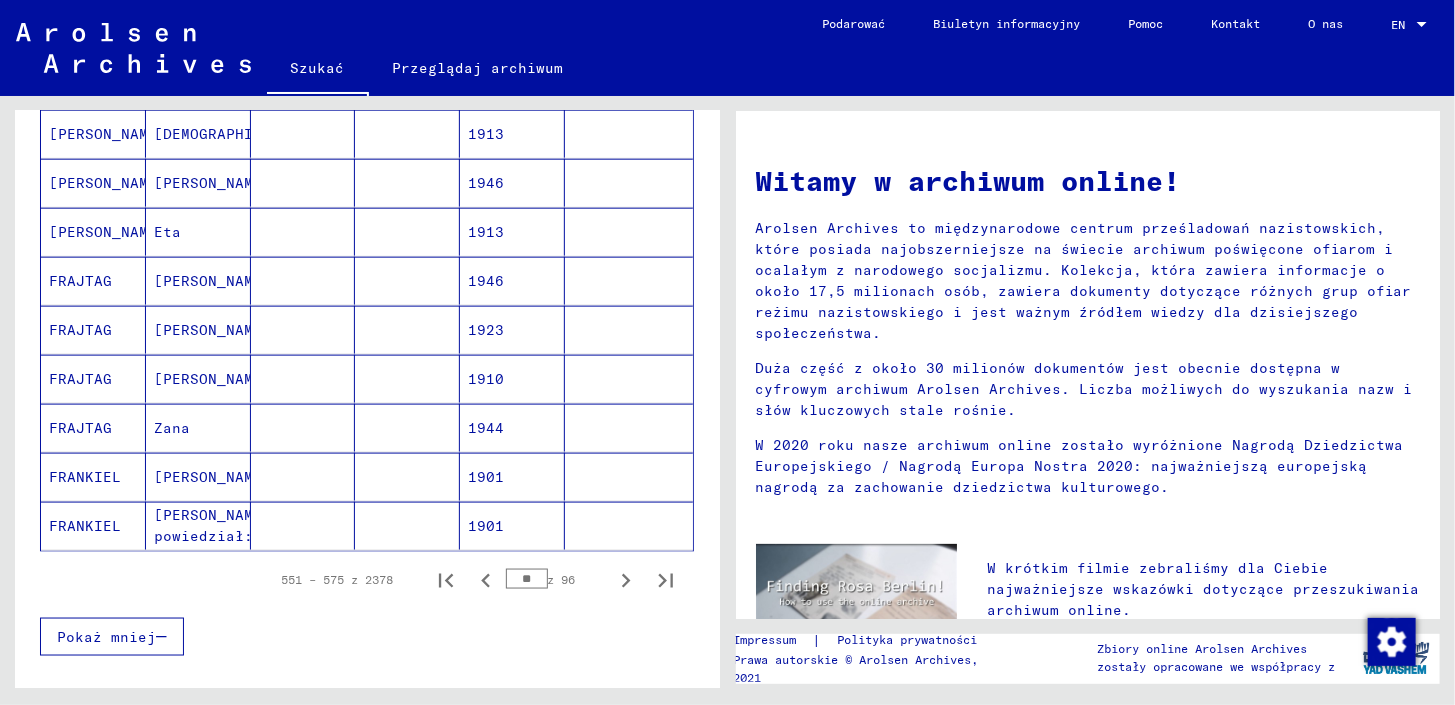 click 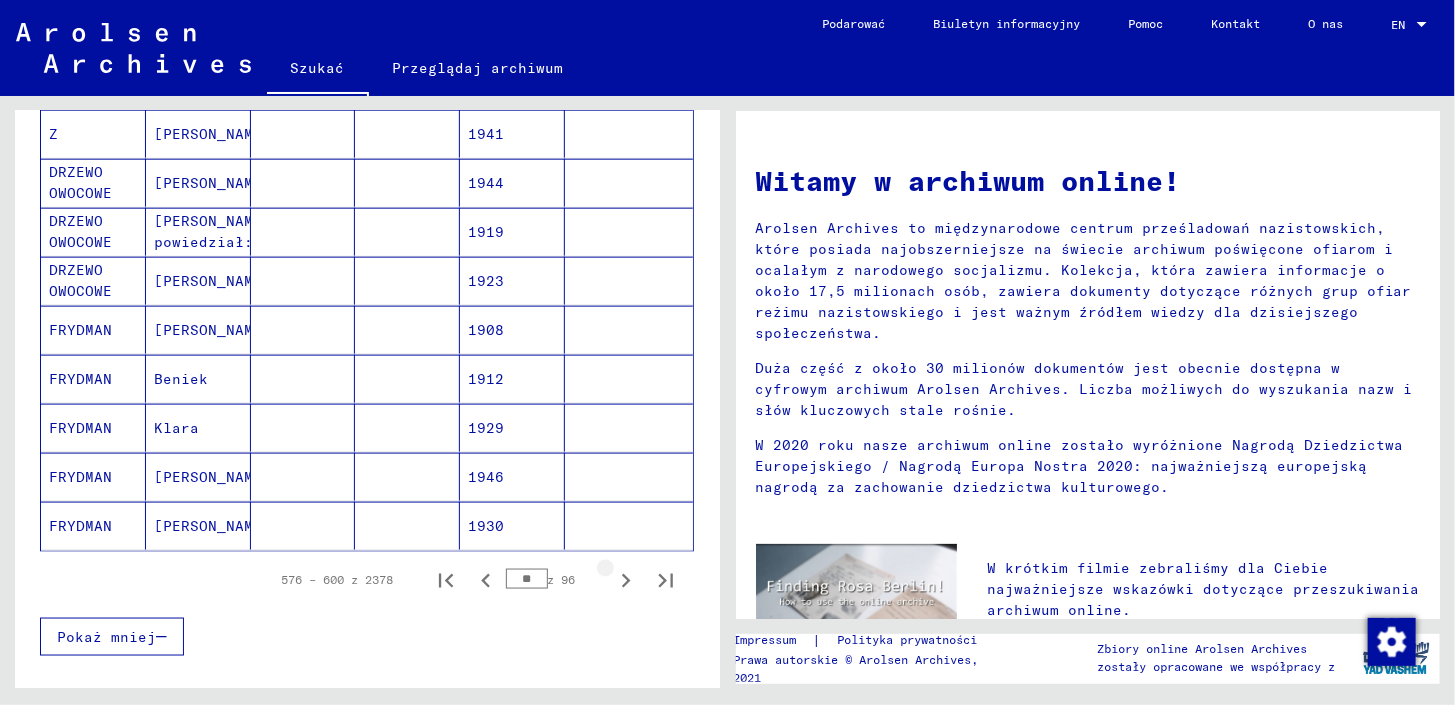 click 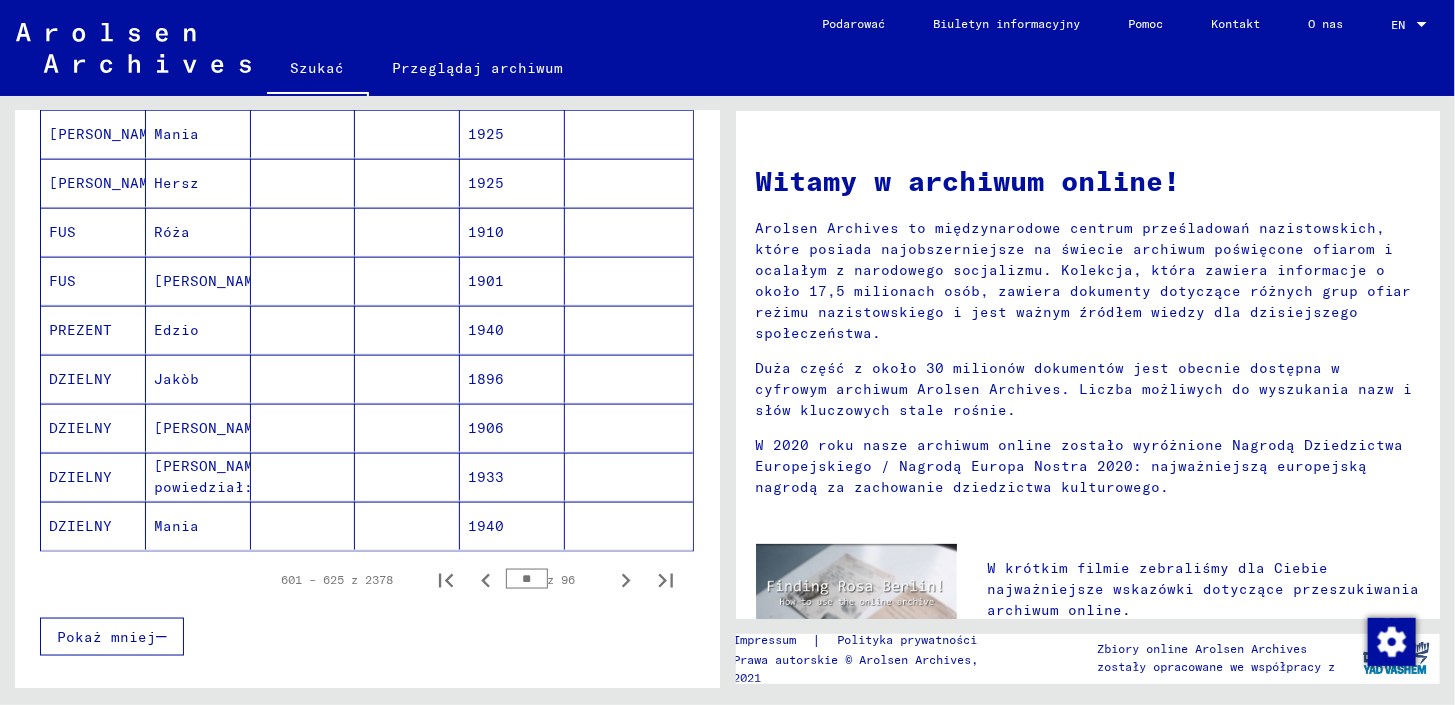 click 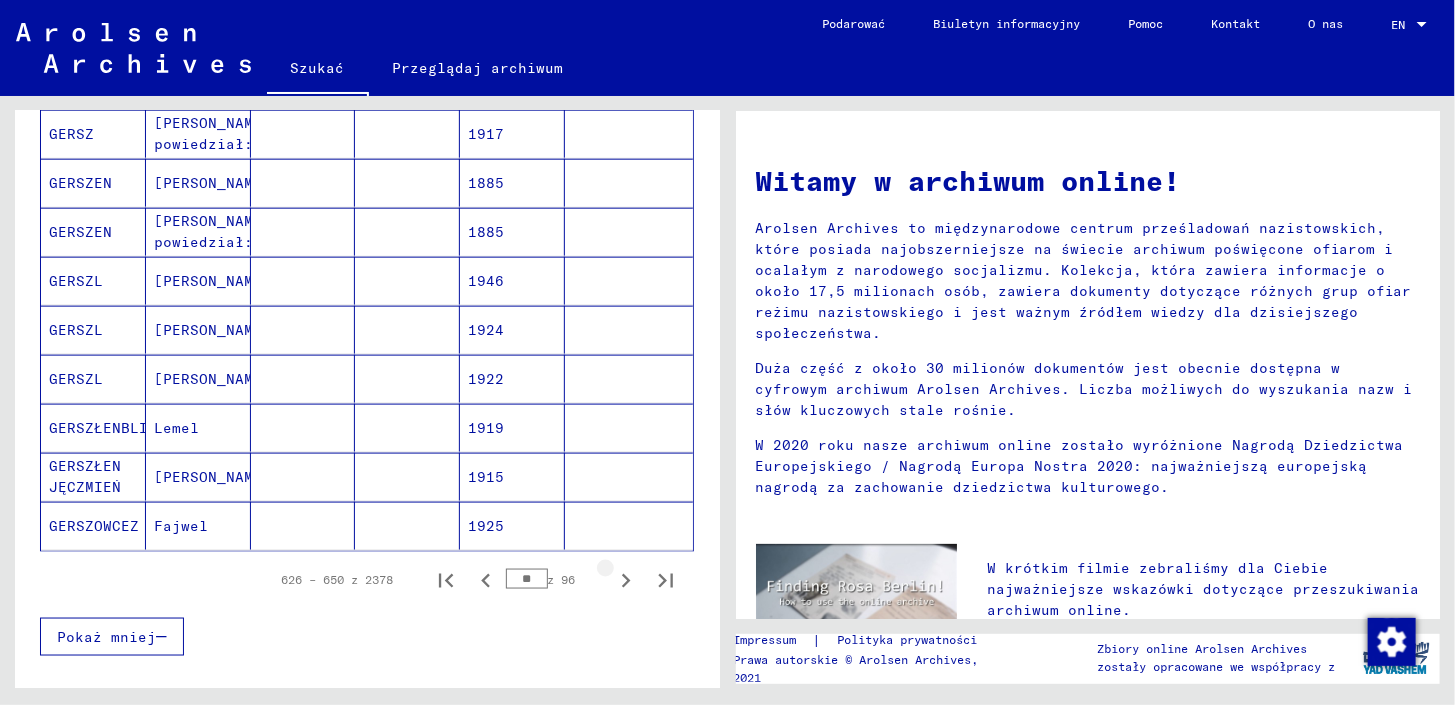 click 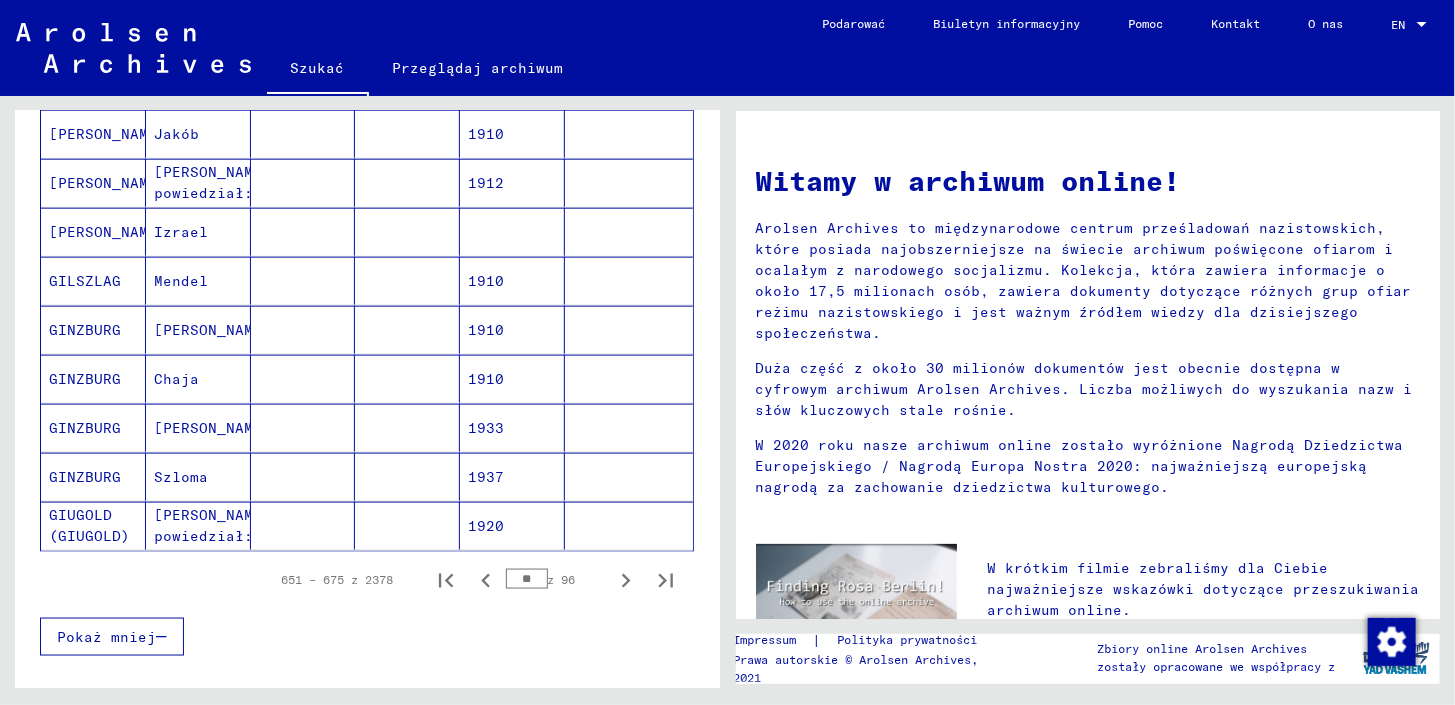 click 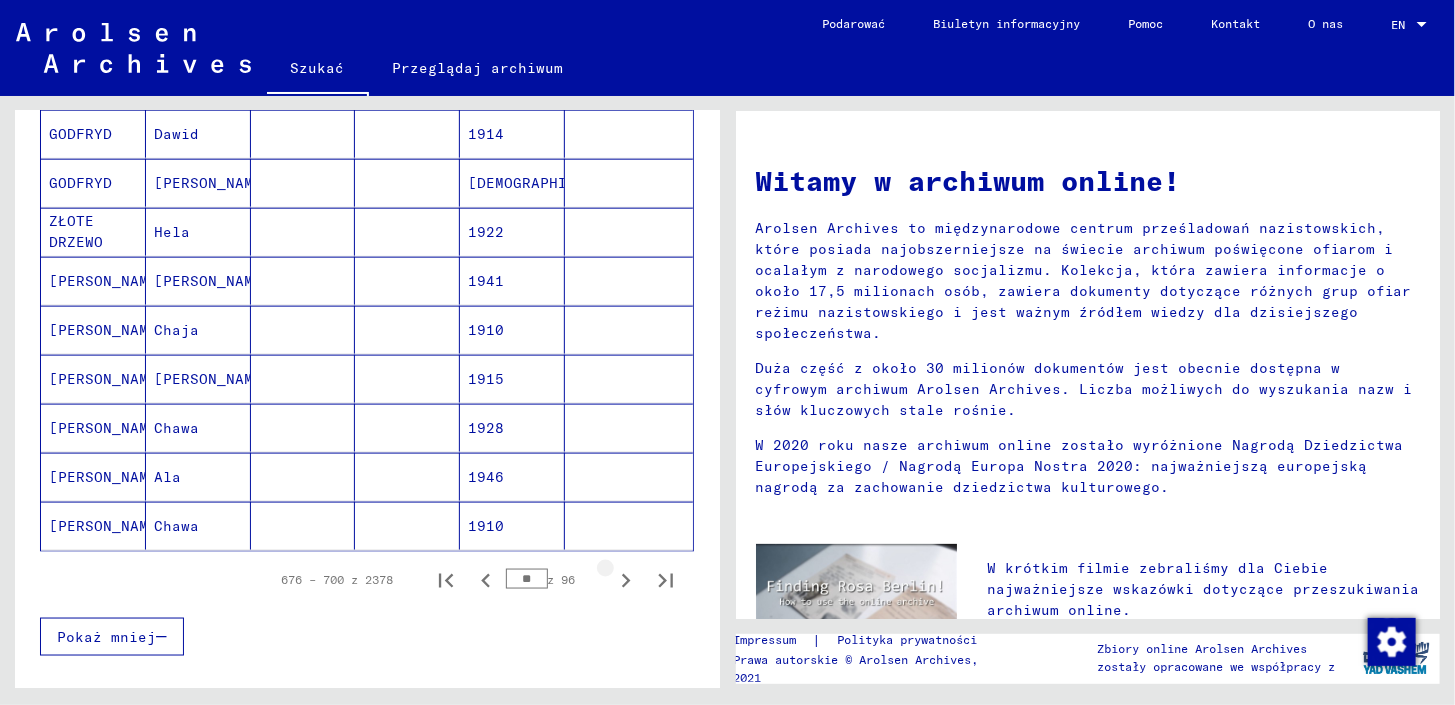click 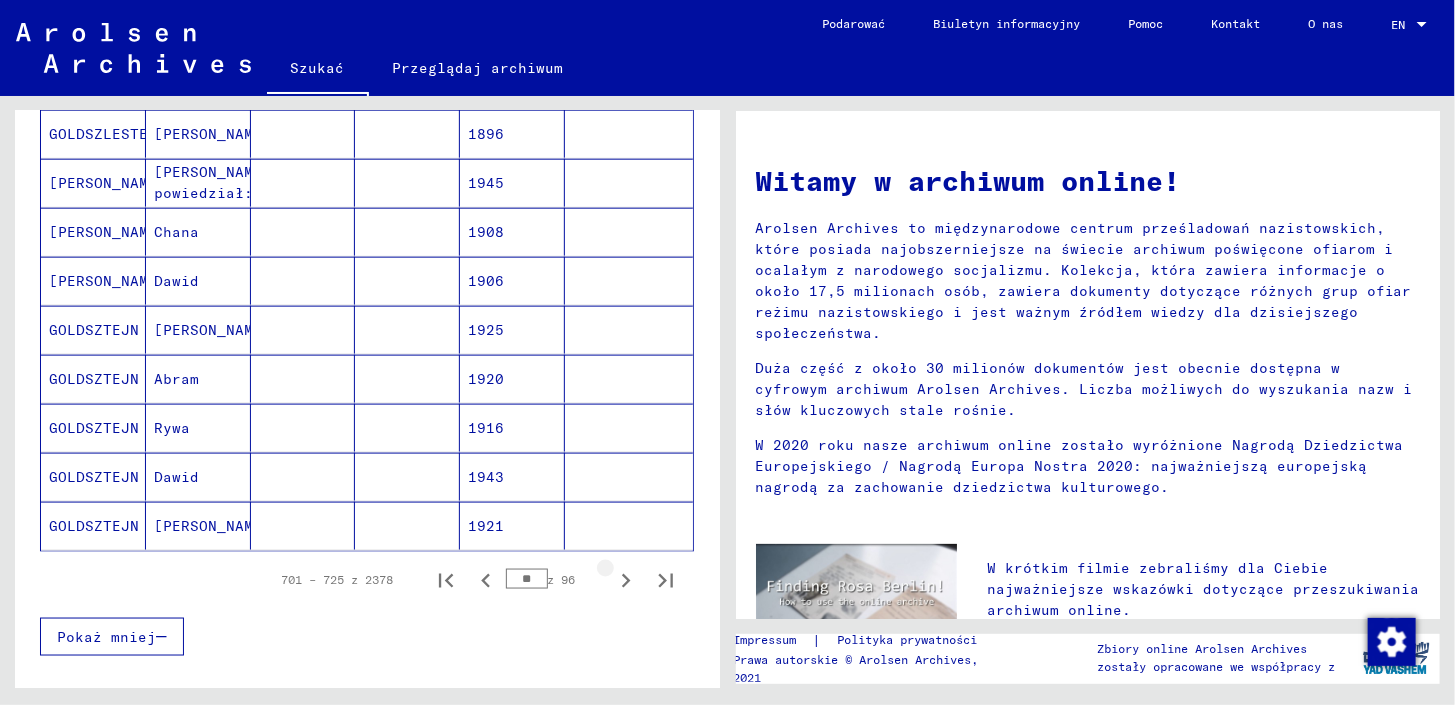 click 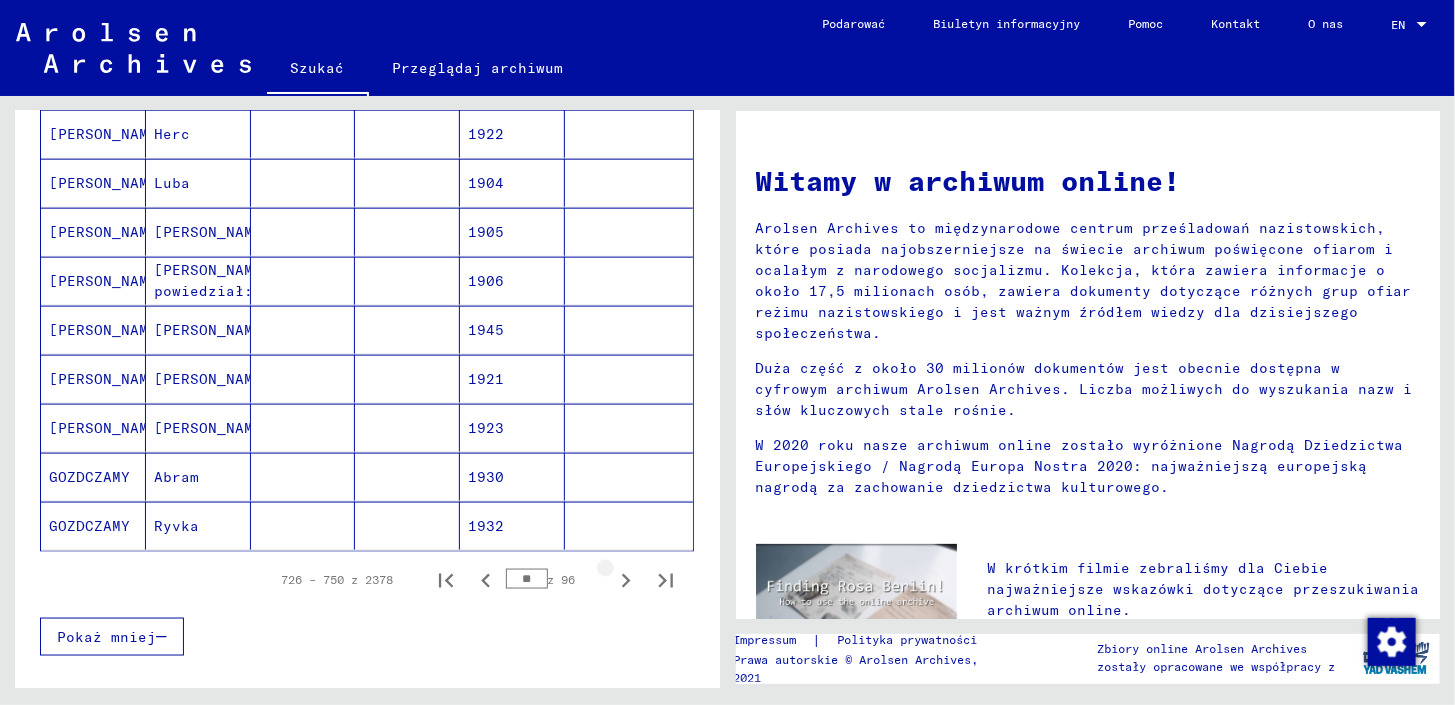 click 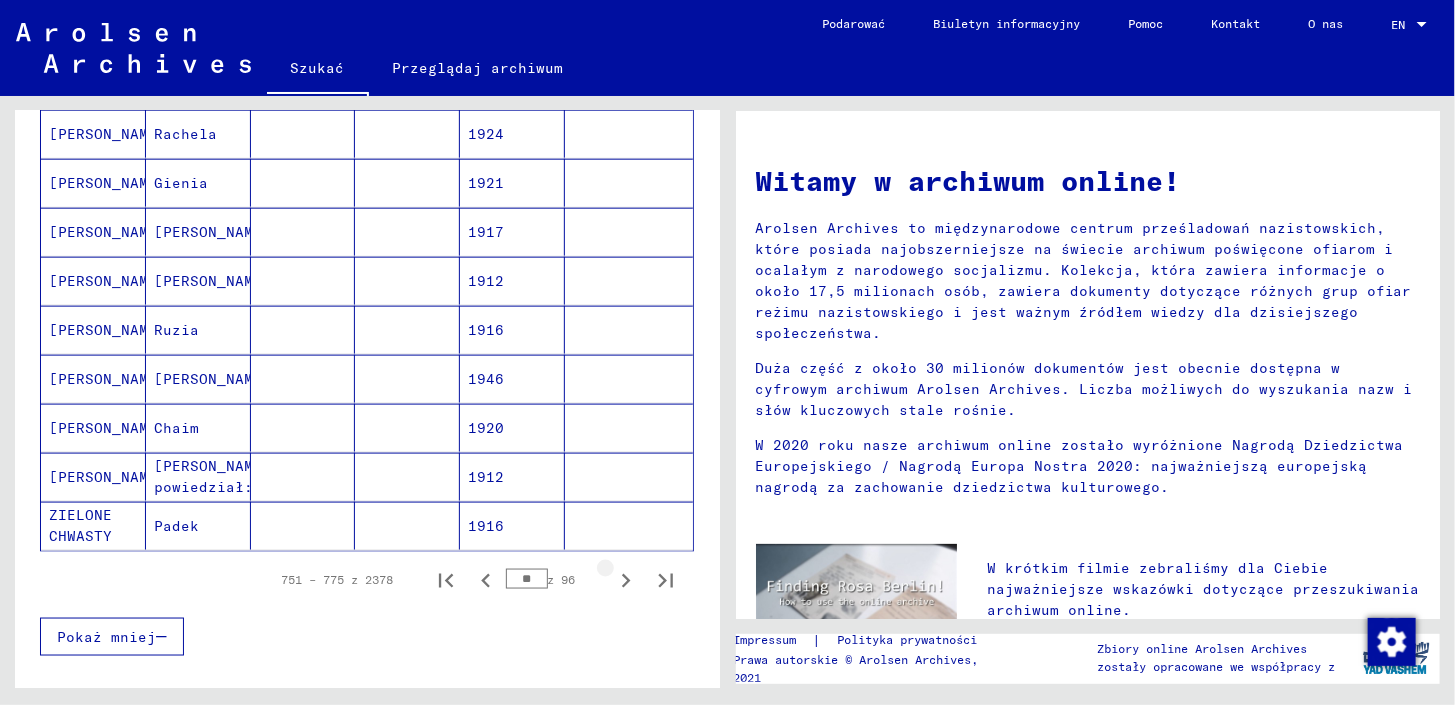 click 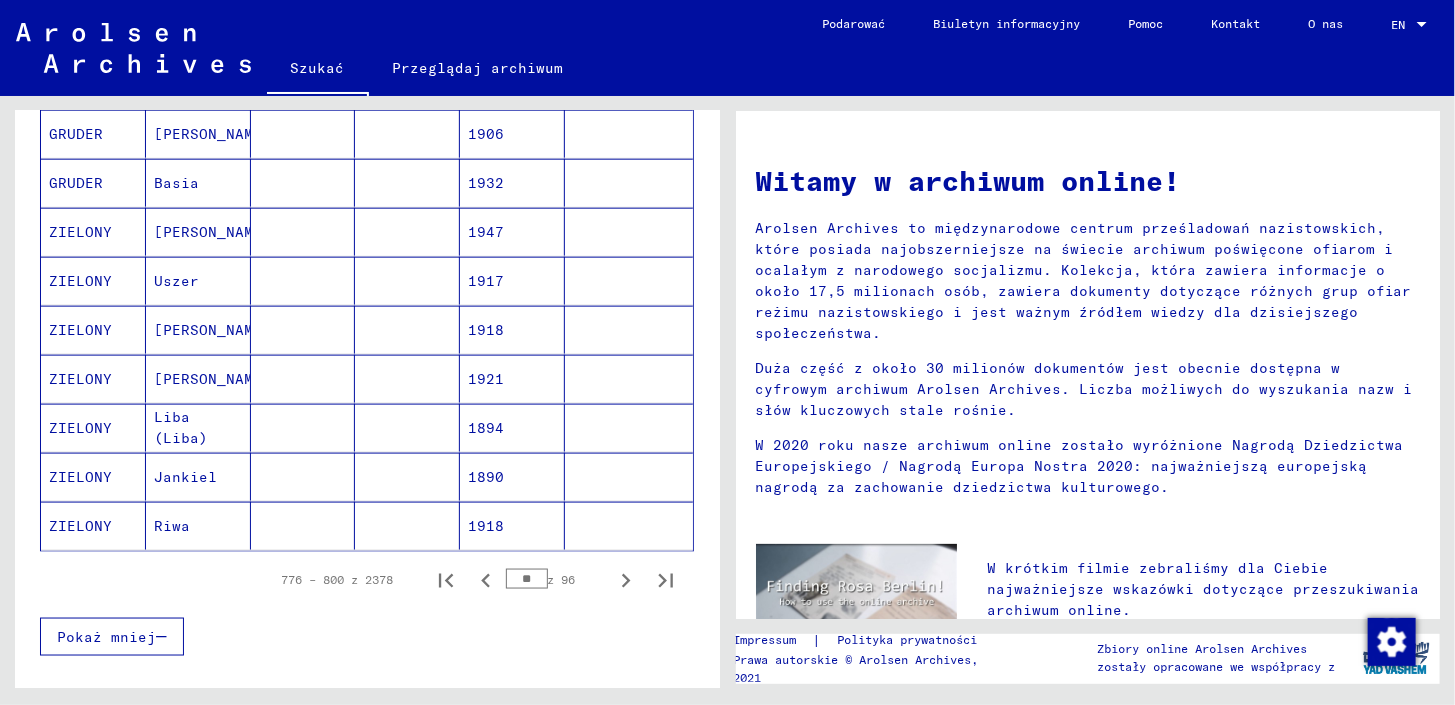 click 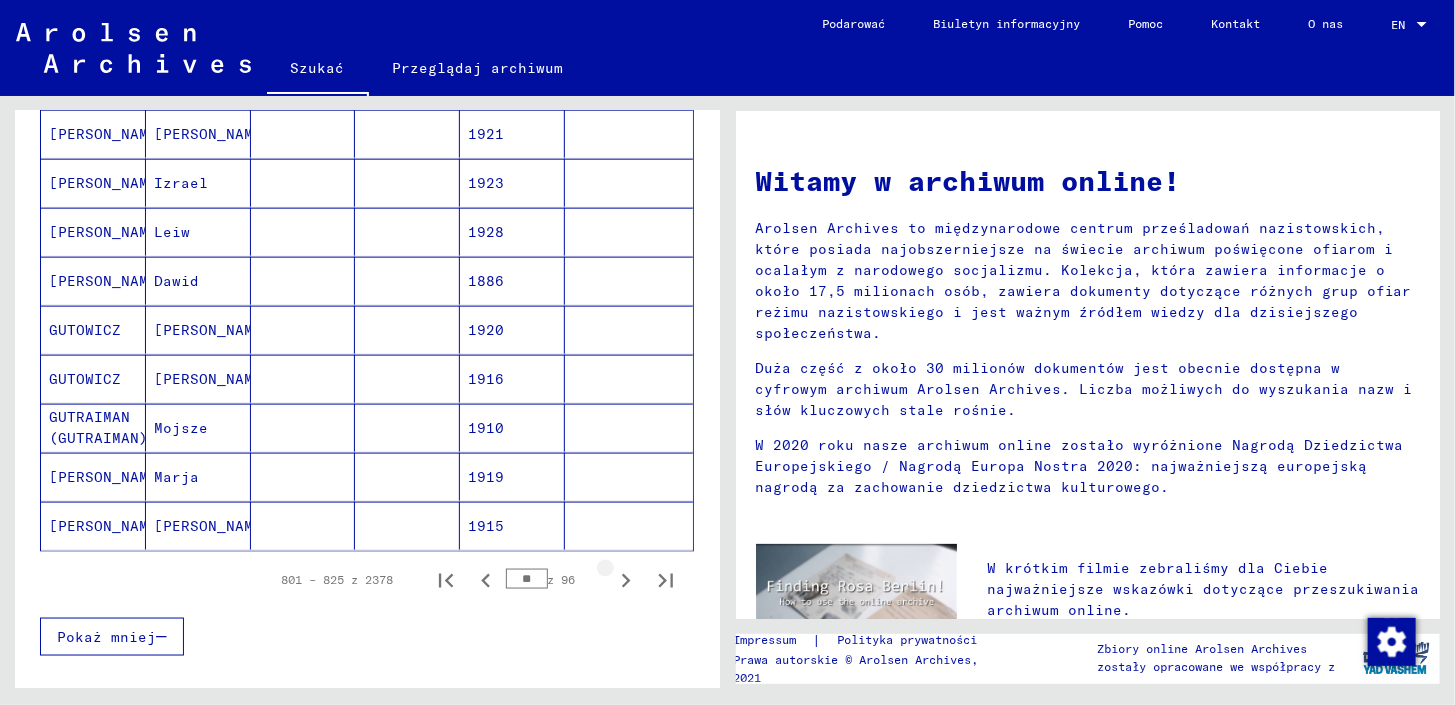 click 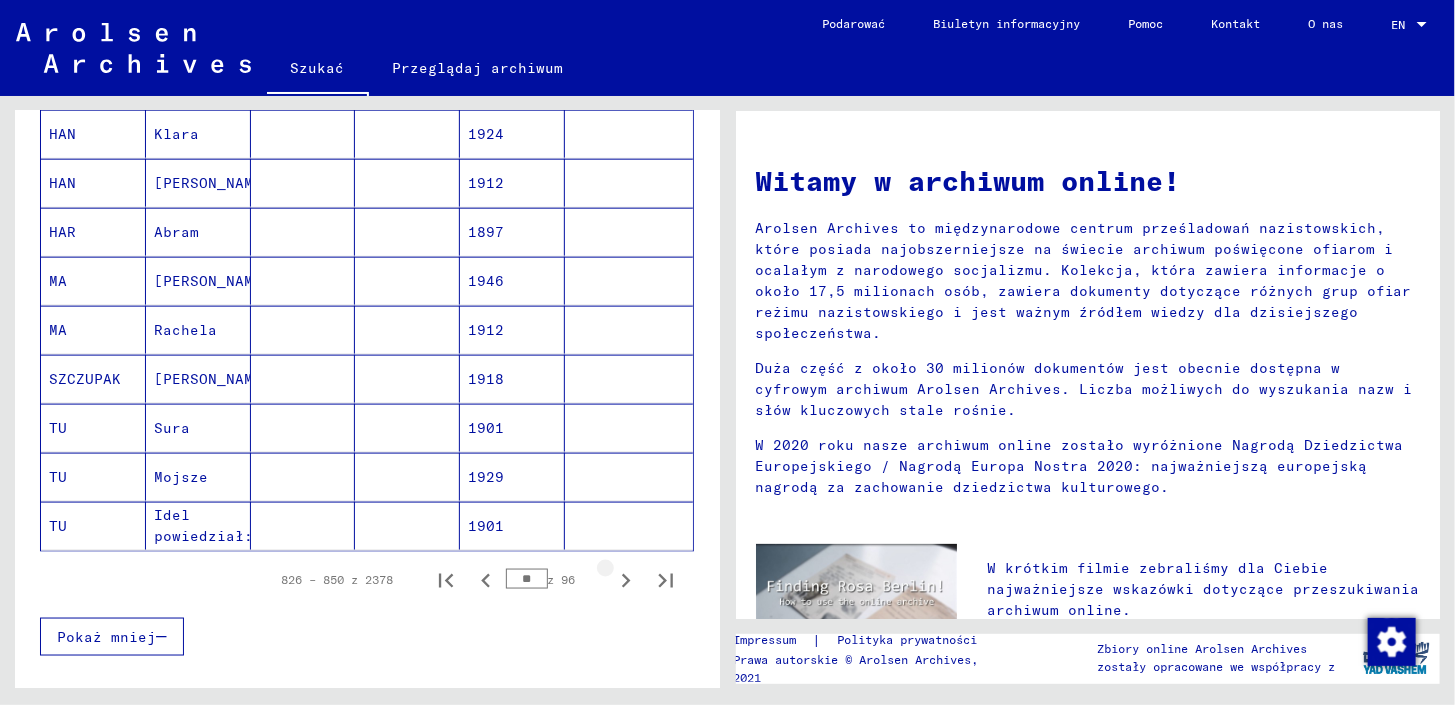 click 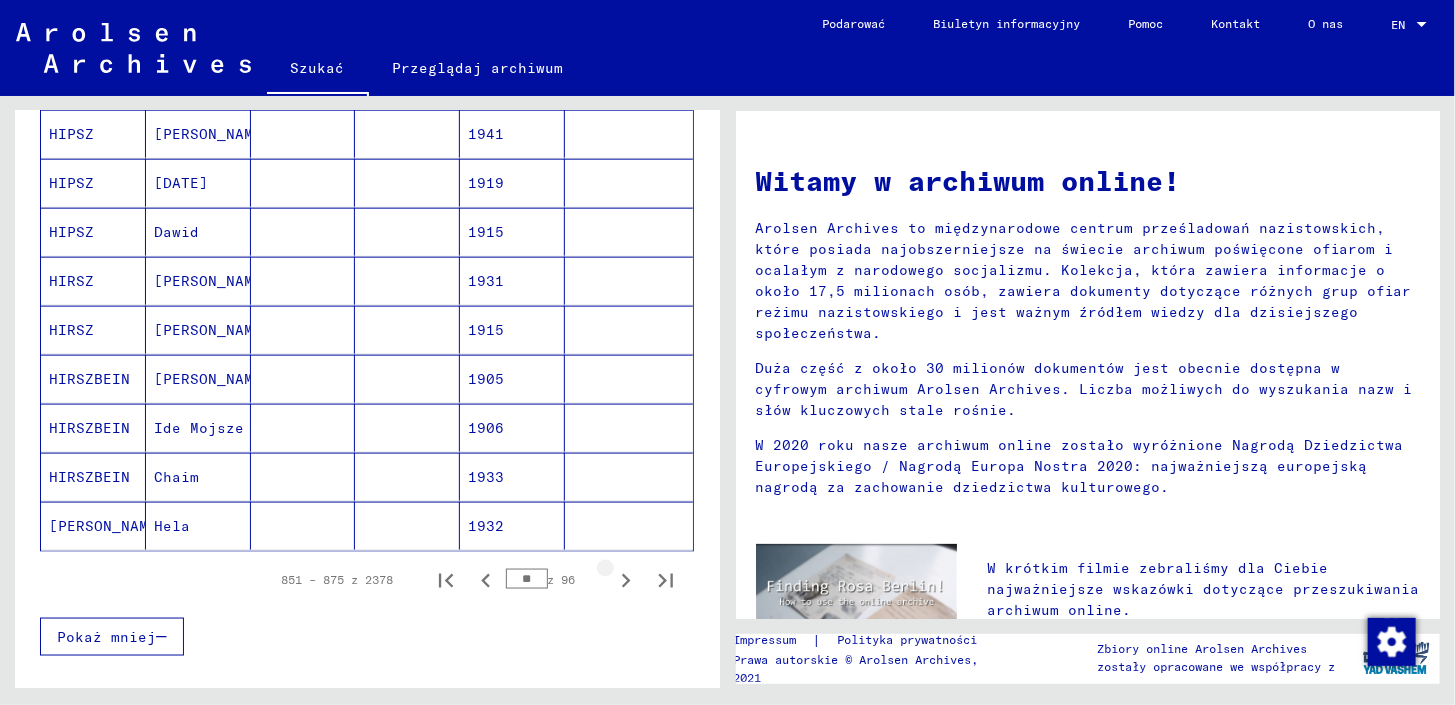 click 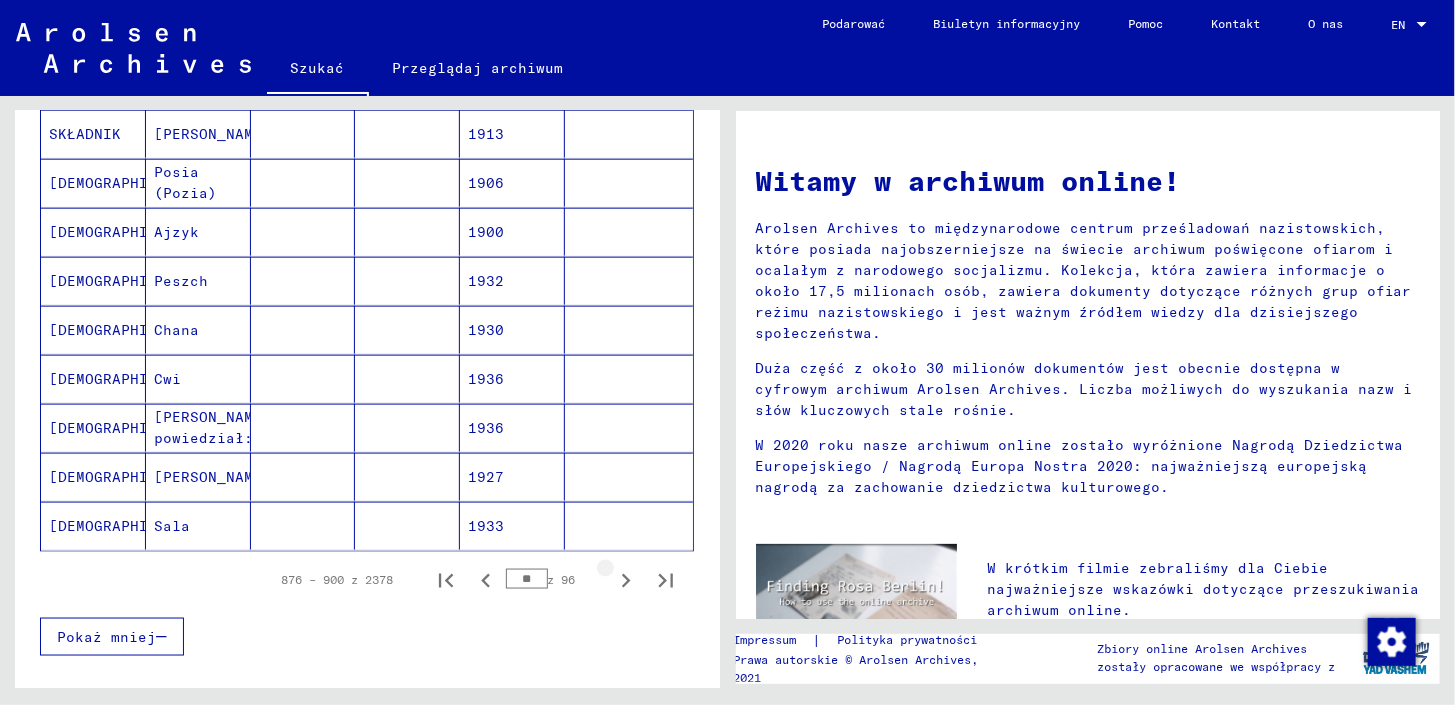 click 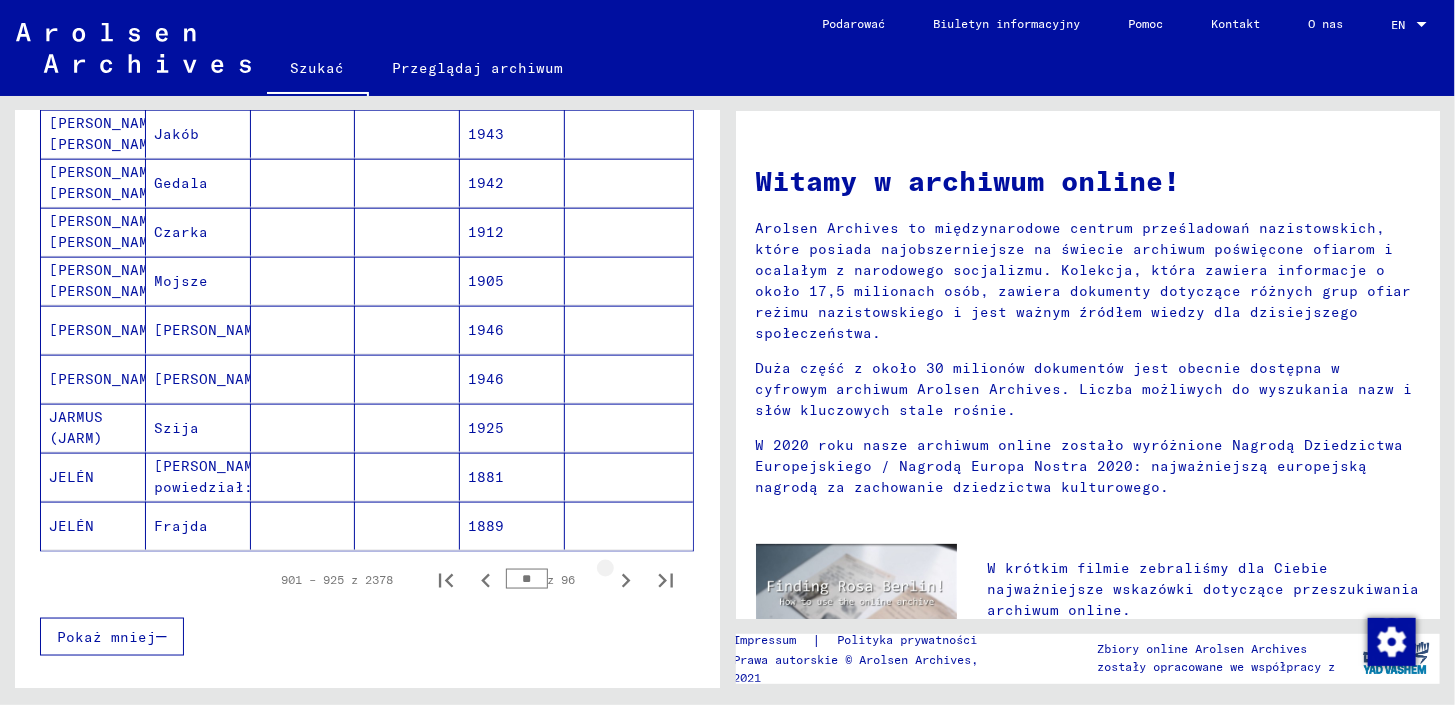 click 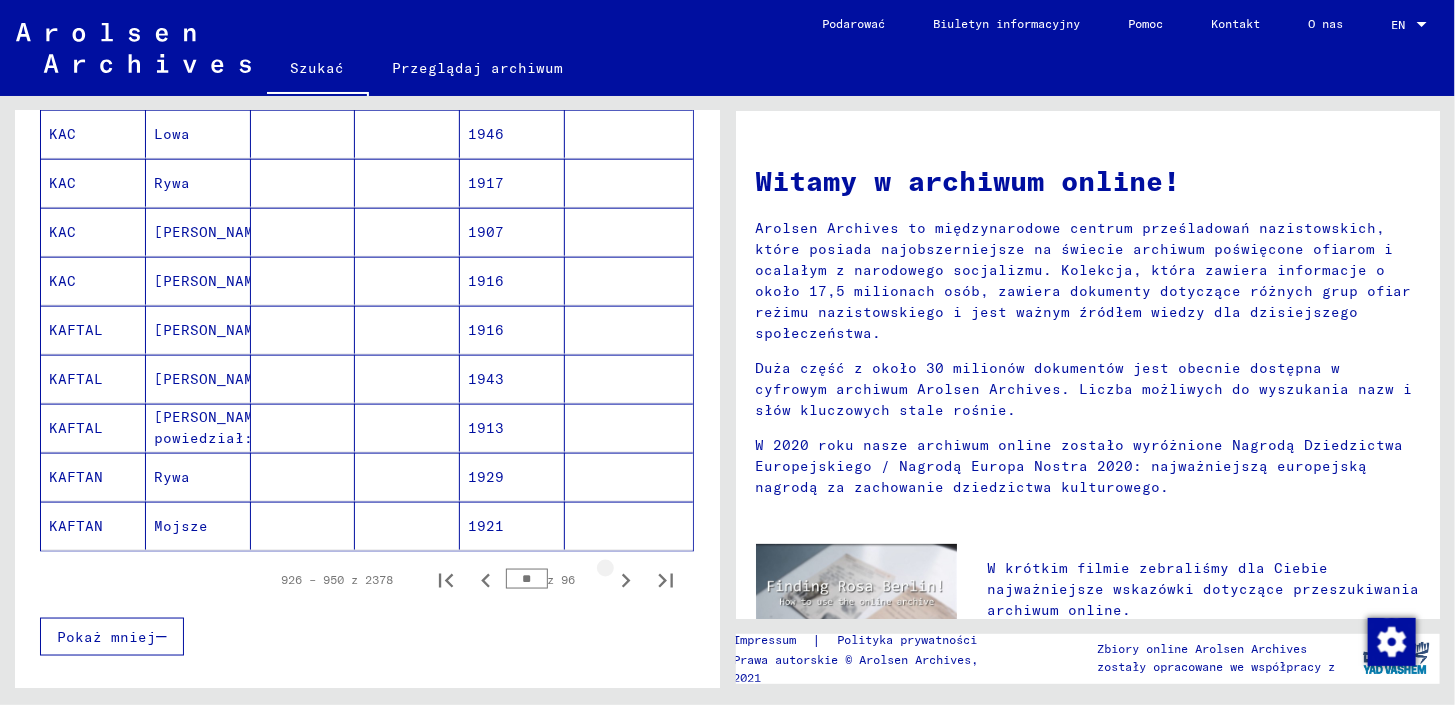 click 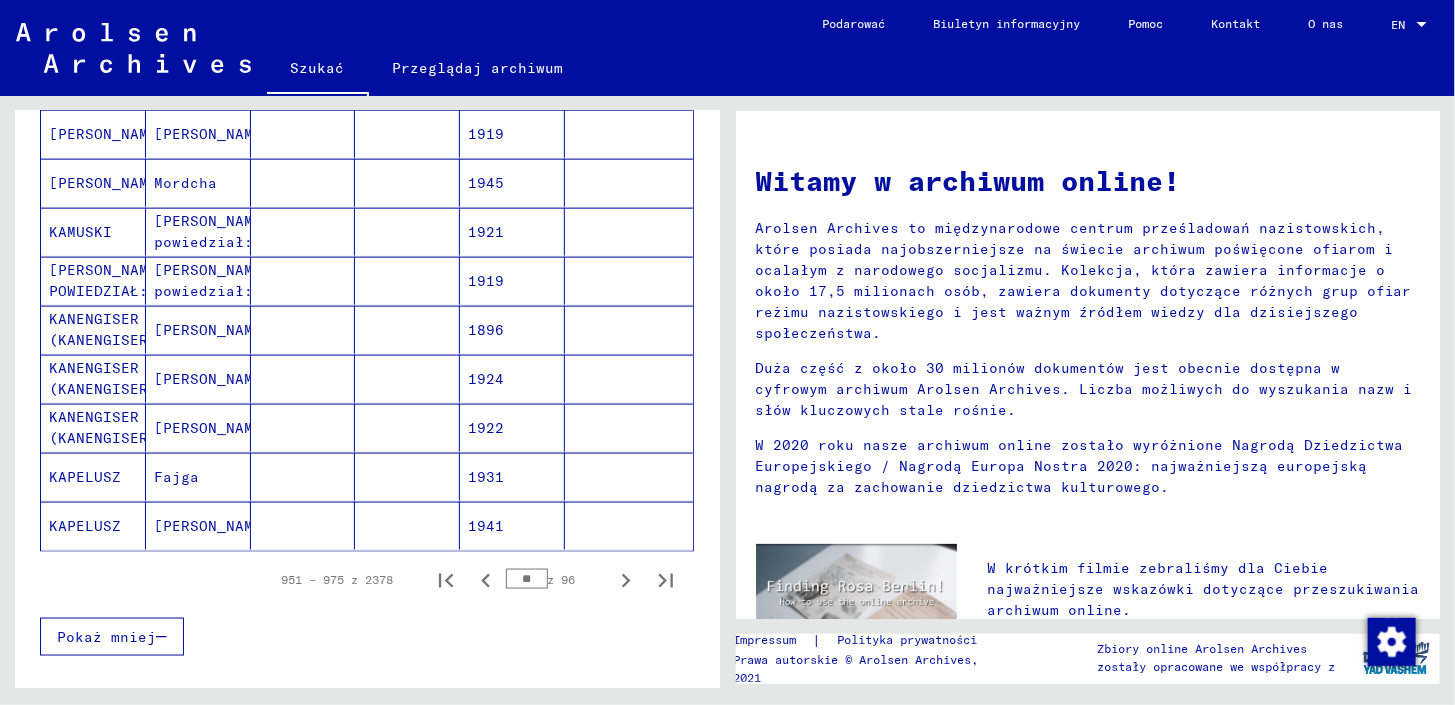 scroll, scrollTop: 0, scrollLeft: 0, axis: both 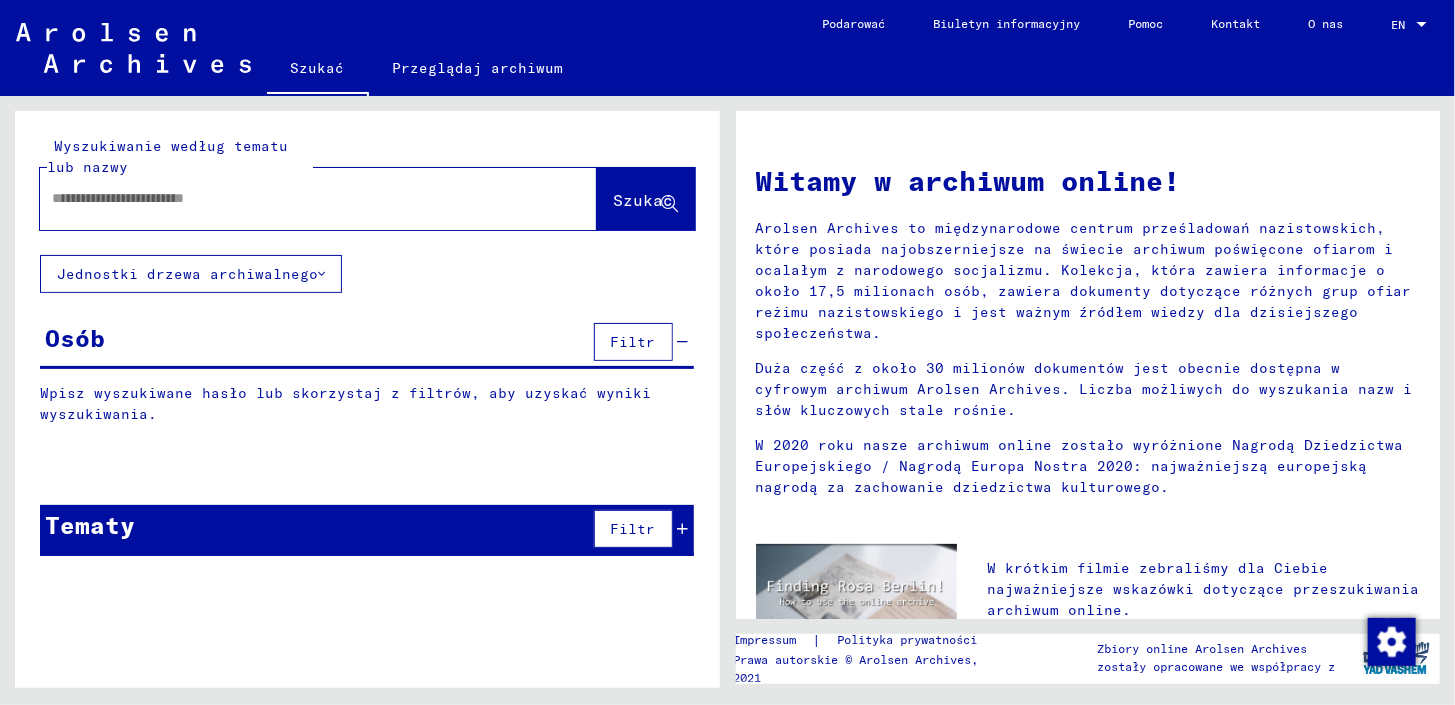 click at bounding box center (294, 198) 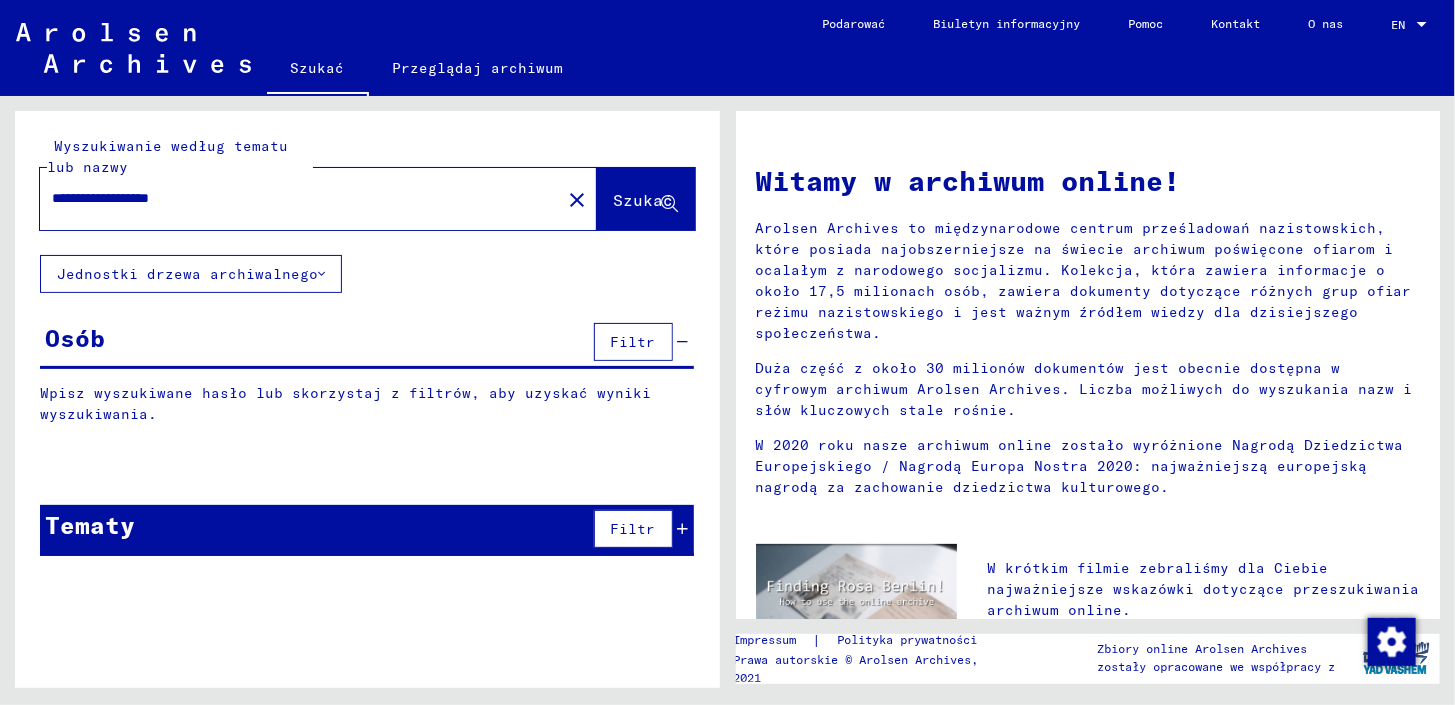 type on "**********" 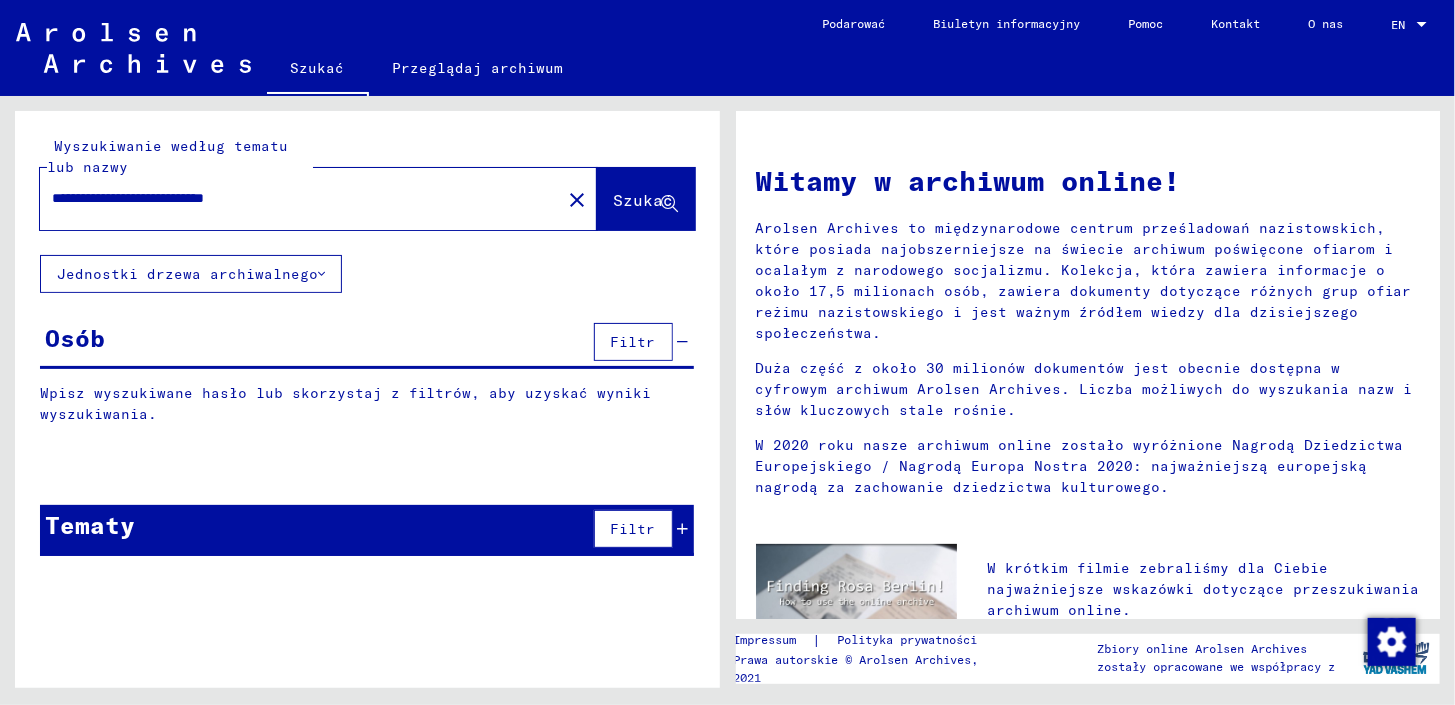 click 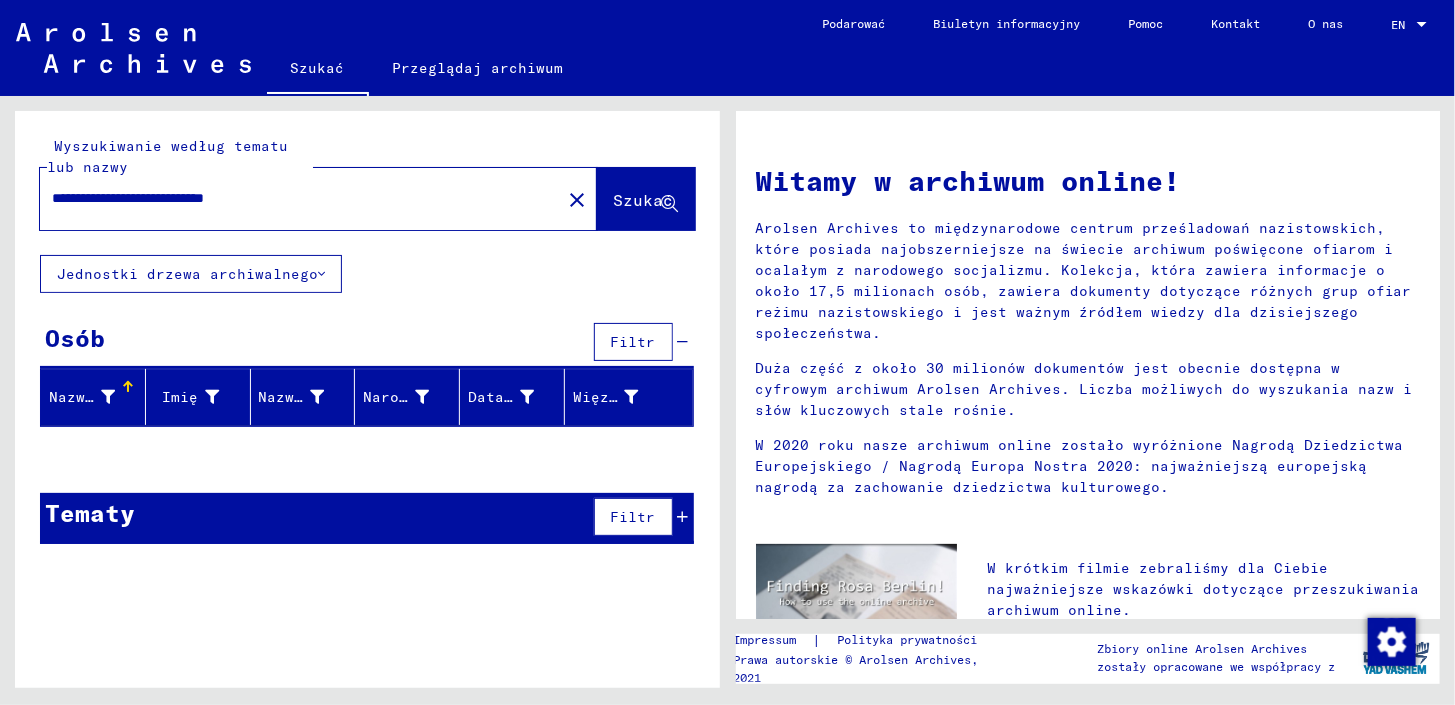 click on "Jednostki drzewa archiwalnego" 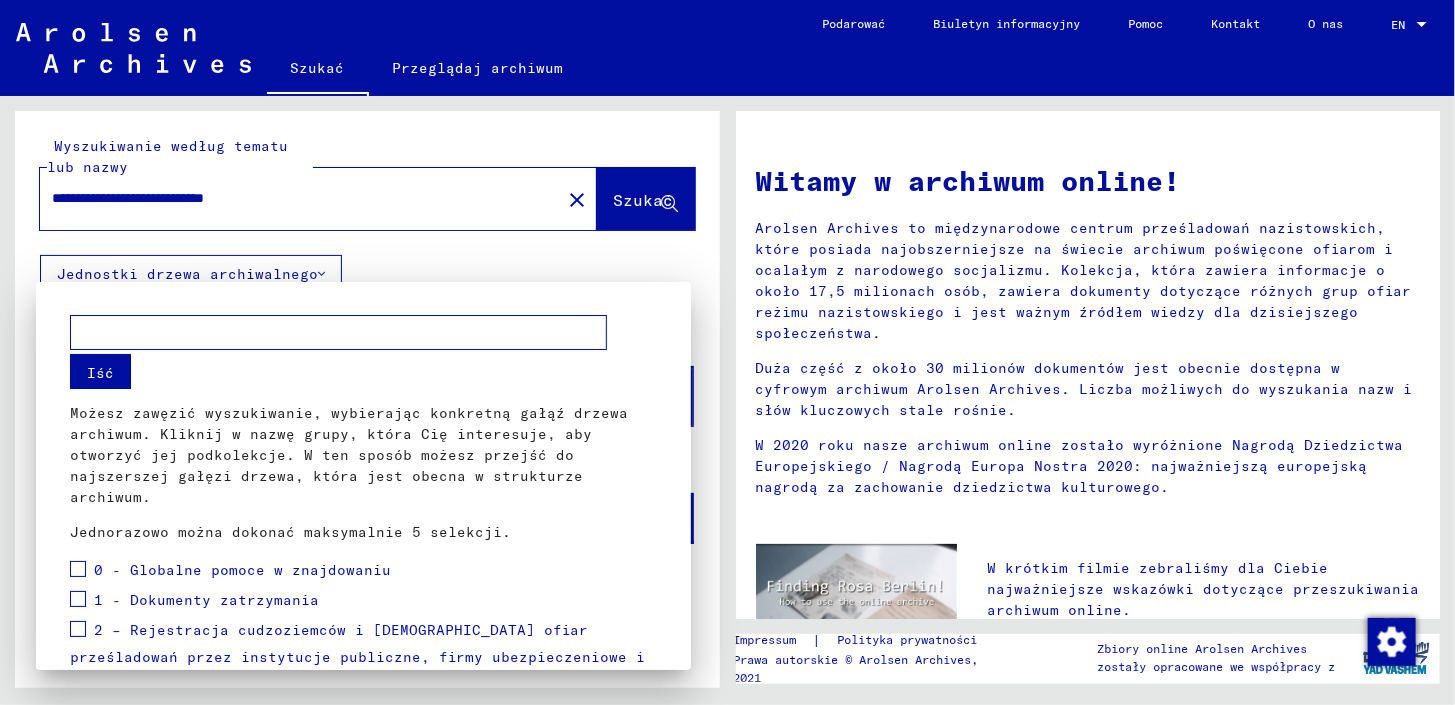 click at bounding box center [727, 352] 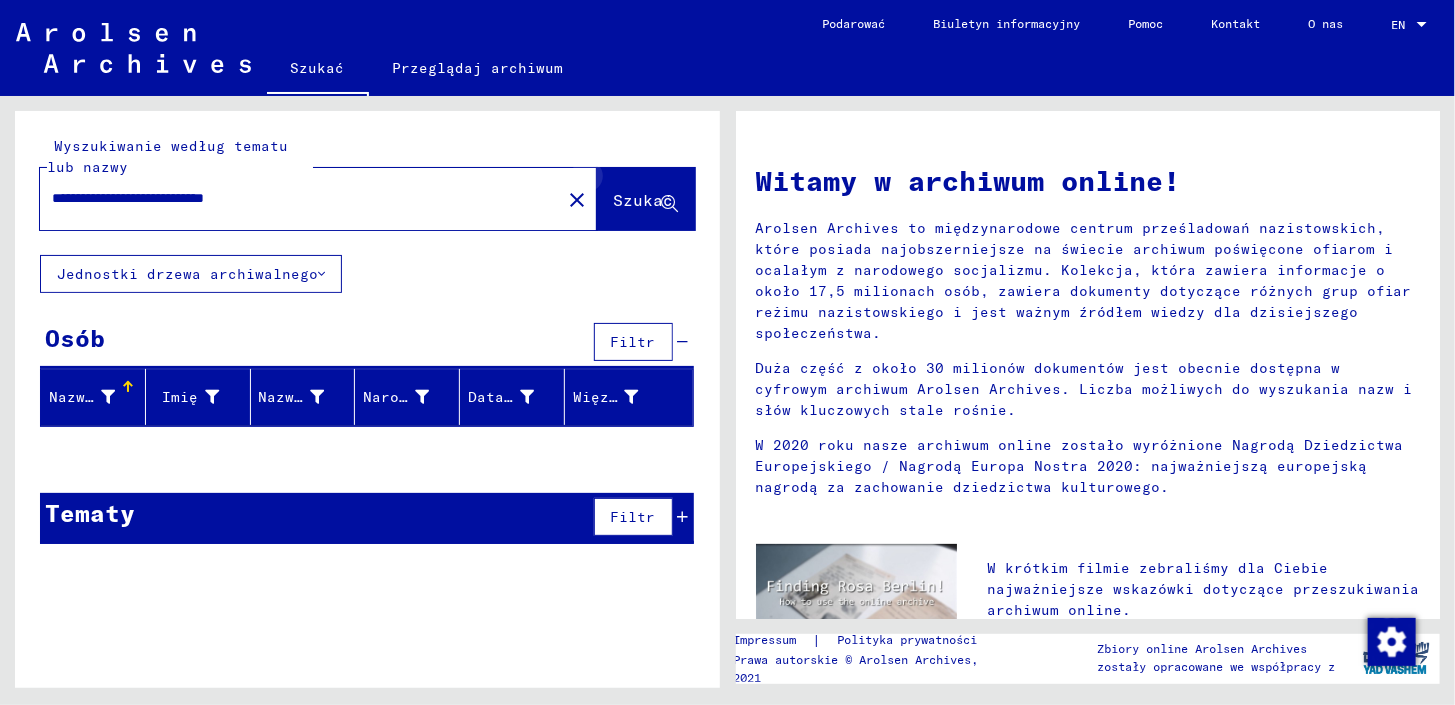 click 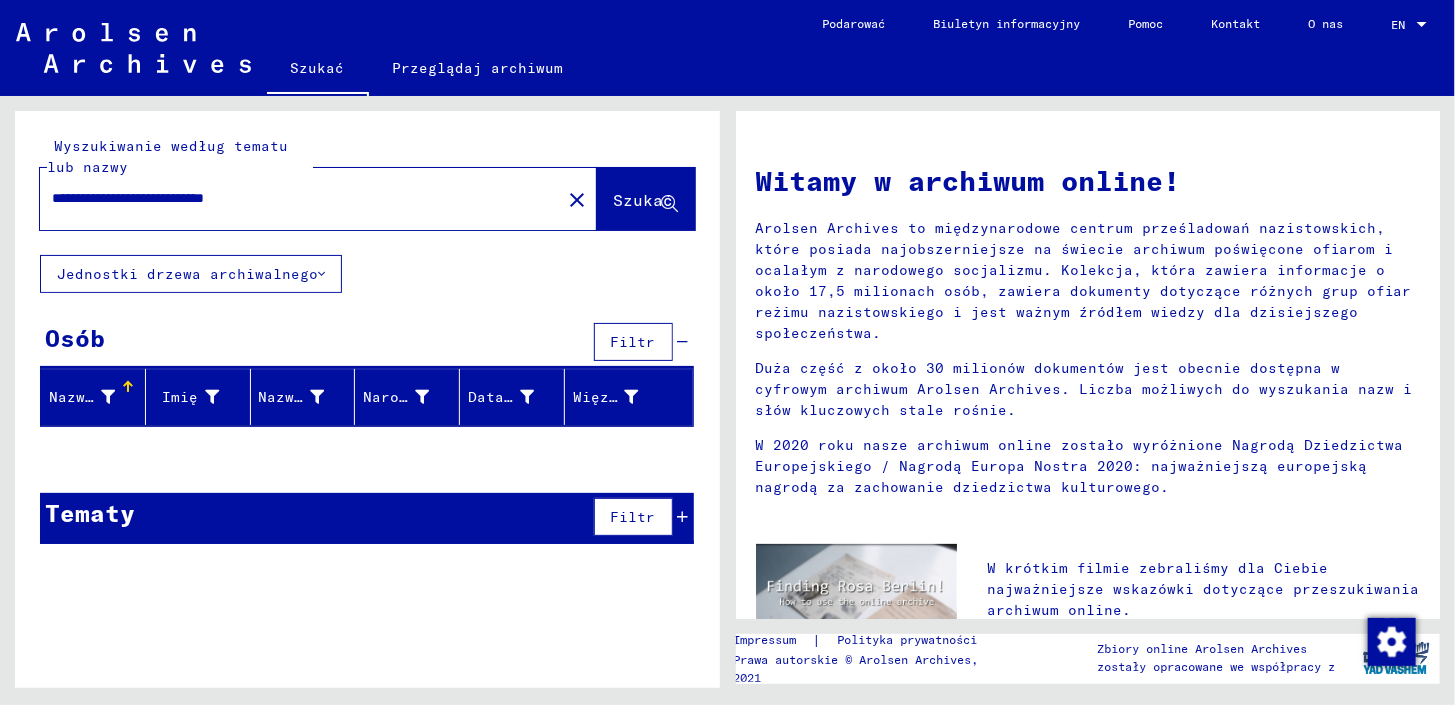 click on "Nazwisko" at bounding box center (85, 397) 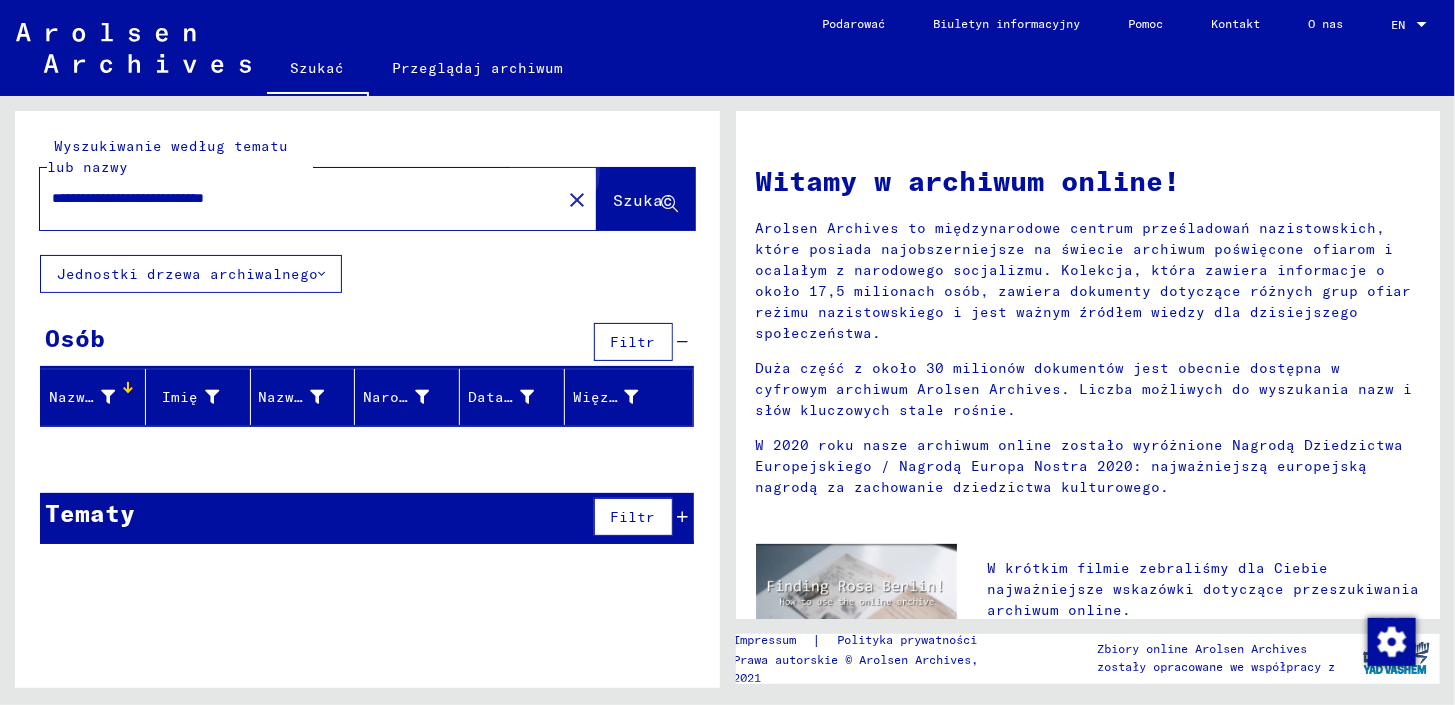 click on "Szukać" 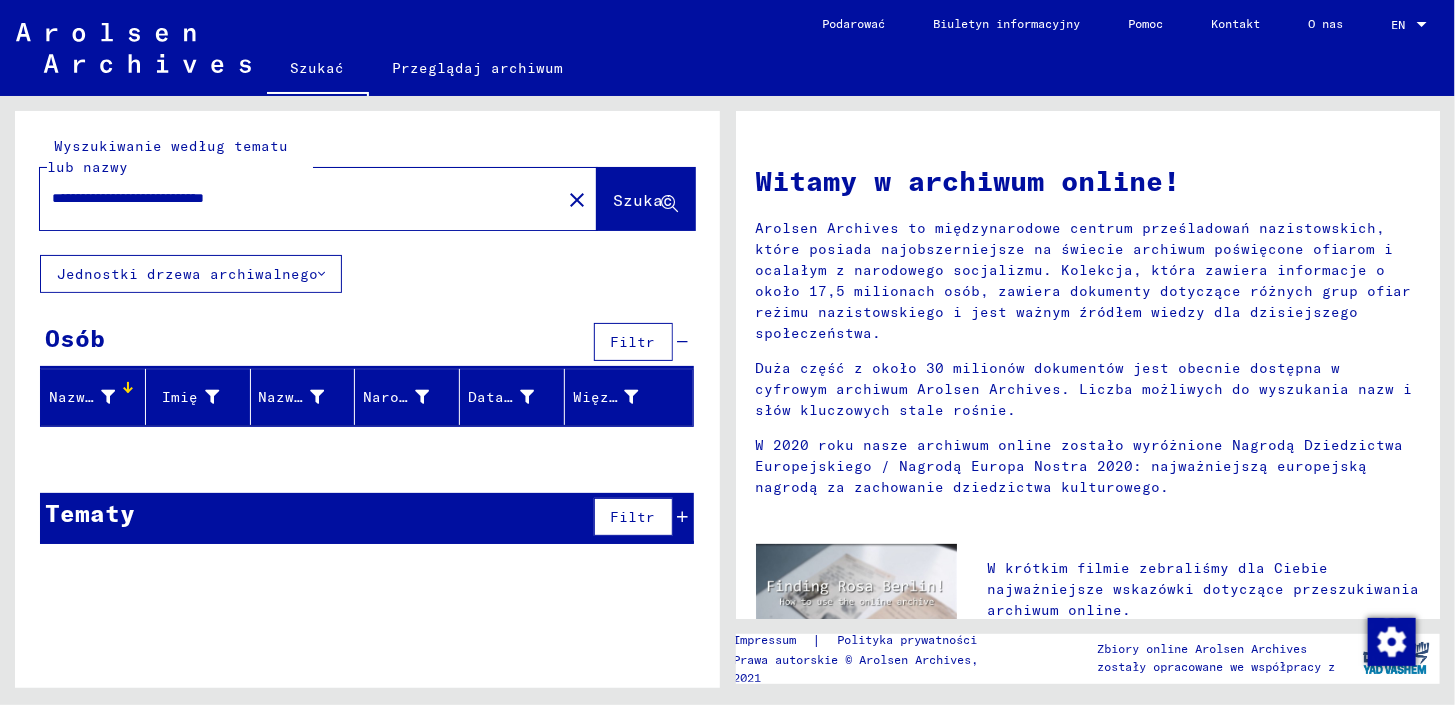 click on "Nazwisko" at bounding box center (85, 397) 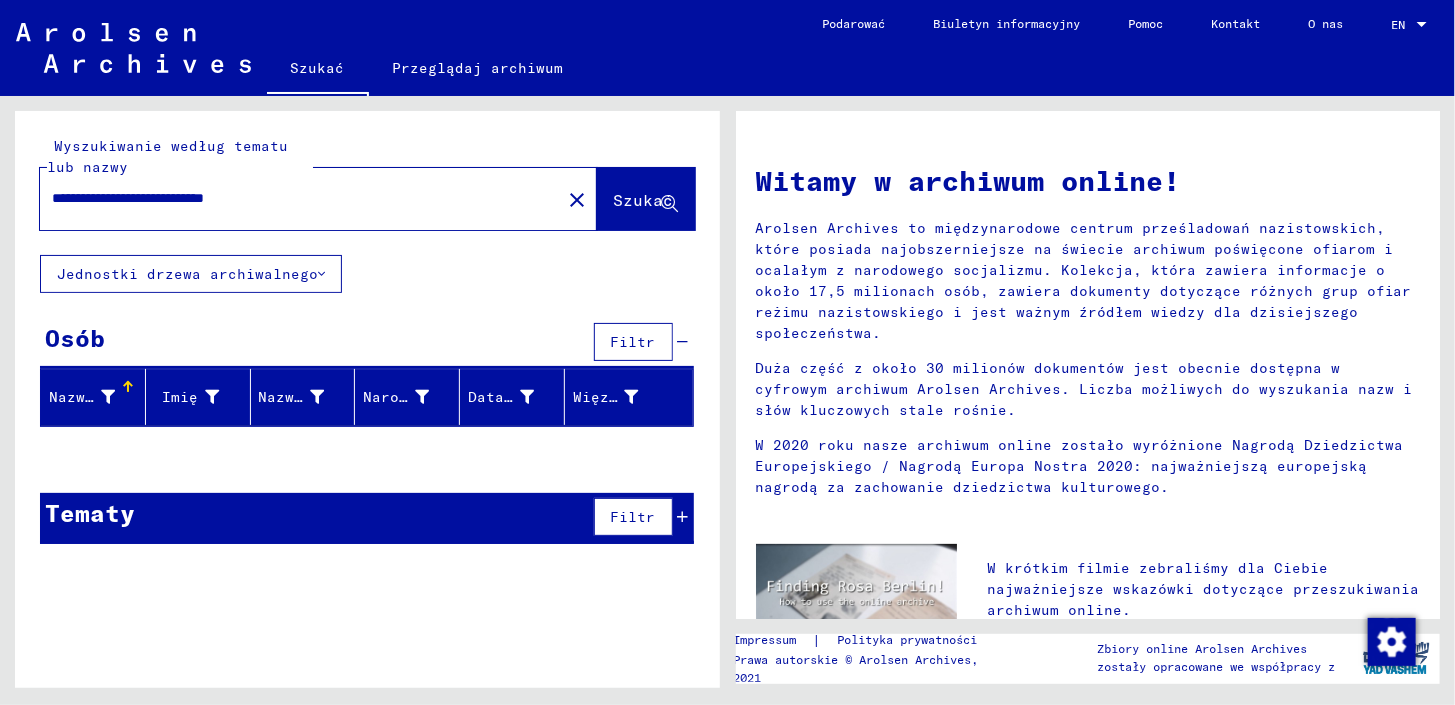 click on "Nazwisko" at bounding box center (85, 397) 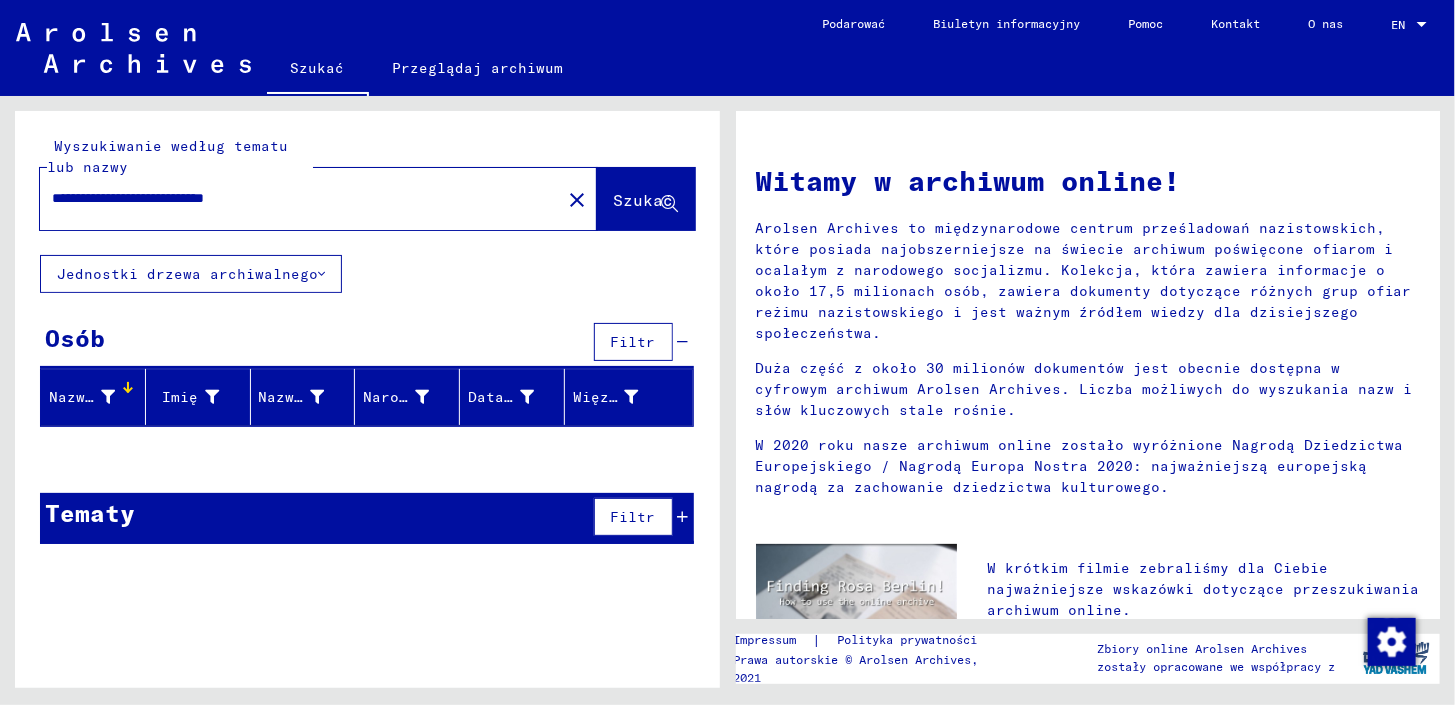 click on "Nazwisko" at bounding box center (85, 397) 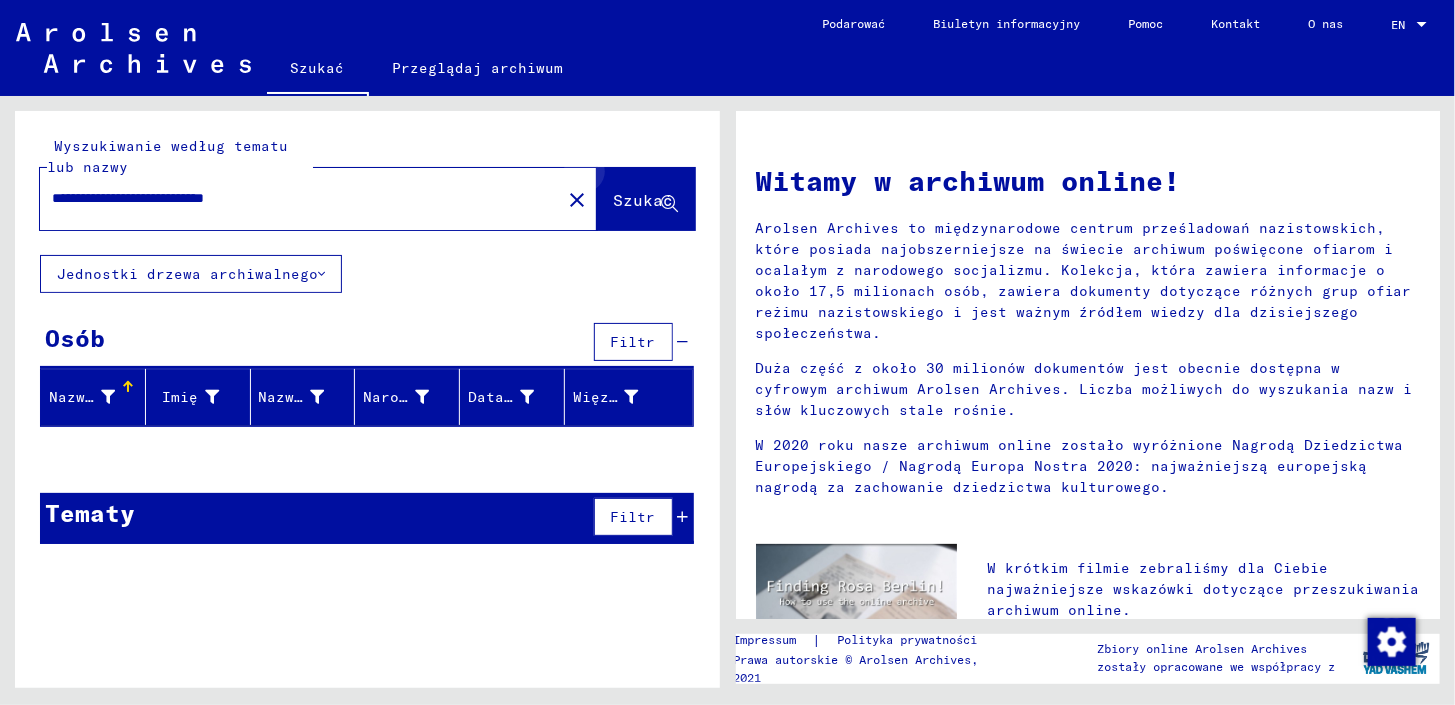 click 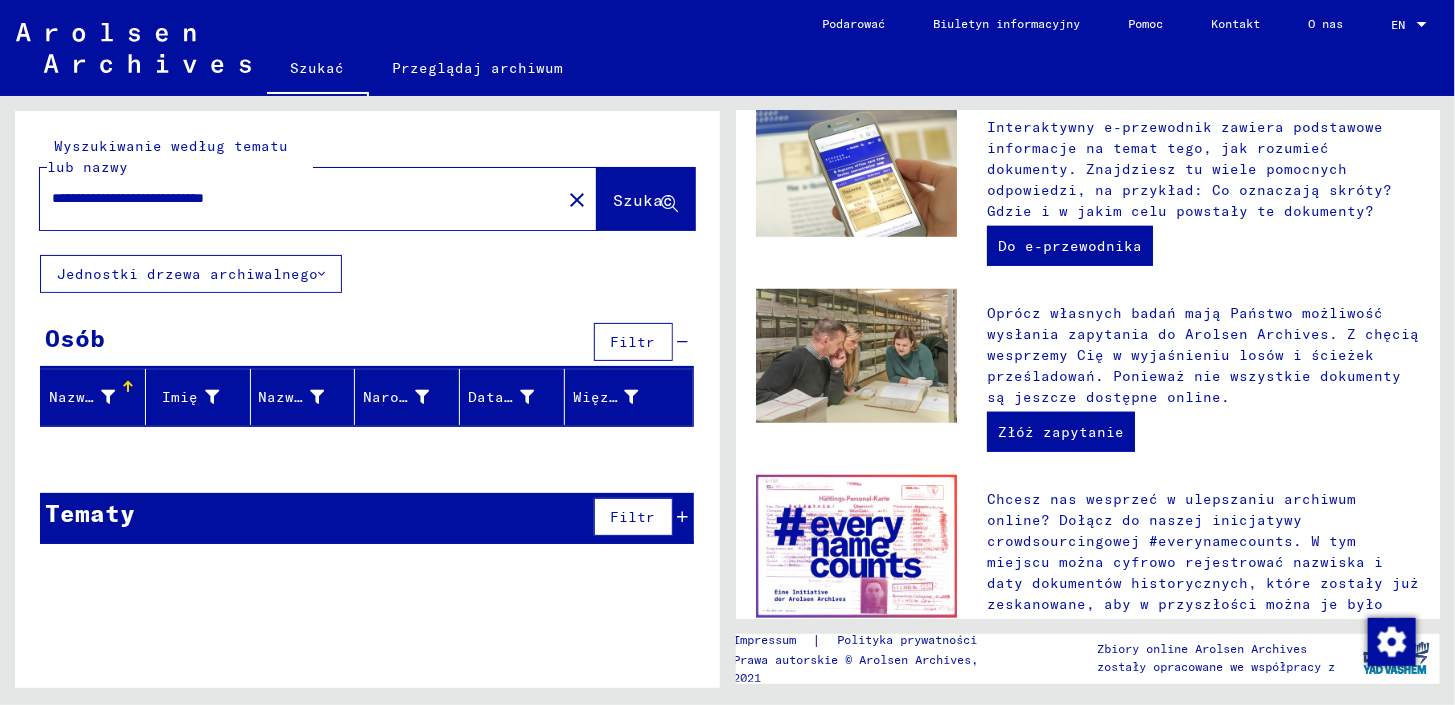 scroll, scrollTop: 600, scrollLeft: 0, axis: vertical 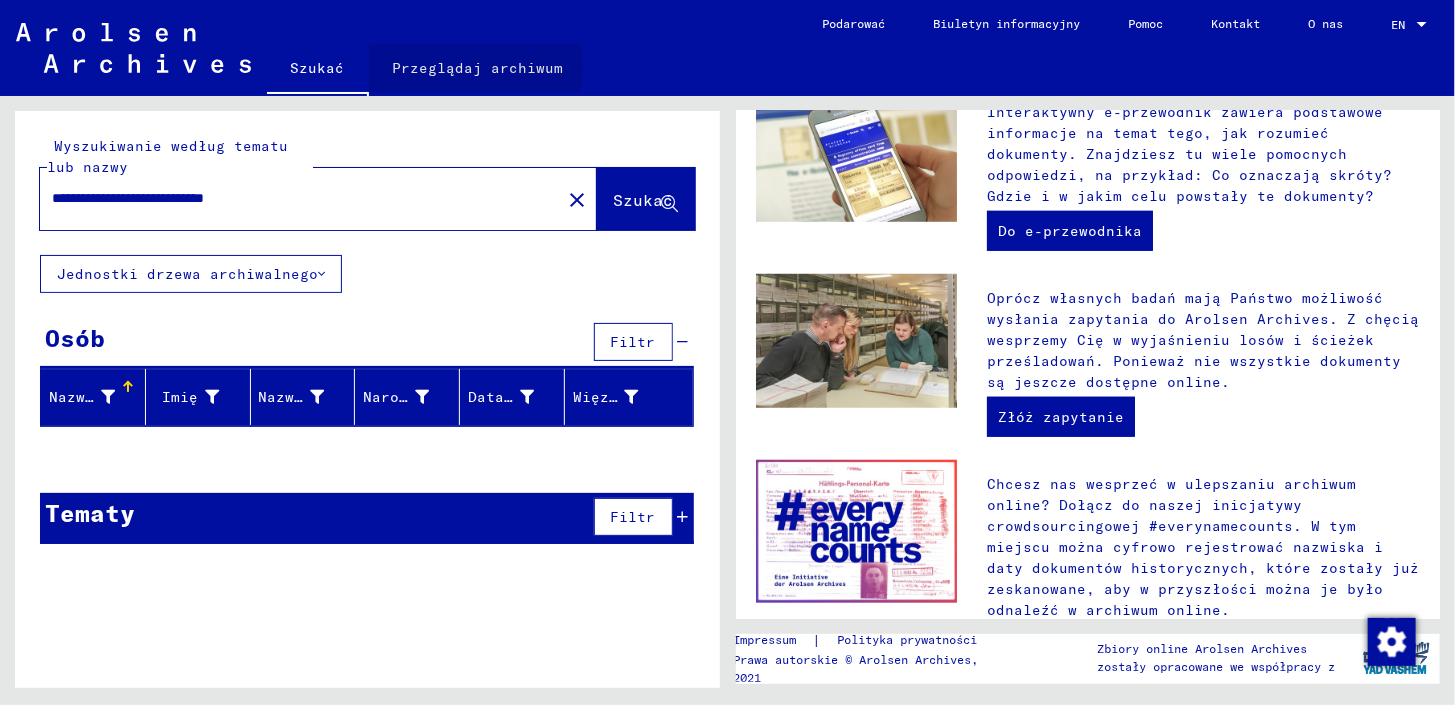 click on "Przeglądaj archiwum" 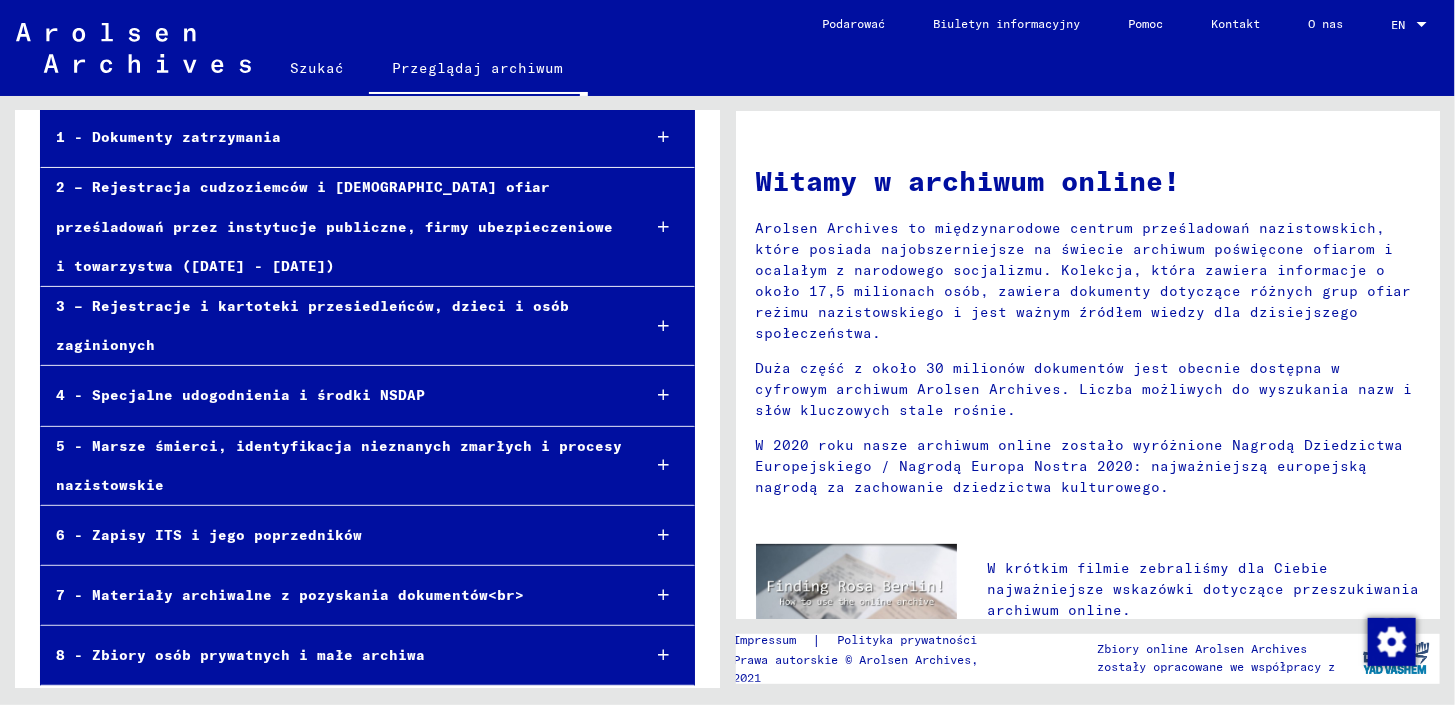 scroll, scrollTop: 172, scrollLeft: 0, axis: vertical 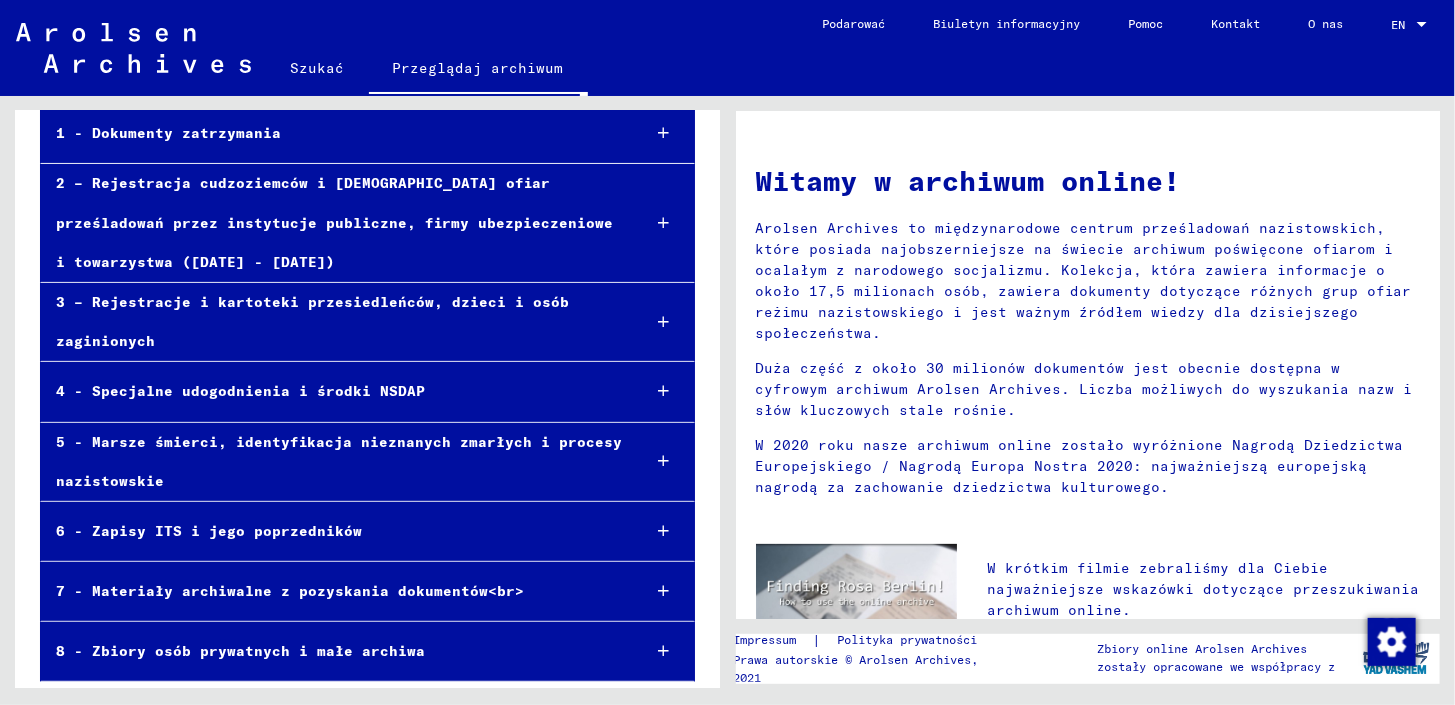 click on "1 - Dokumenty zatrzymania" at bounding box center [332, 133] 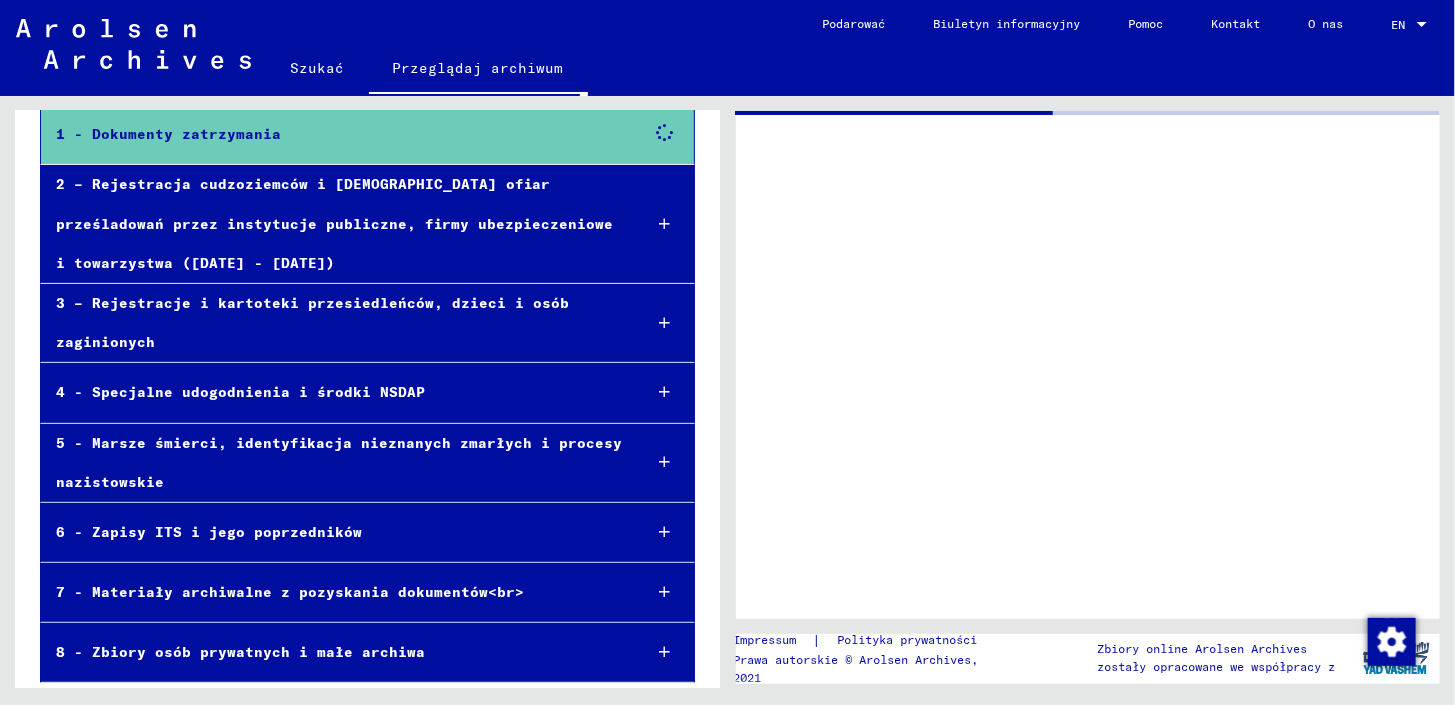 scroll, scrollTop: 164, scrollLeft: 0, axis: vertical 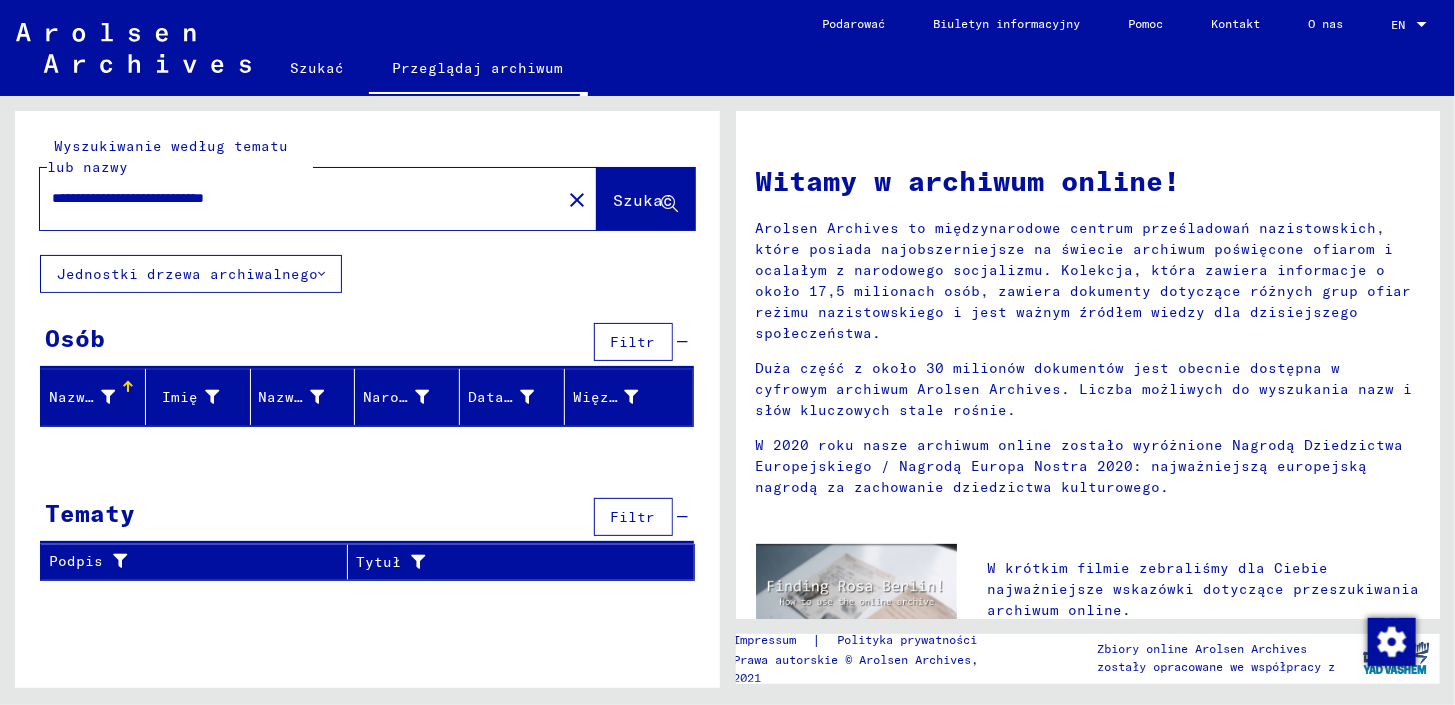 type 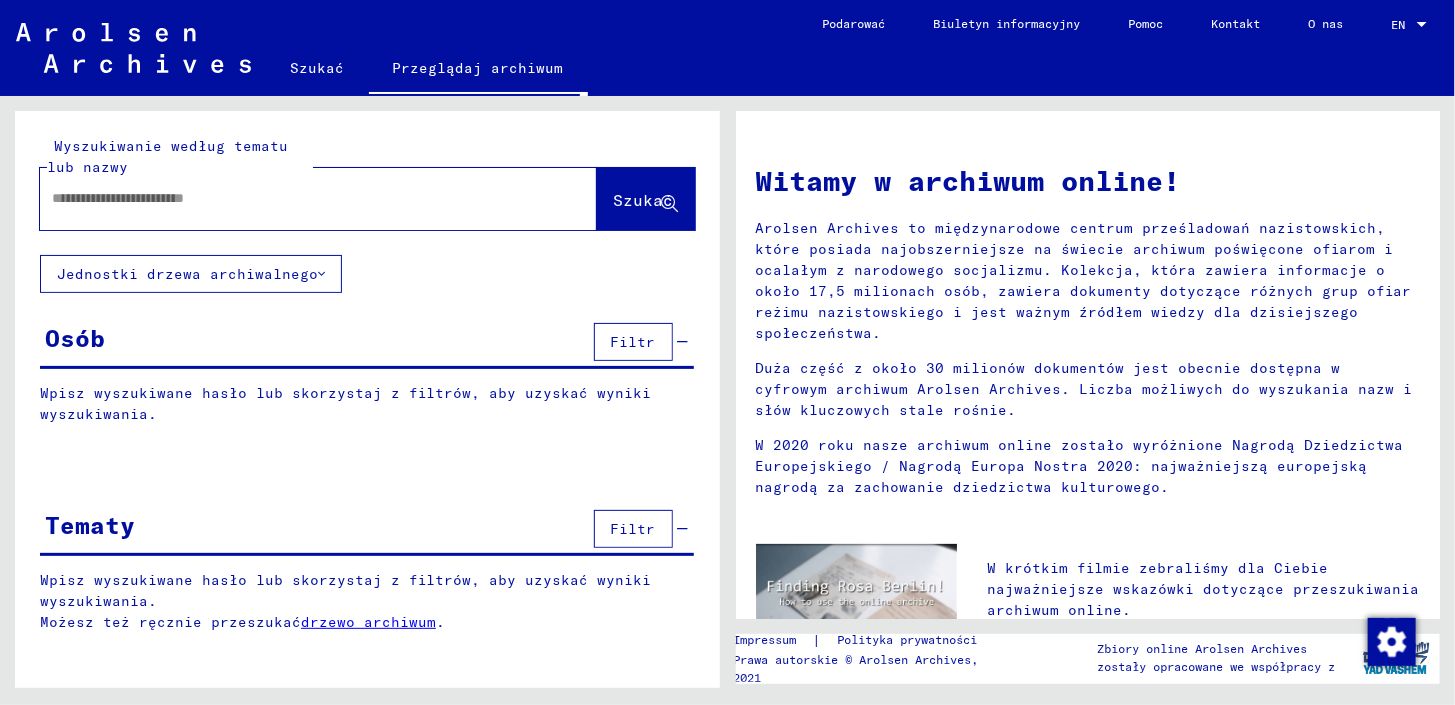 click on "drzewo archiwum" at bounding box center (368, 622) 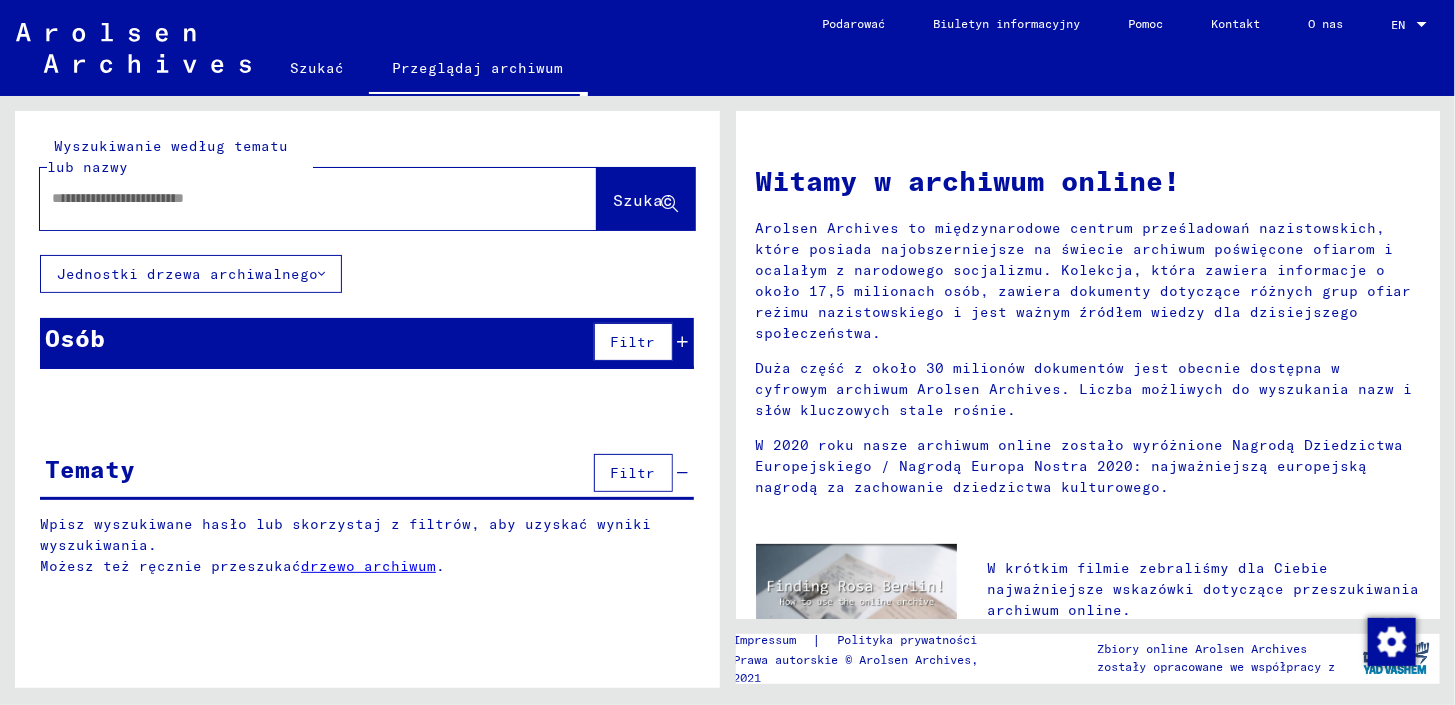 click on "Osób" at bounding box center [75, 338] 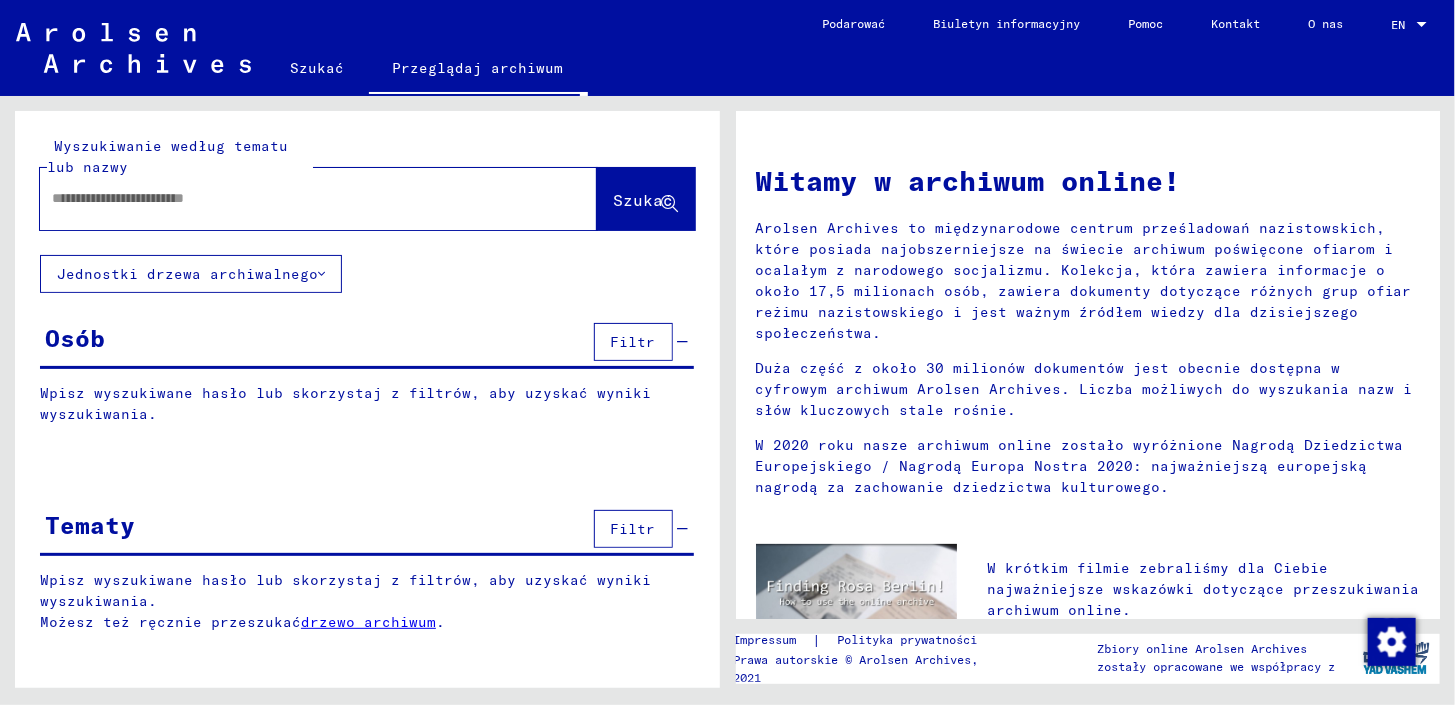 click on "Wpisz wyszukiwane hasło lub skorzystaj z filtrów, aby uzyskać wyniki wyszukiwania." at bounding box center [367, 404] 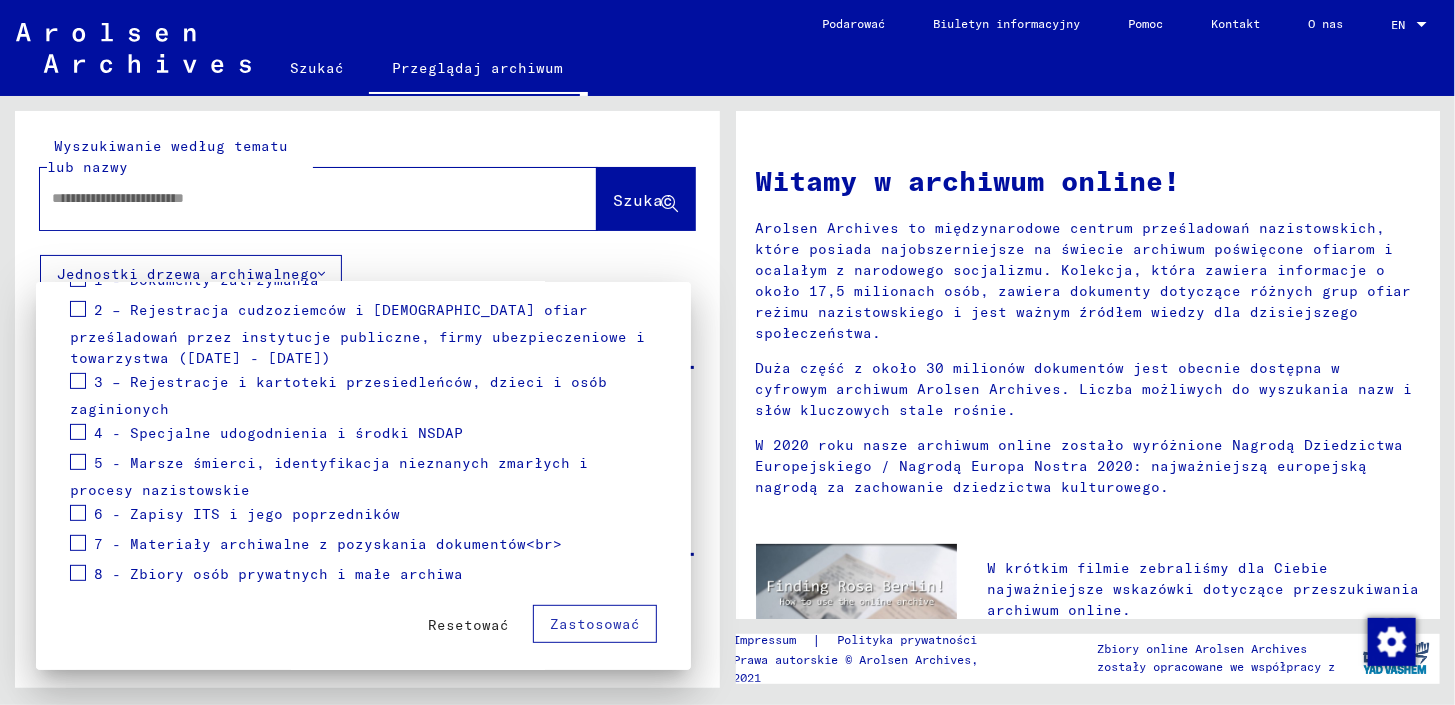 scroll, scrollTop: 325, scrollLeft: 0, axis: vertical 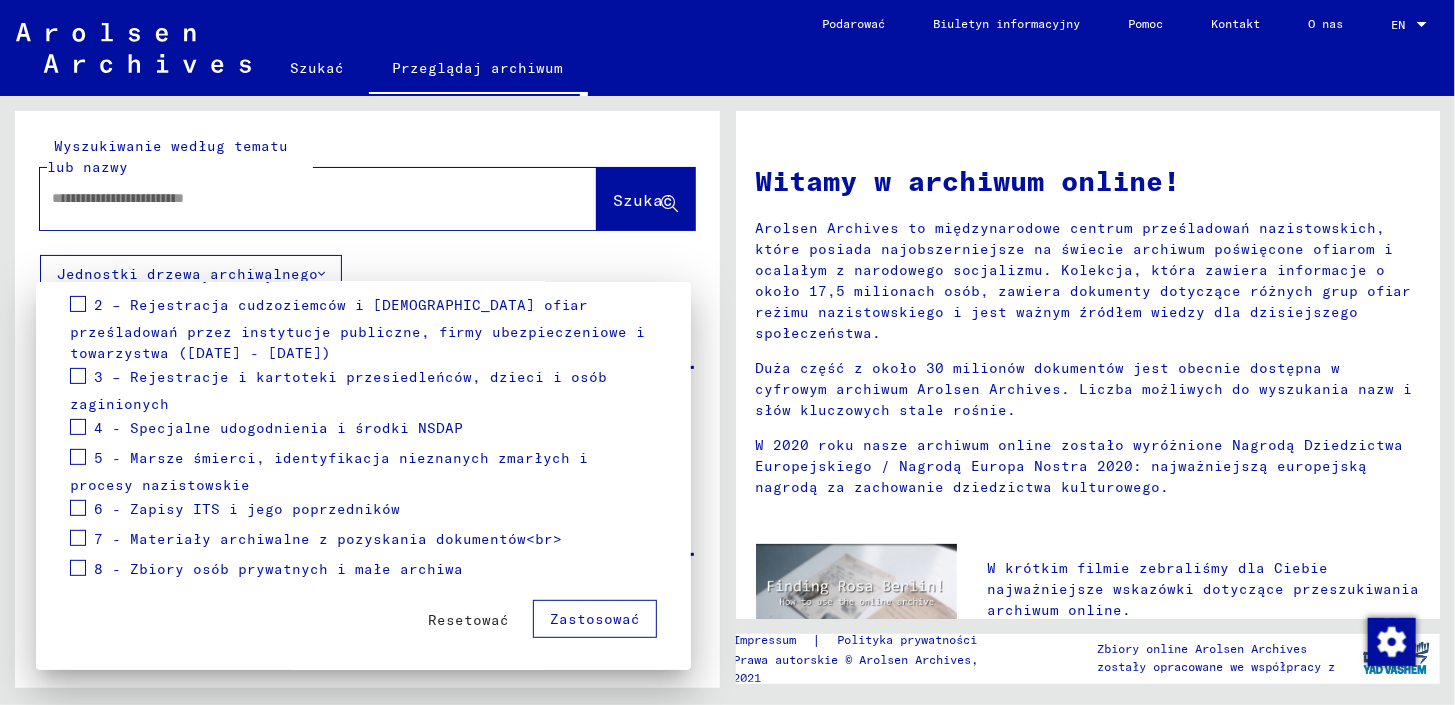 drag, startPoint x: 601, startPoint y: 614, endPoint x: 588, endPoint y: 607, distance: 14.764823 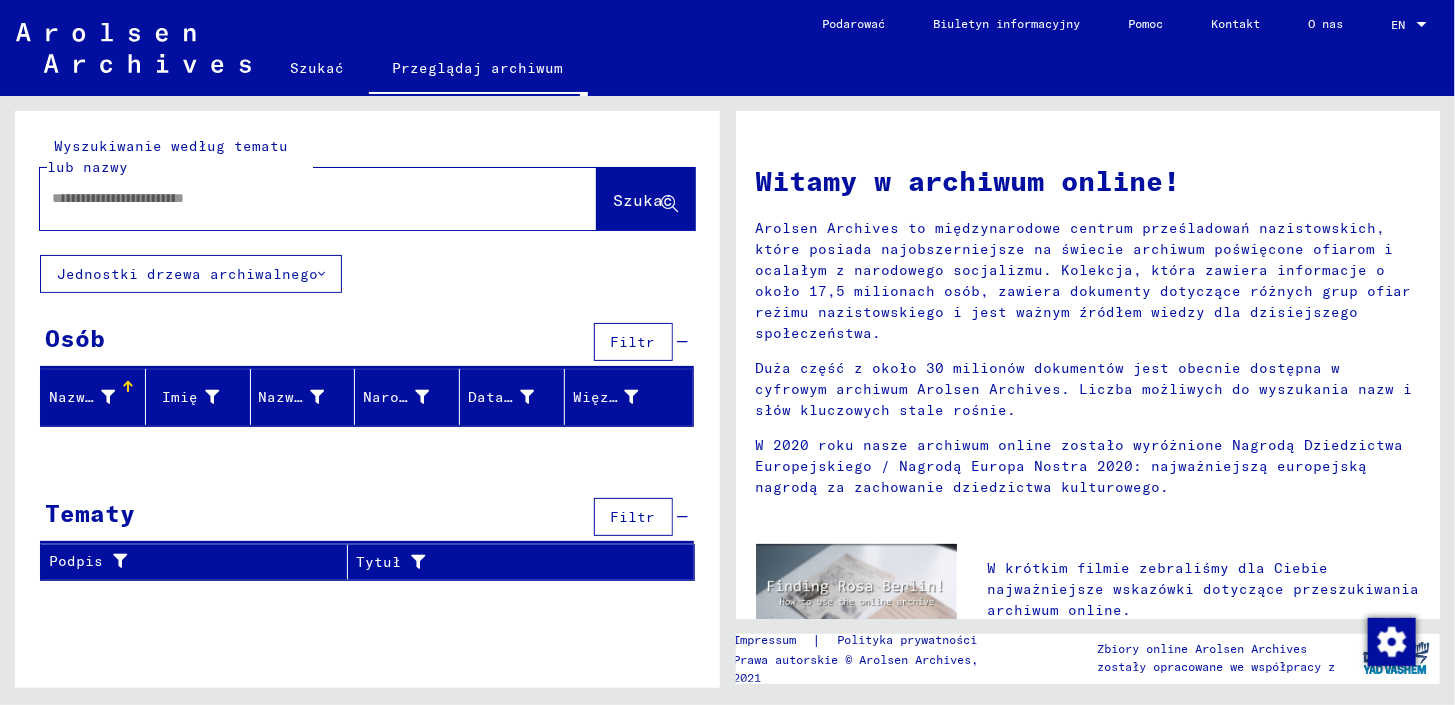 click at bounding box center [294, 198] 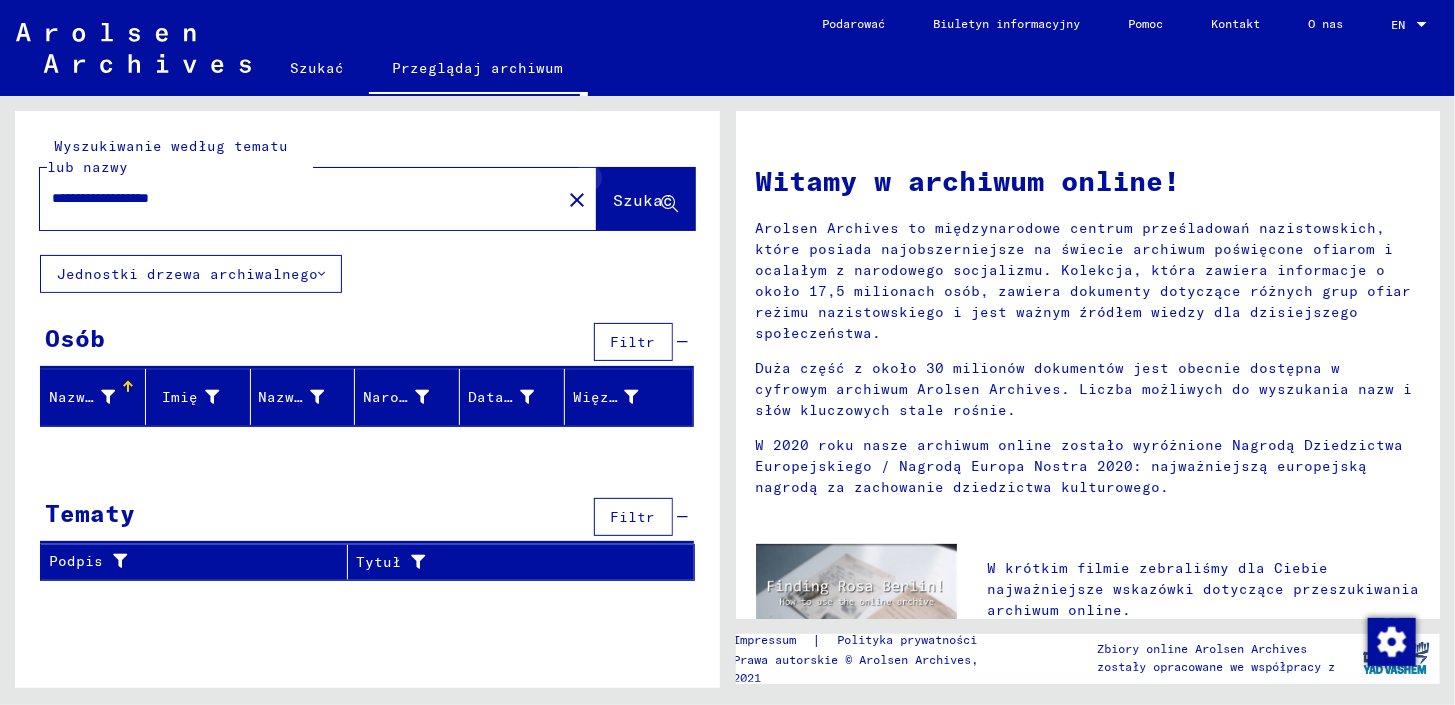 click 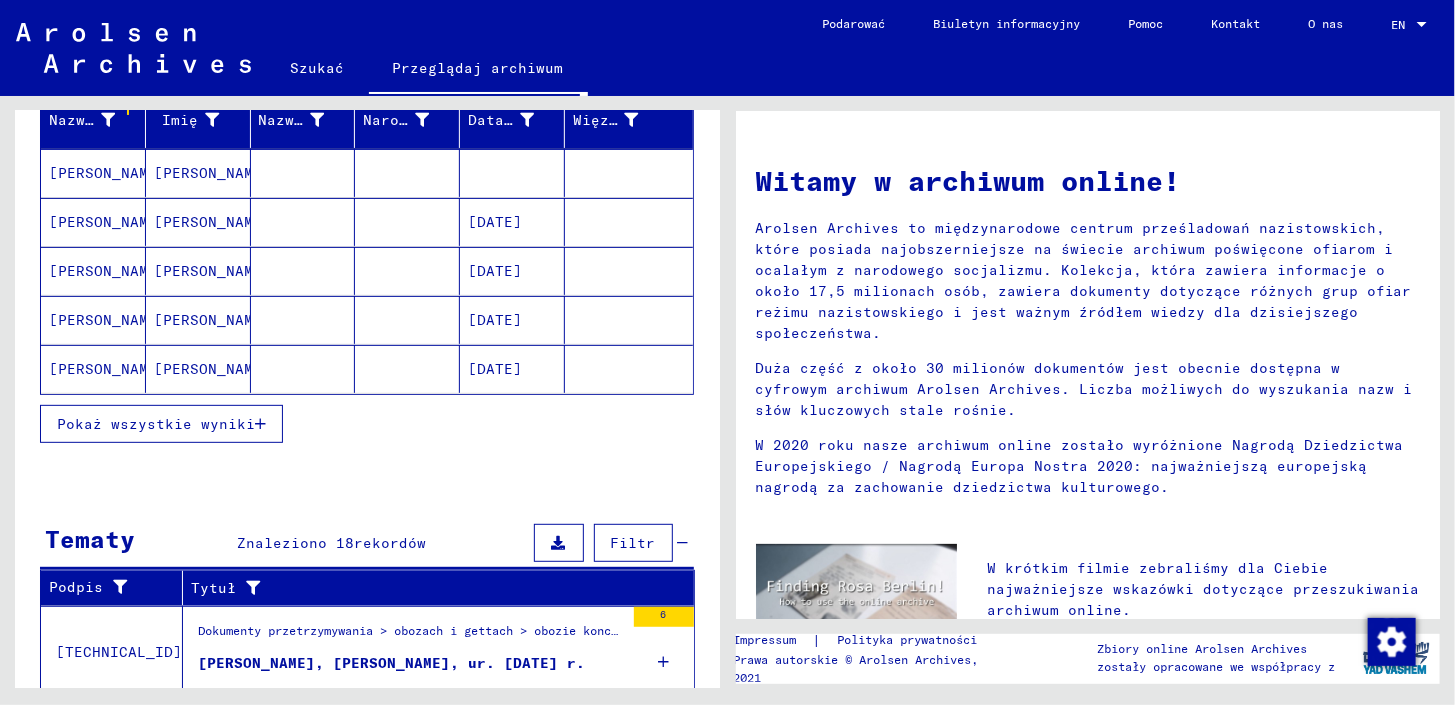 scroll, scrollTop: 400, scrollLeft: 0, axis: vertical 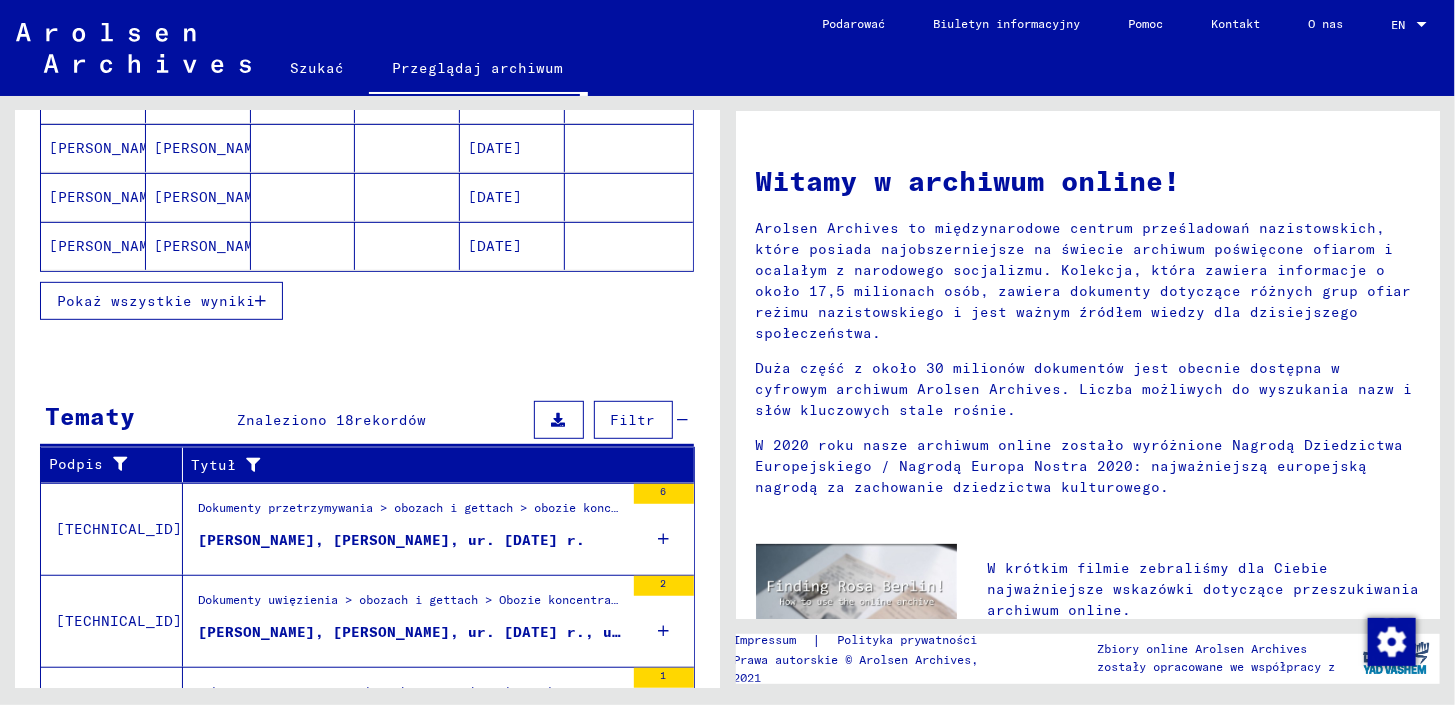 click on "Pokaż wszystkie wyniki" at bounding box center [156, 301] 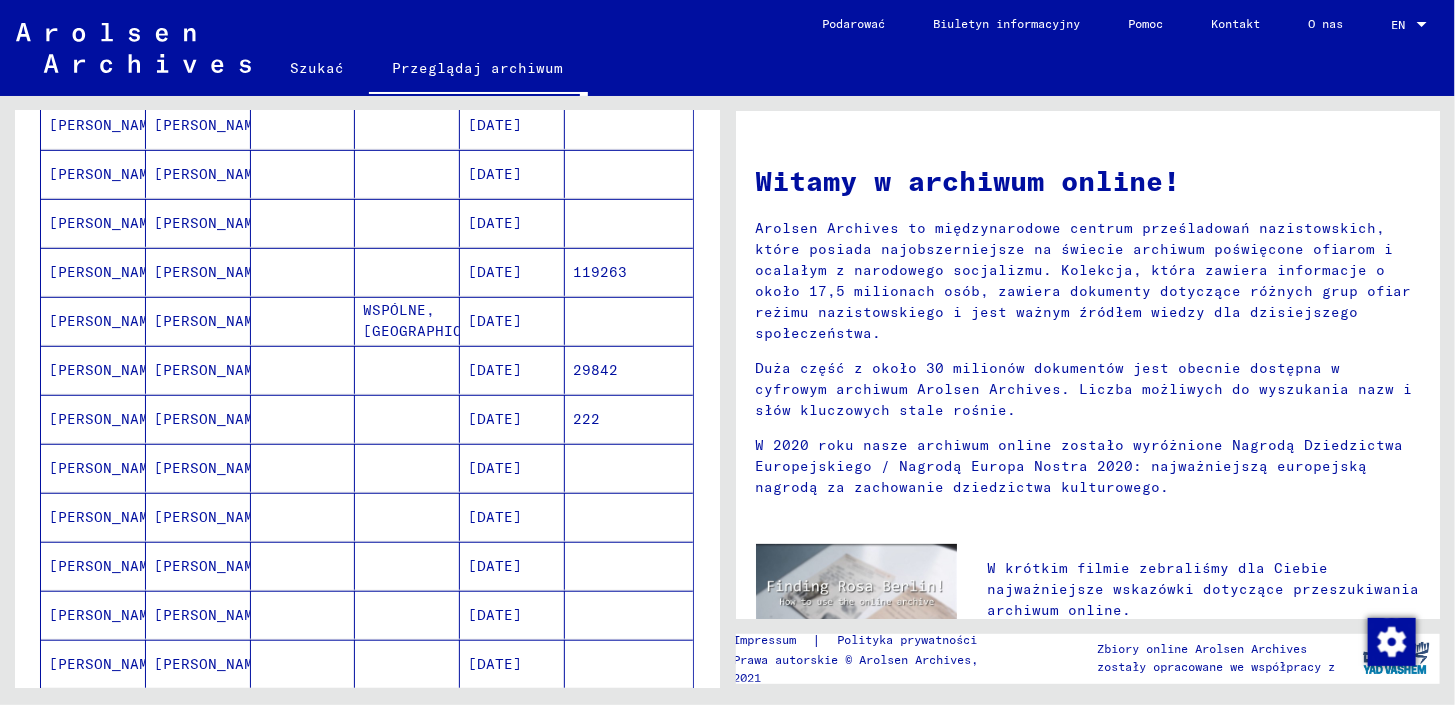scroll, scrollTop: 500, scrollLeft: 0, axis: vertical 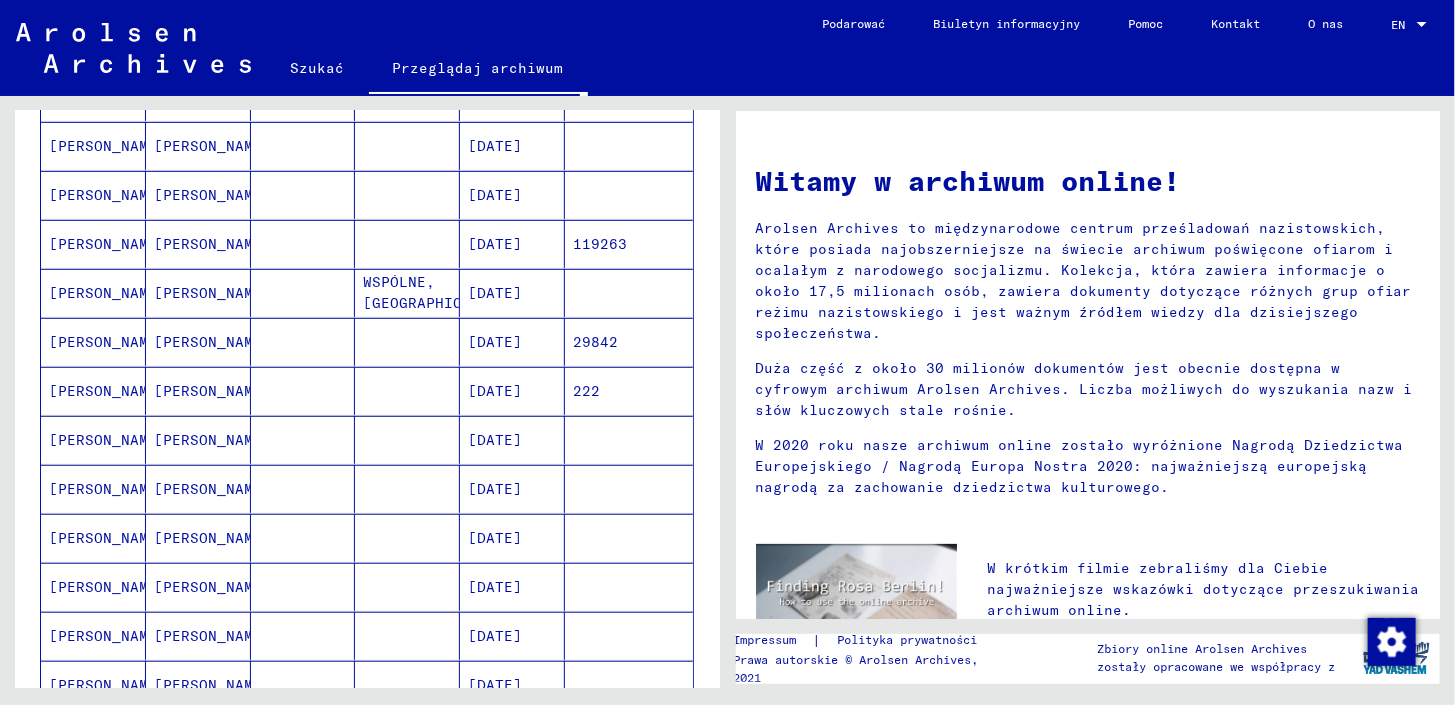 click on "[DATE]" at bounding box center (512, 636) 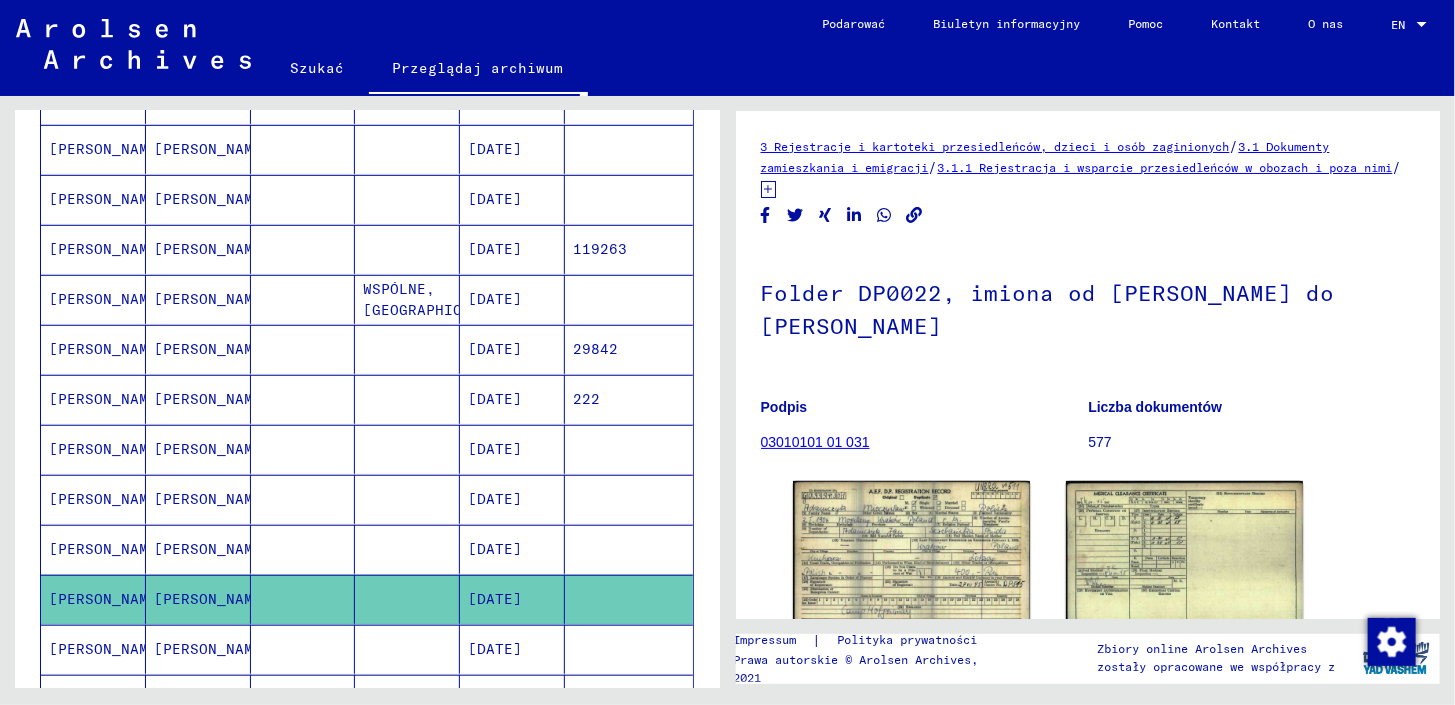 scroll, scrollTop: 0, scrollLeft: 0, axis: both 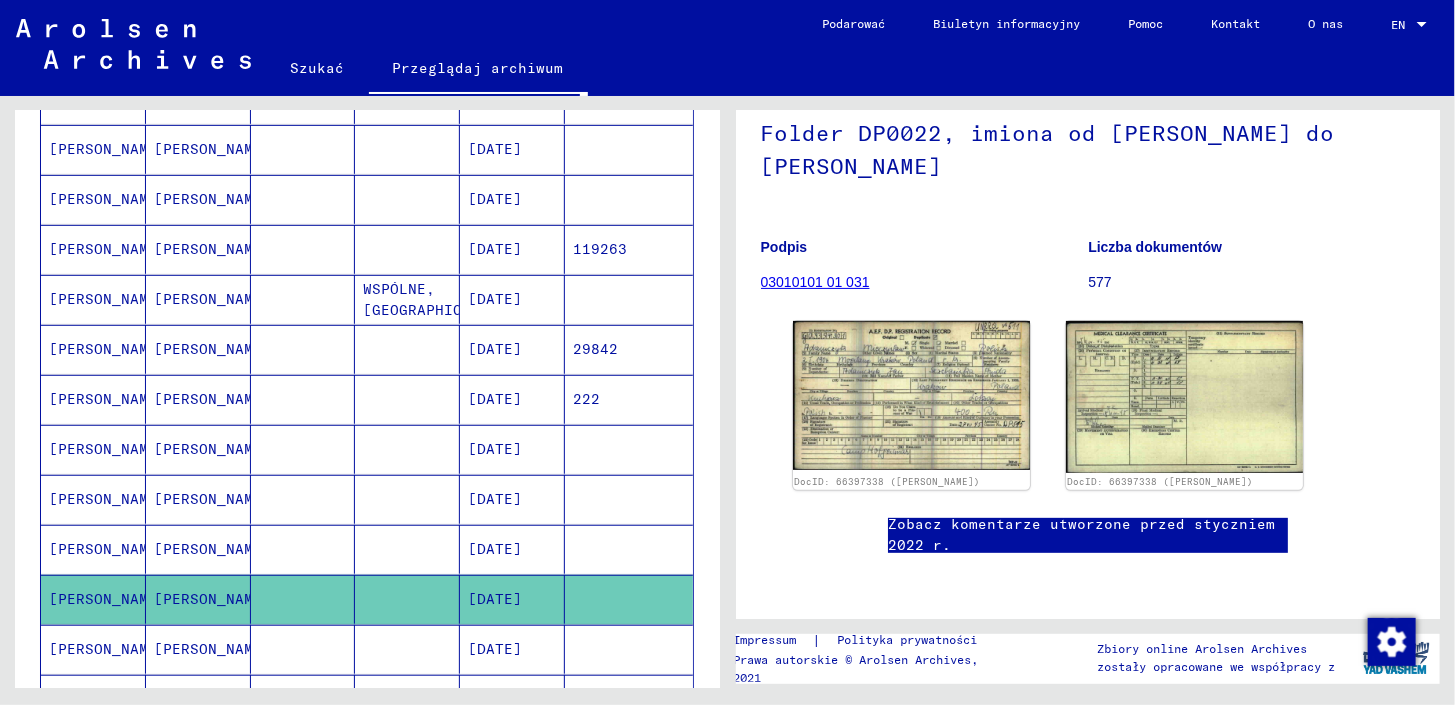 click on "[DATE]" at bounding box center (512, 599) 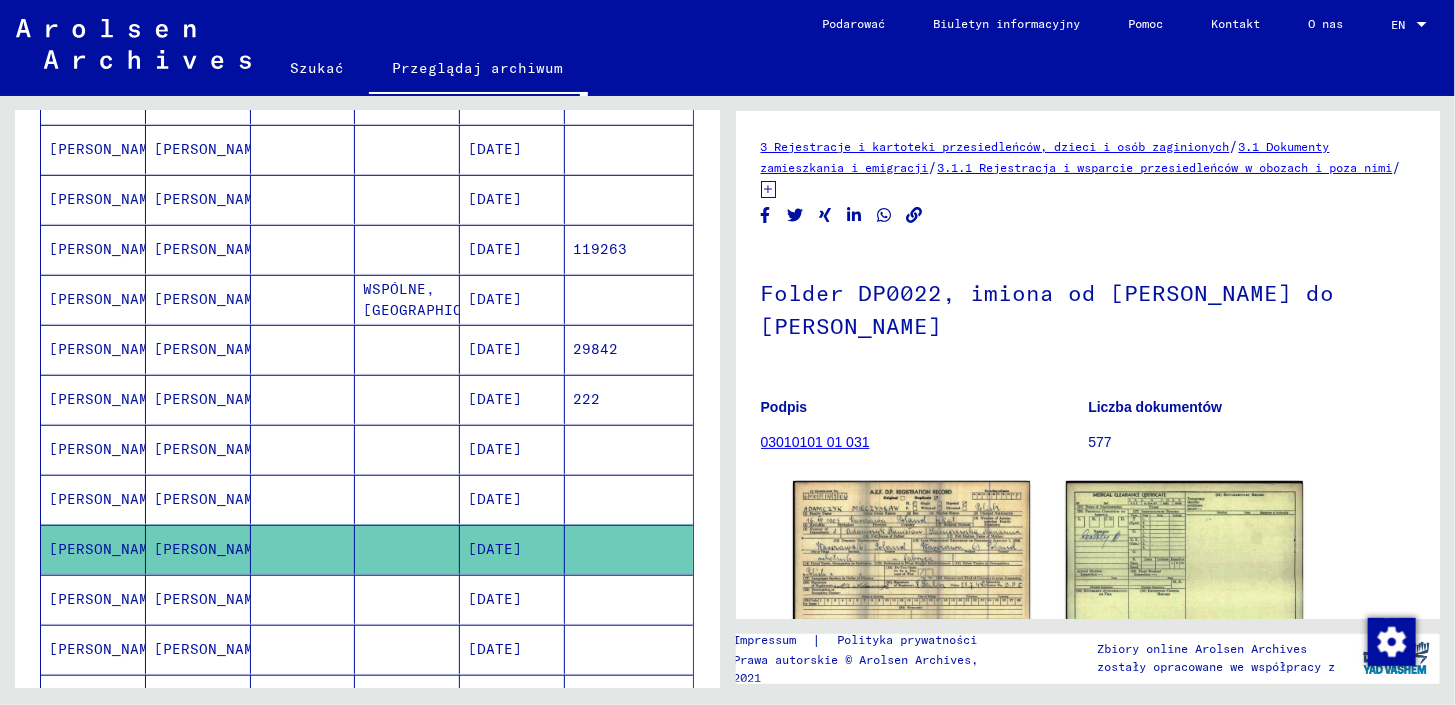 scroll, scrollTop: 0, scrollLeft: 0, axis: both 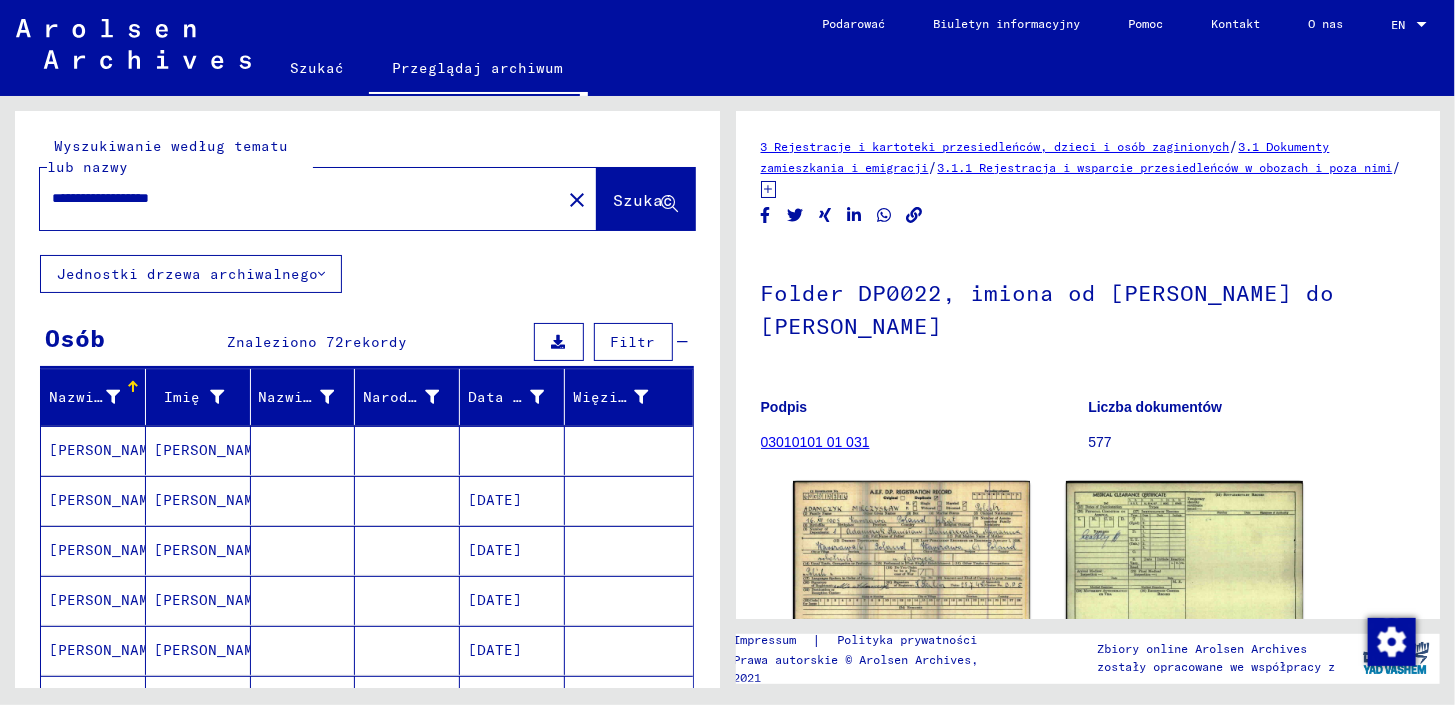 drag, startPoint x: 222, startPoint y: 194, endPoint x: 129, endPoint y: 208, distance: 94.04786 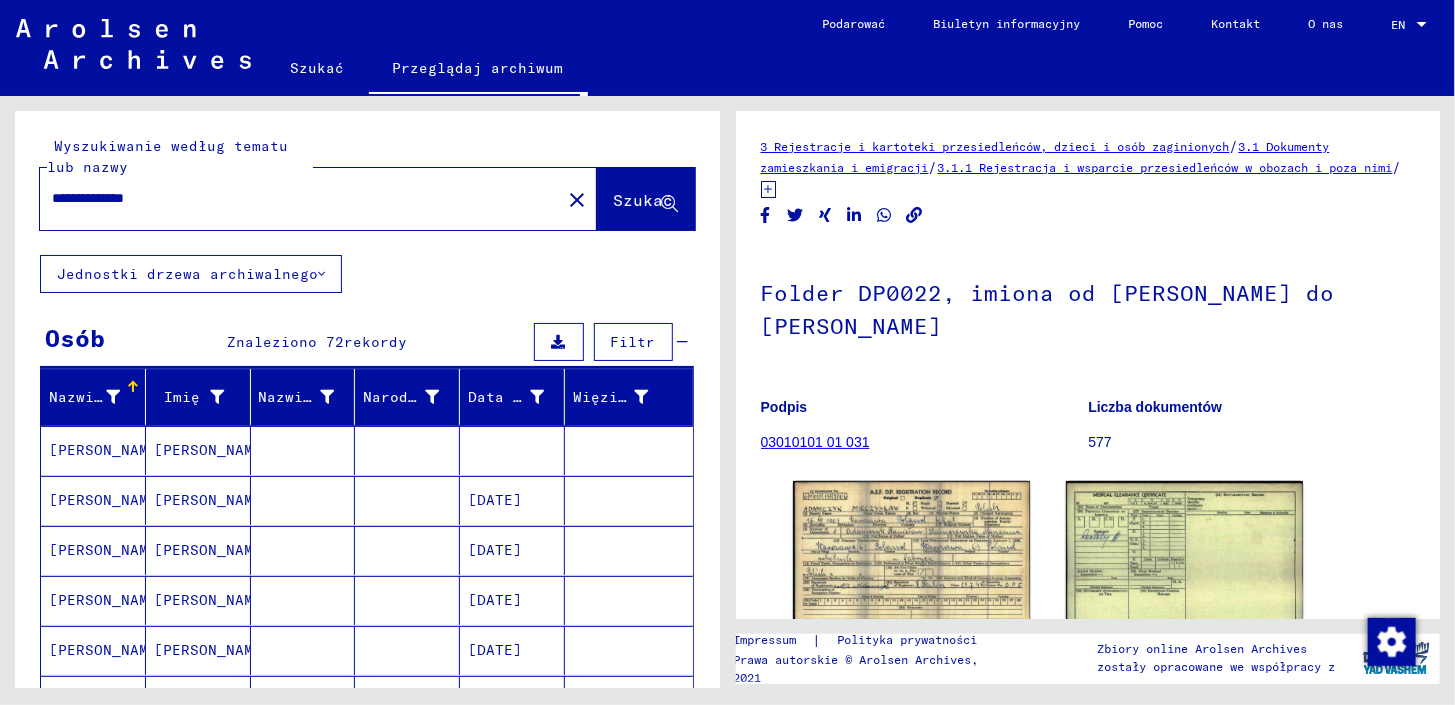 type on "**********" 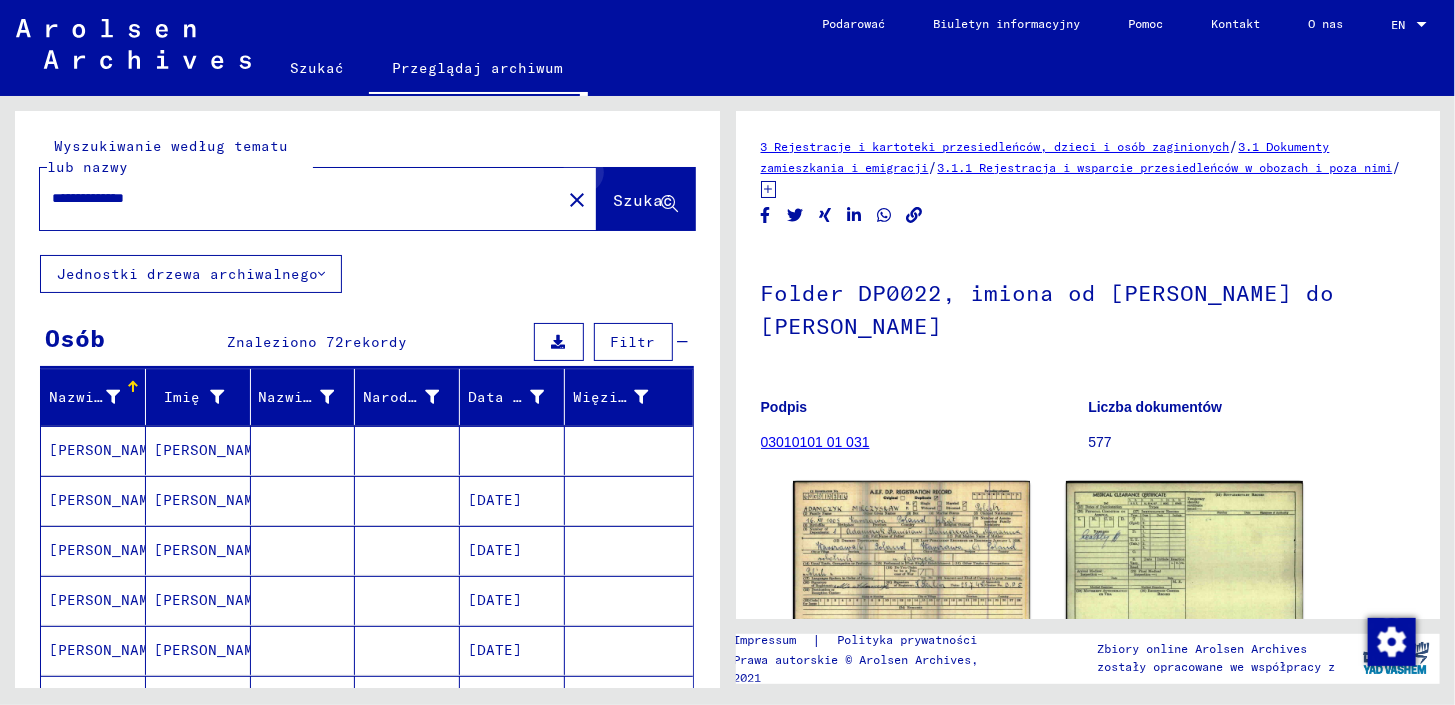 click 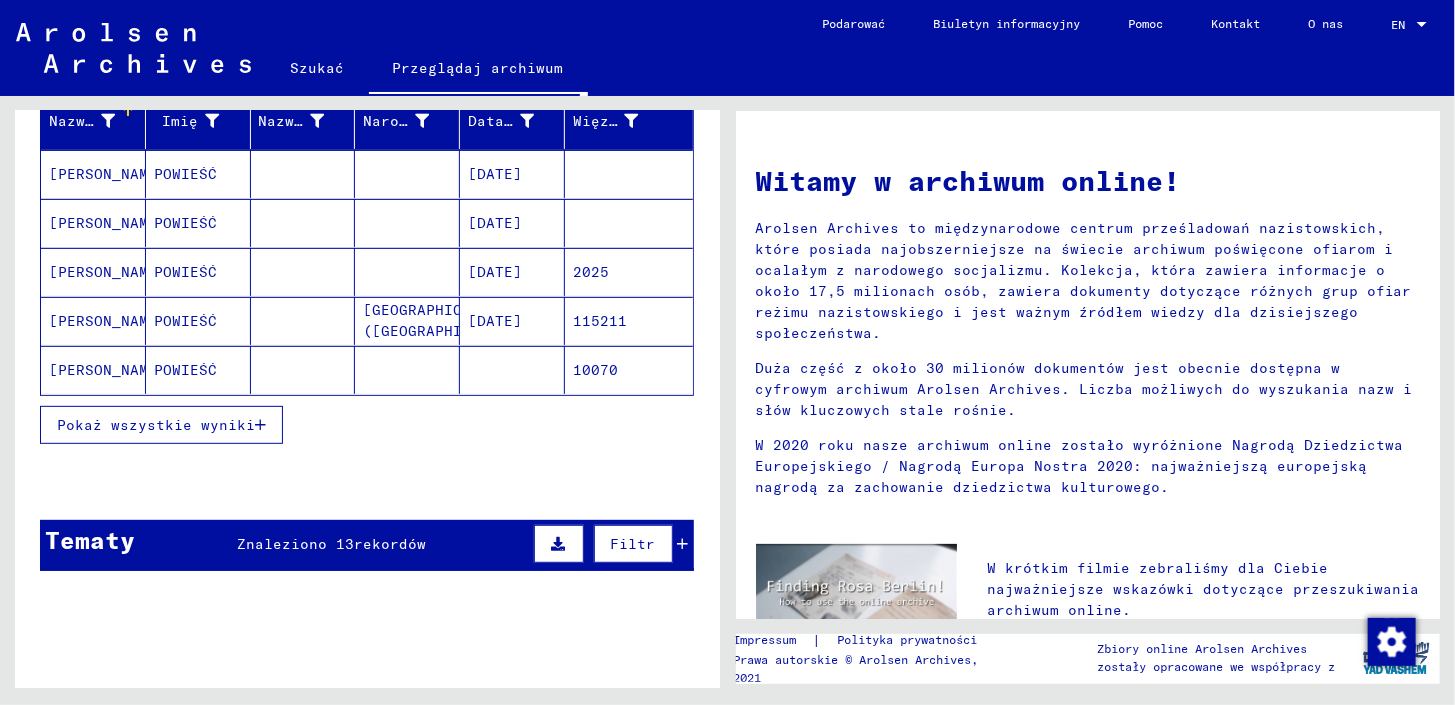 scroll, scrollTop: 400, scrollLeft: 0, axis: vertical 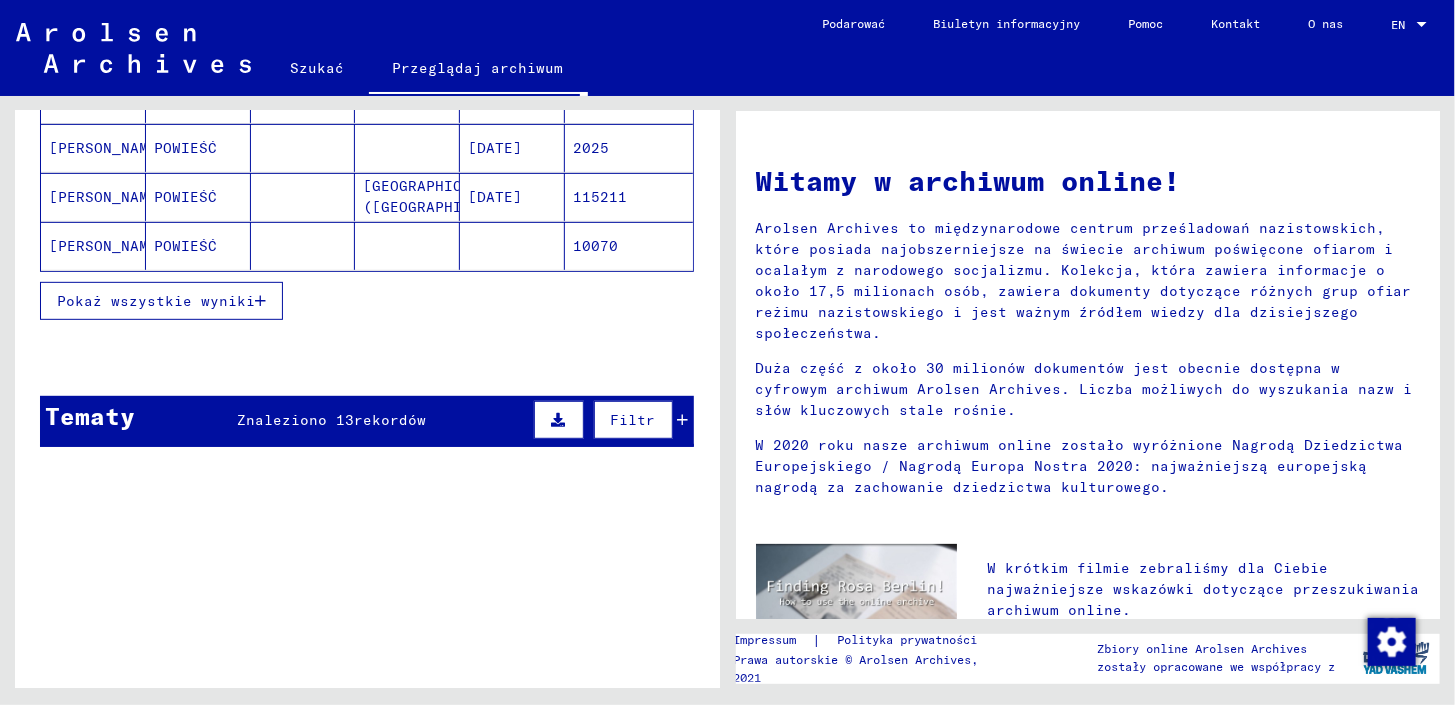 click at bounding box center [260, 301] 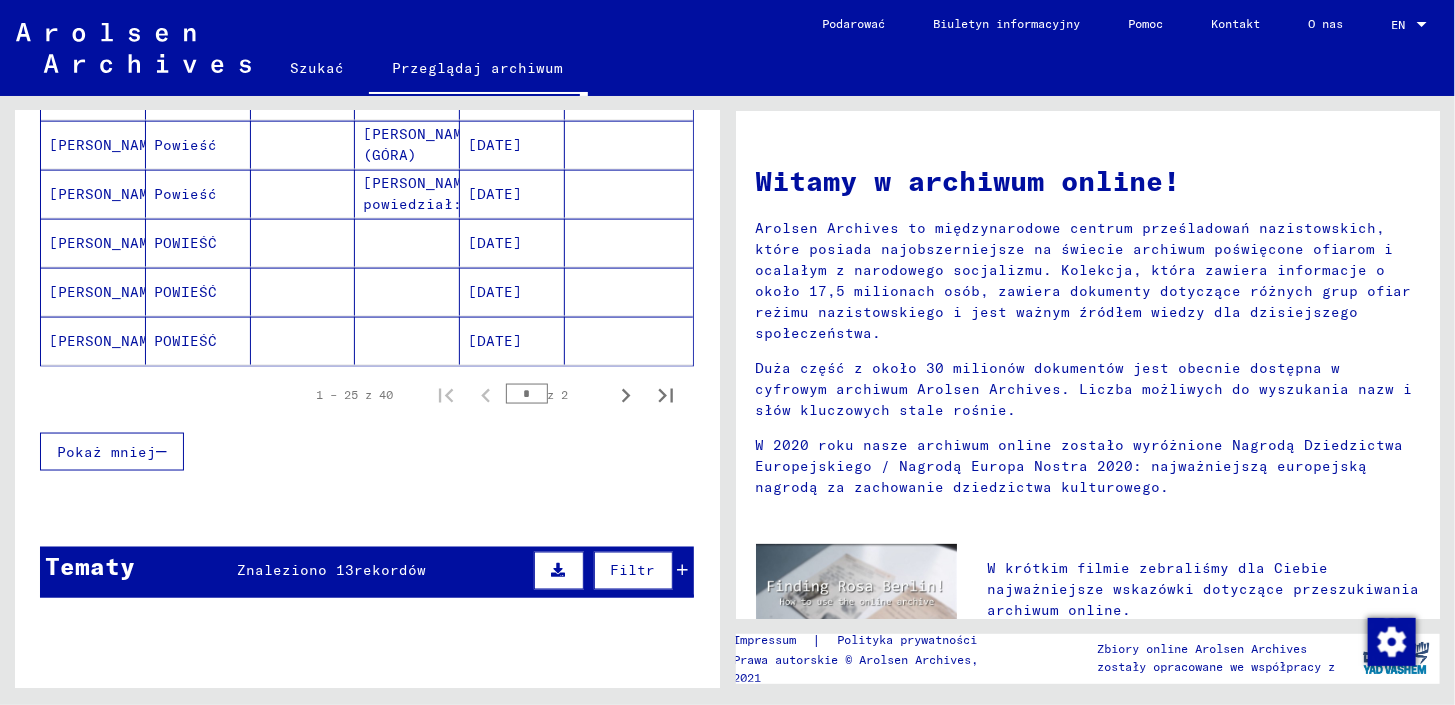 scroll, scrollTop: 1300, scrollLeft: 0, axis: vertical 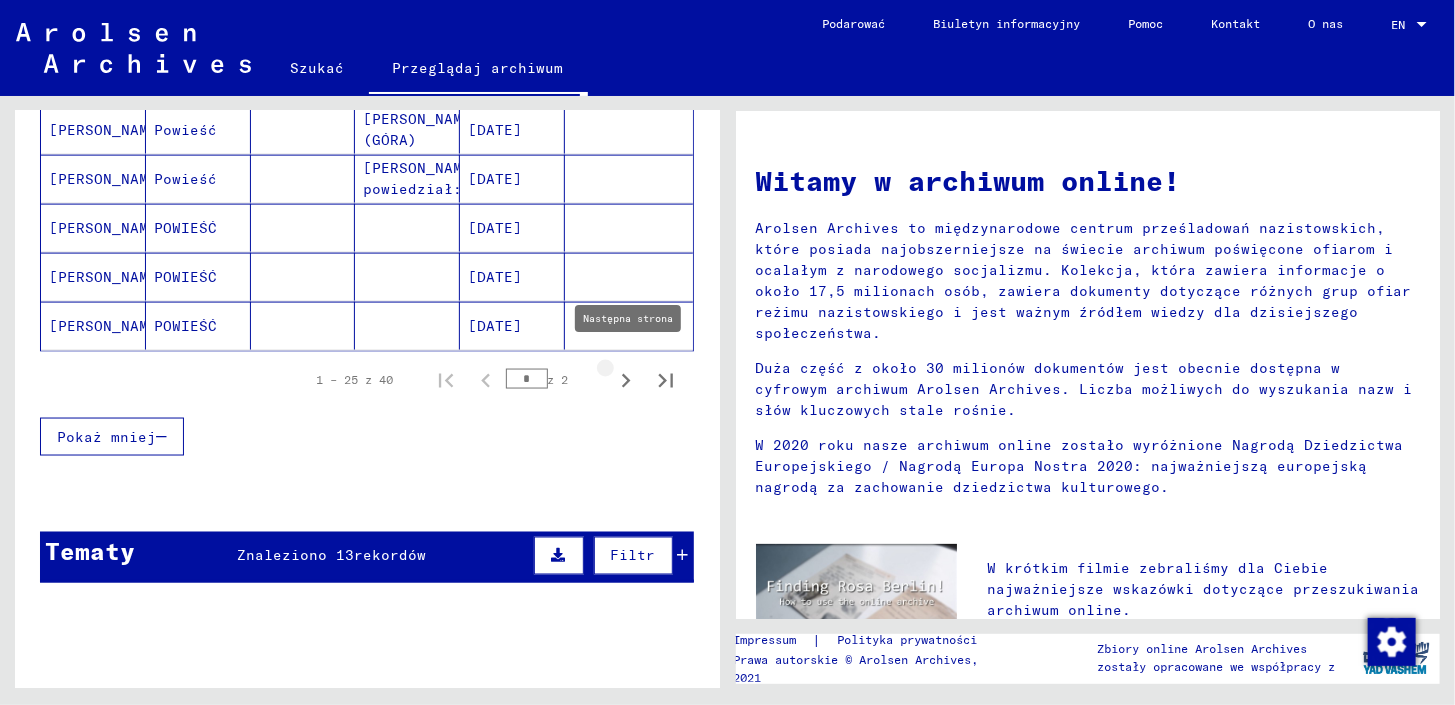 click 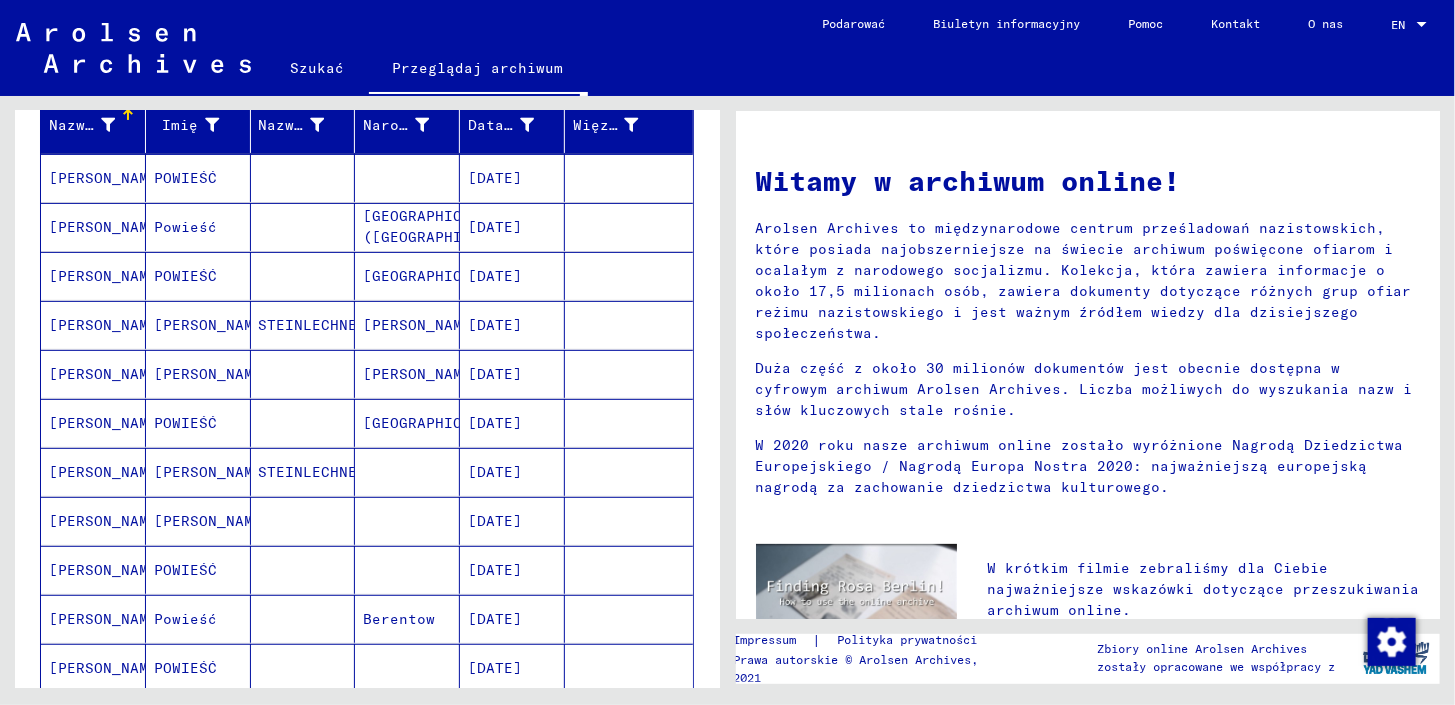 scroll, scrollTop: 229, scrollLeft: 0, axis: vertical 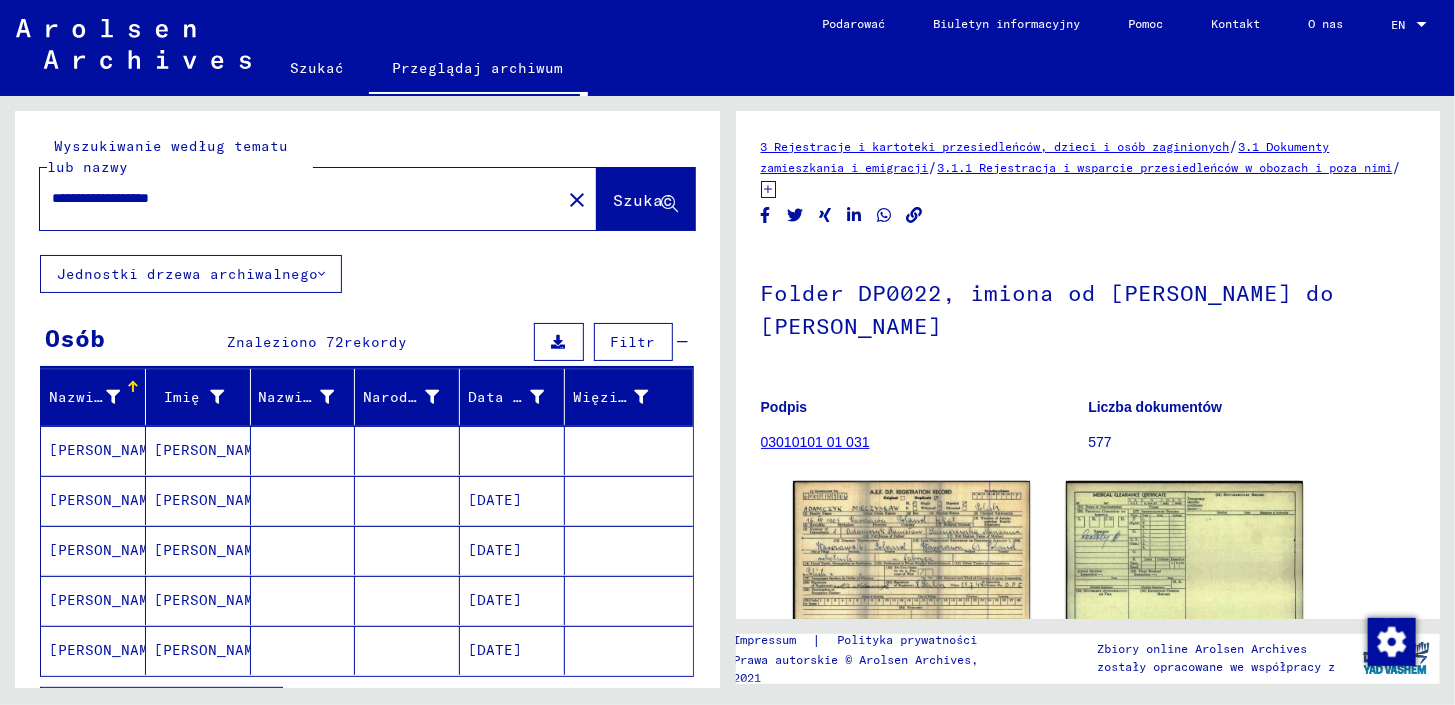 drag, startPoint x: 217, startPoint y: 192, endPoint x: 132, endPoint y: 188, distance: 85.09406 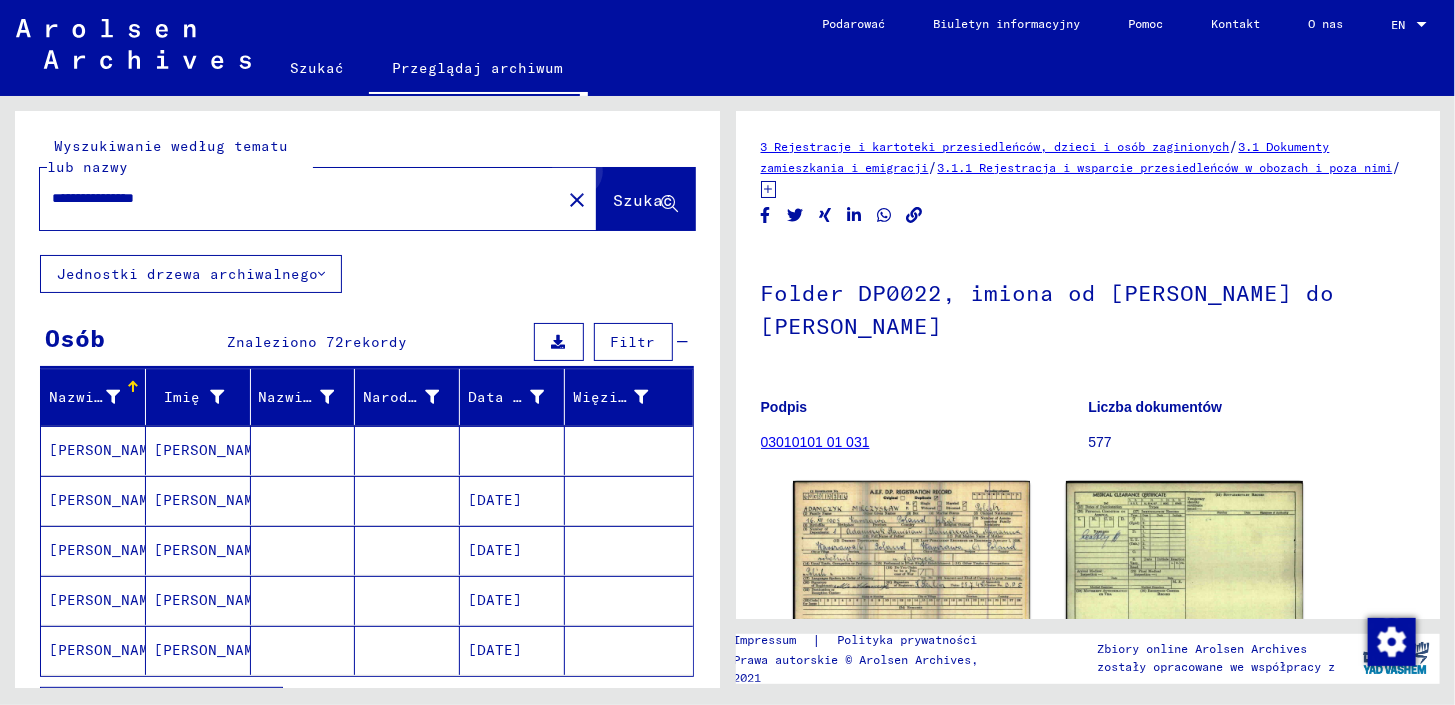 click on "Szukać" 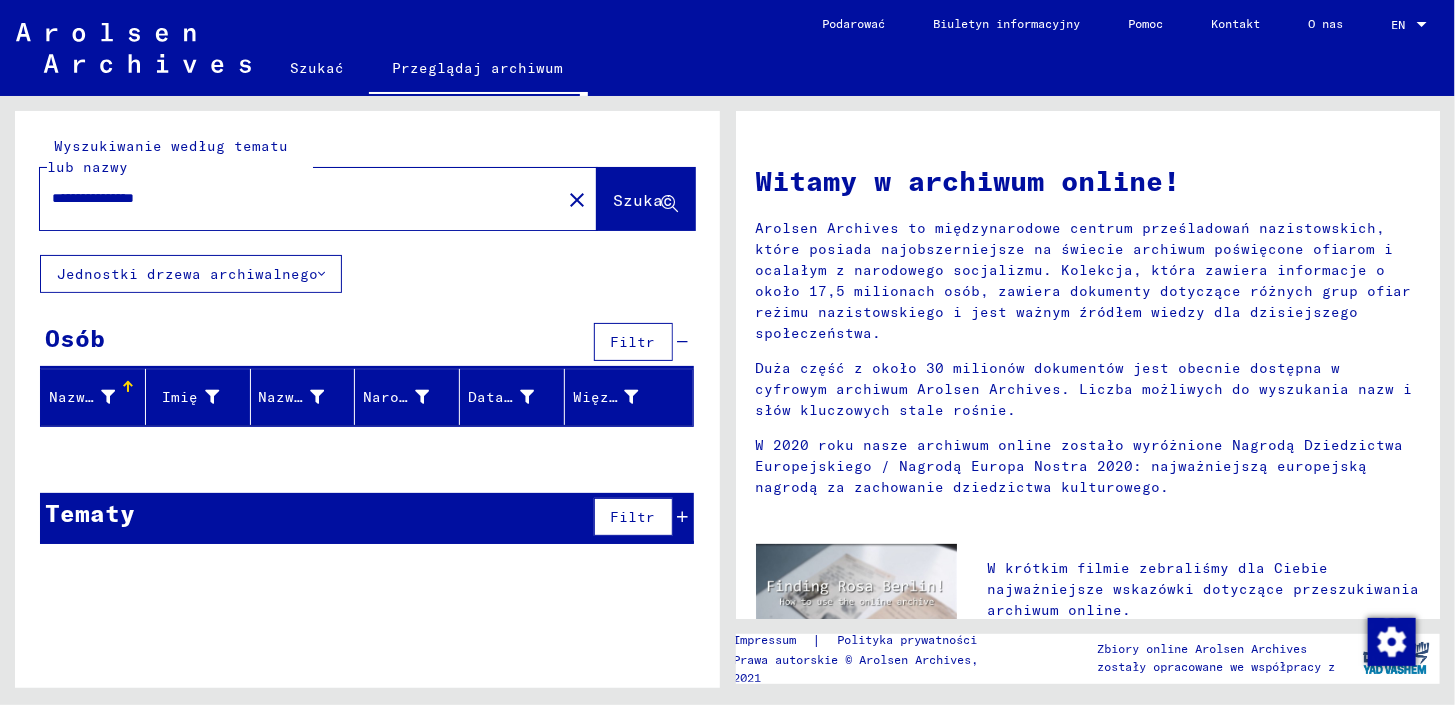 click on "Jednostki drzewa archiwalnego" 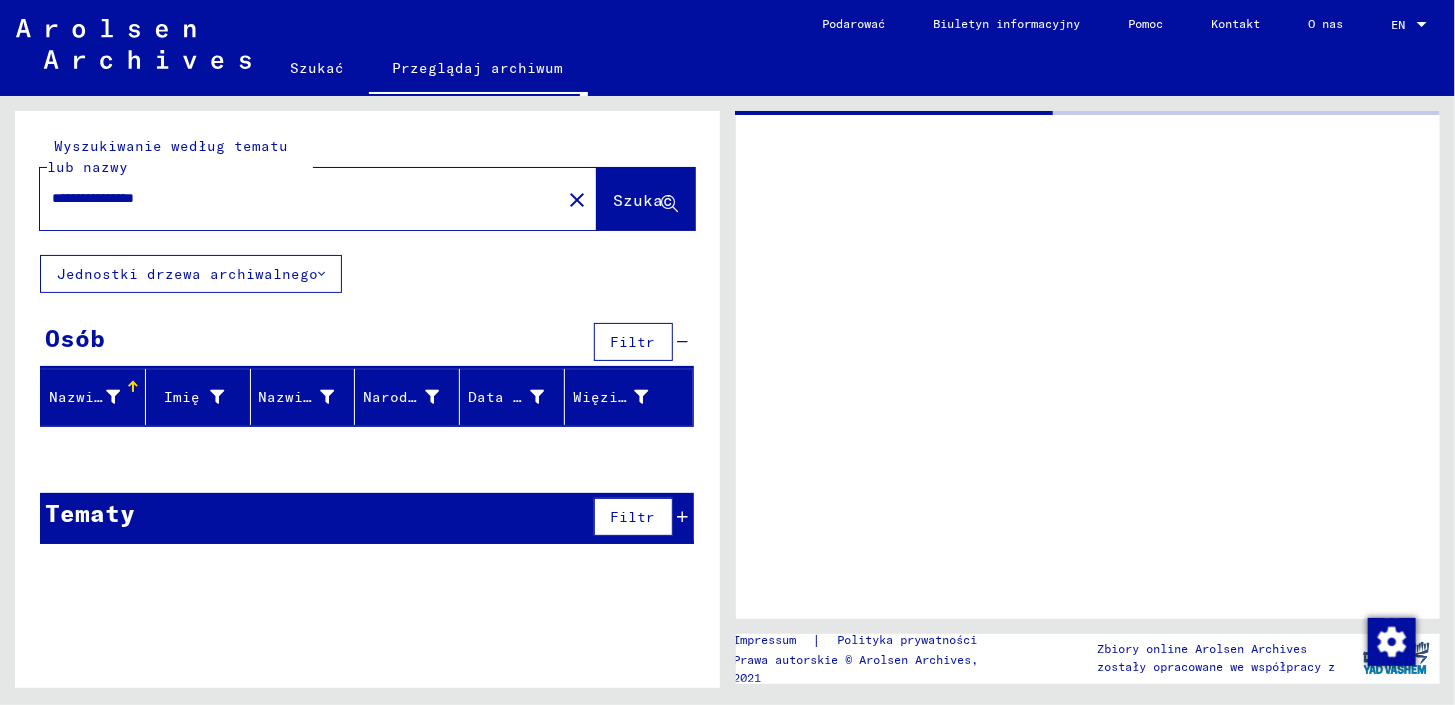 type on "**********" 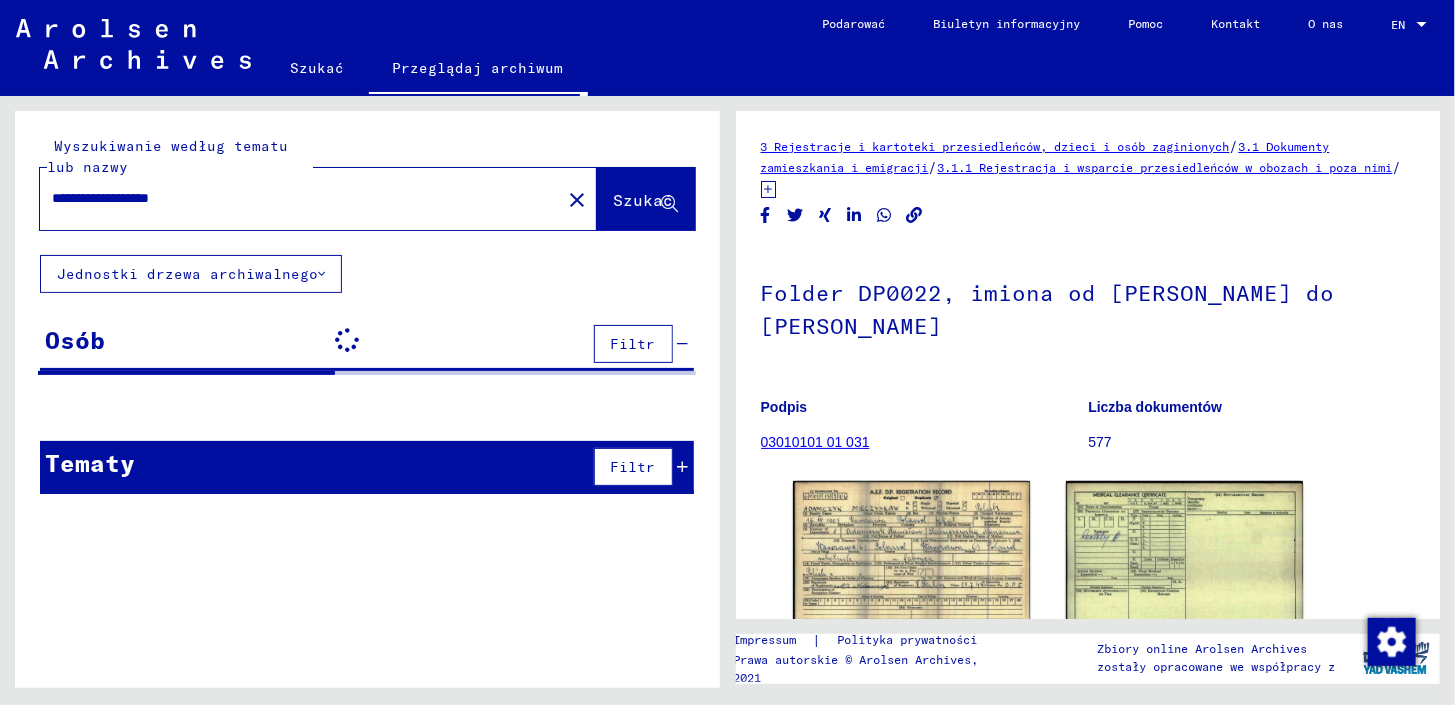 scroll, scrollTop: 0, scrollLeft: 0, axis: both 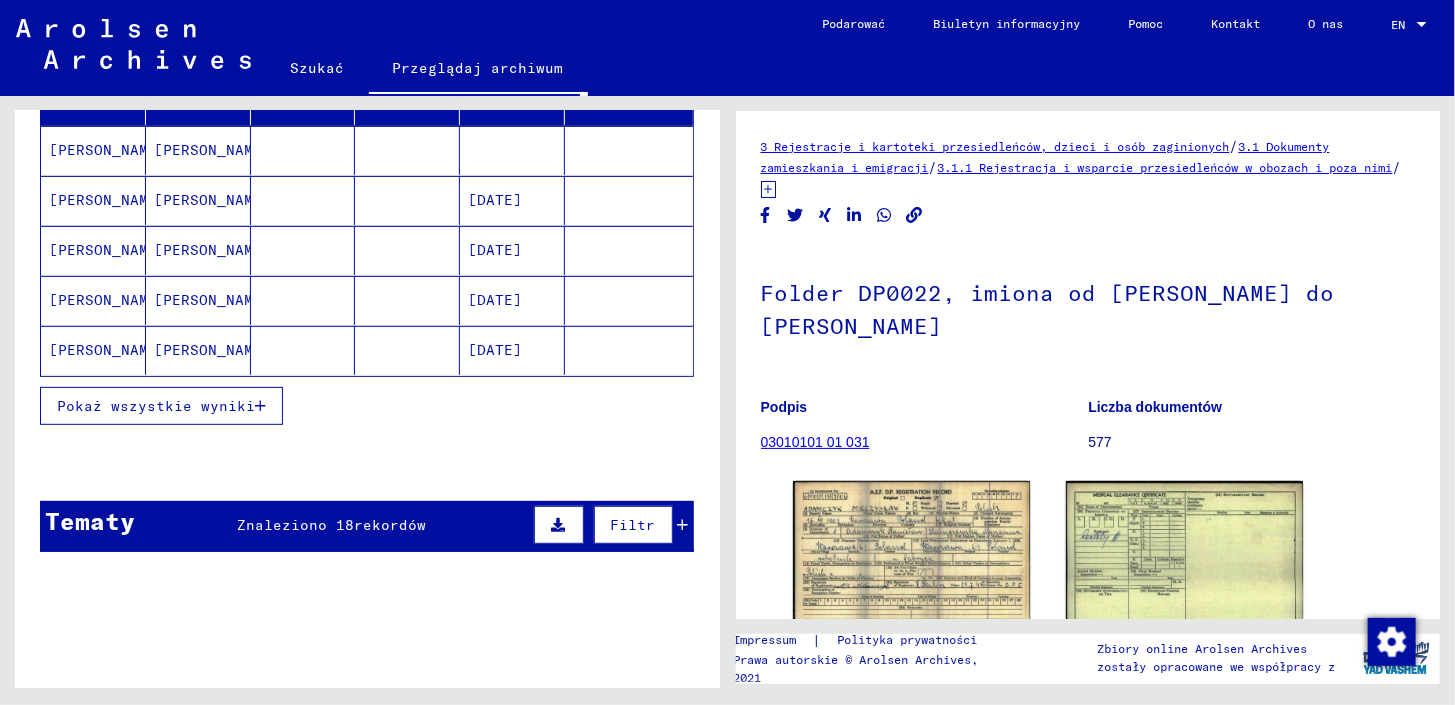 click at bounding box center (260, 406) 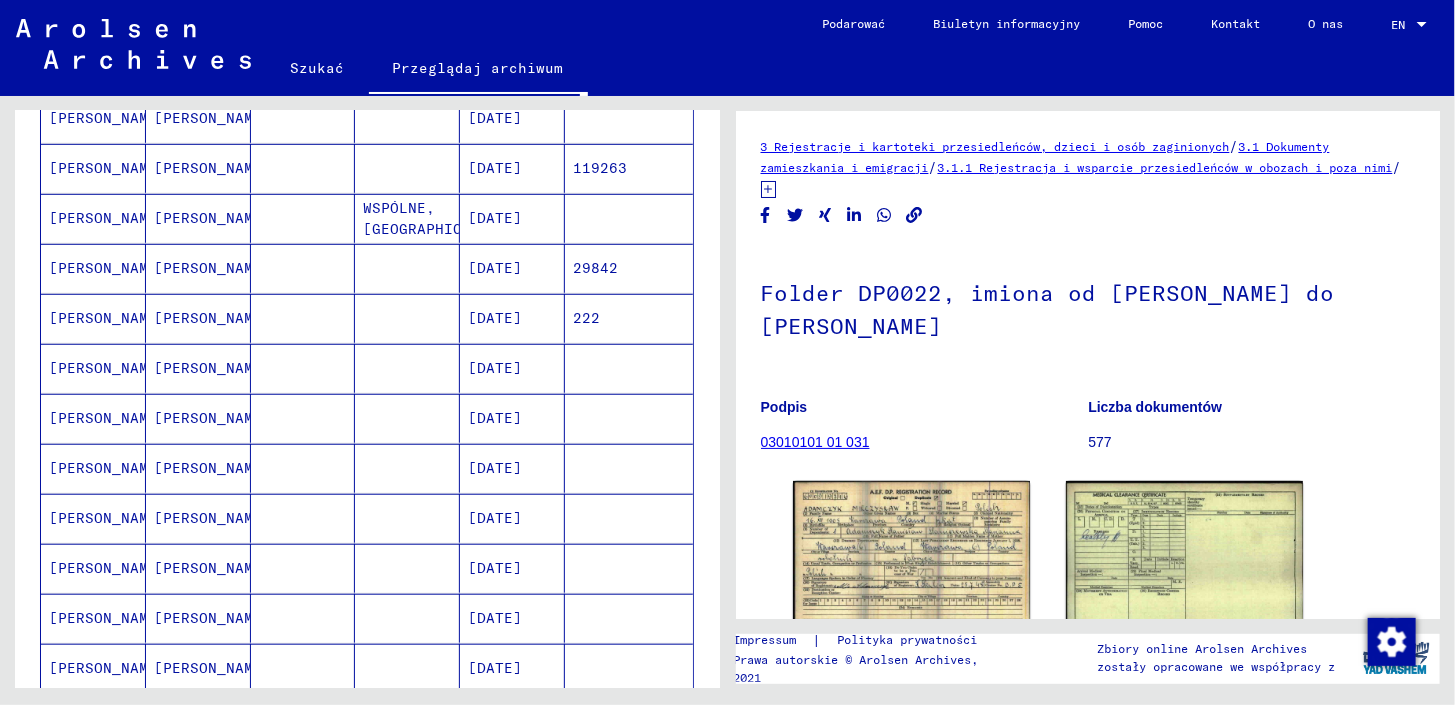 scroll, scrollTop: 600, scrollLeft: 0, axis: vertical 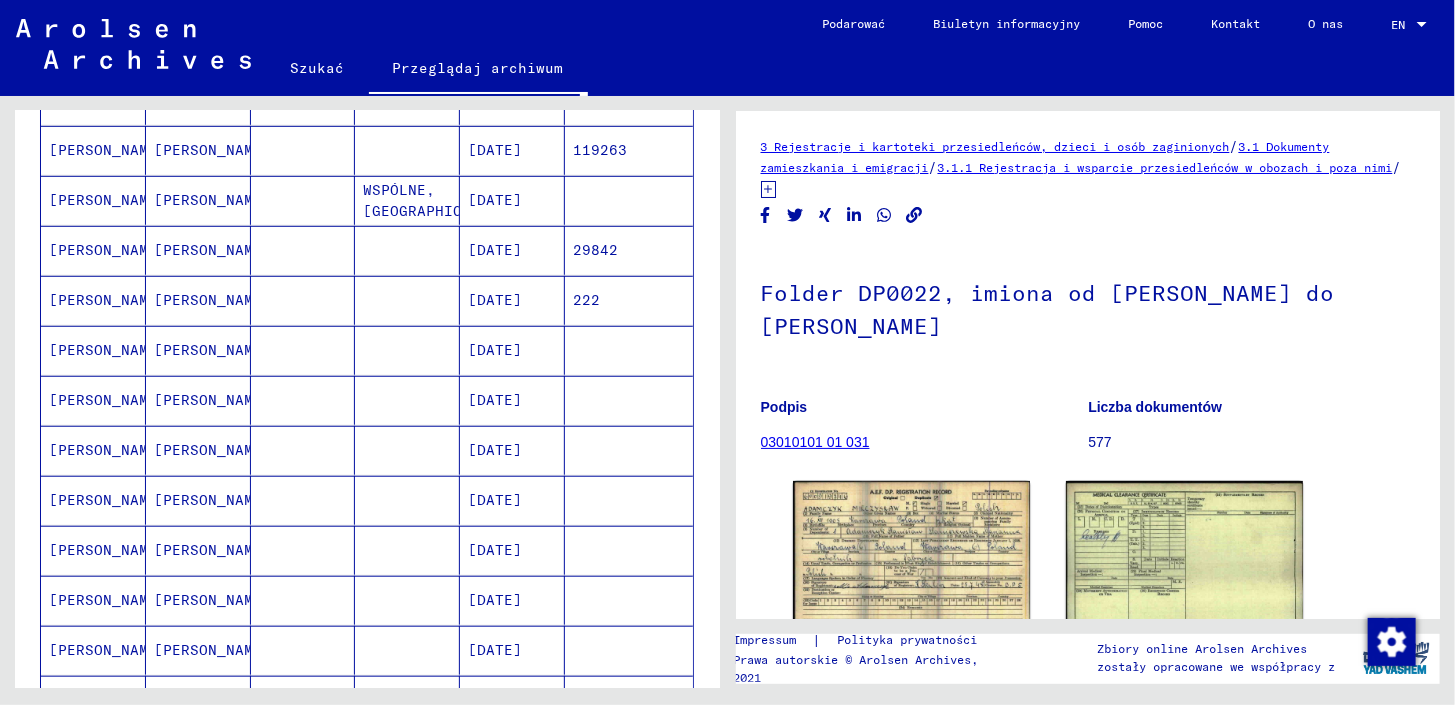 click on "[DATE]" at bounding box center (512, 550) 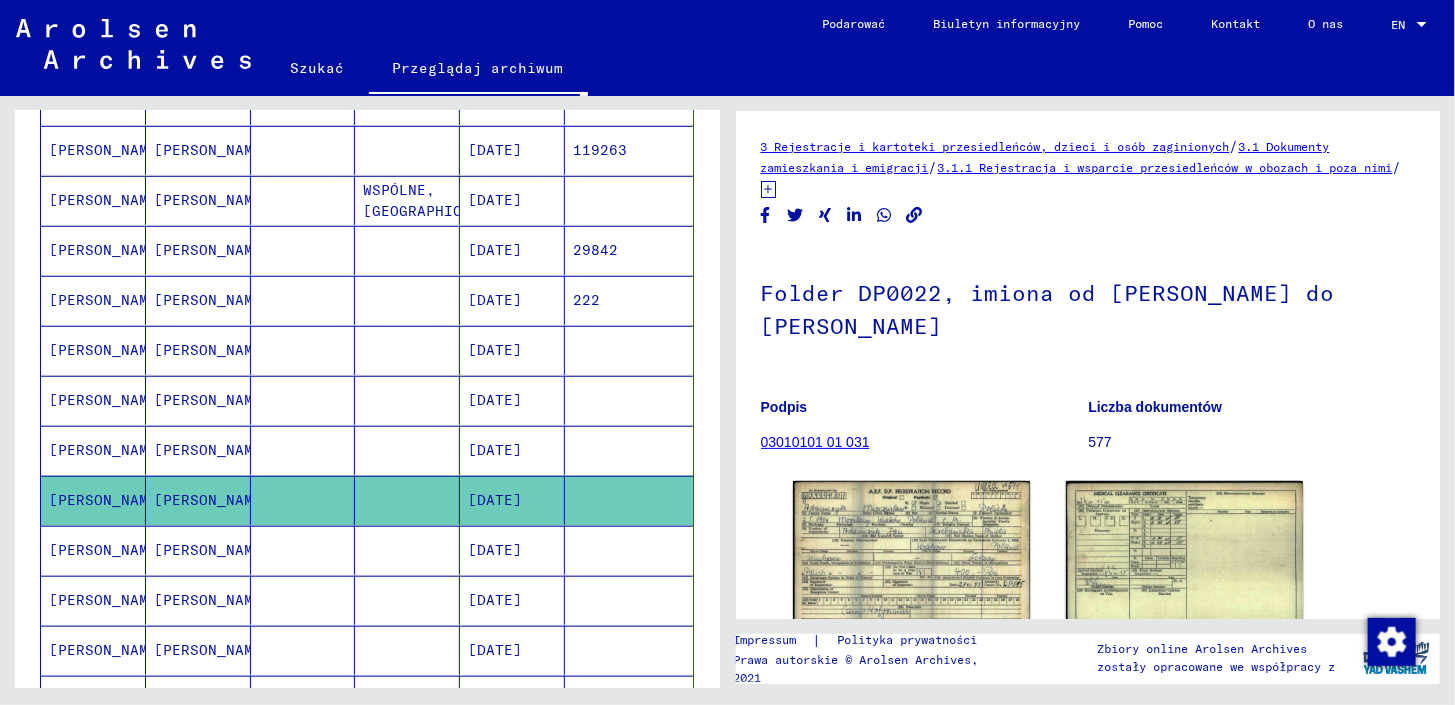 scroll, scrollTop: 0, scrollLeft: 0, axis: both 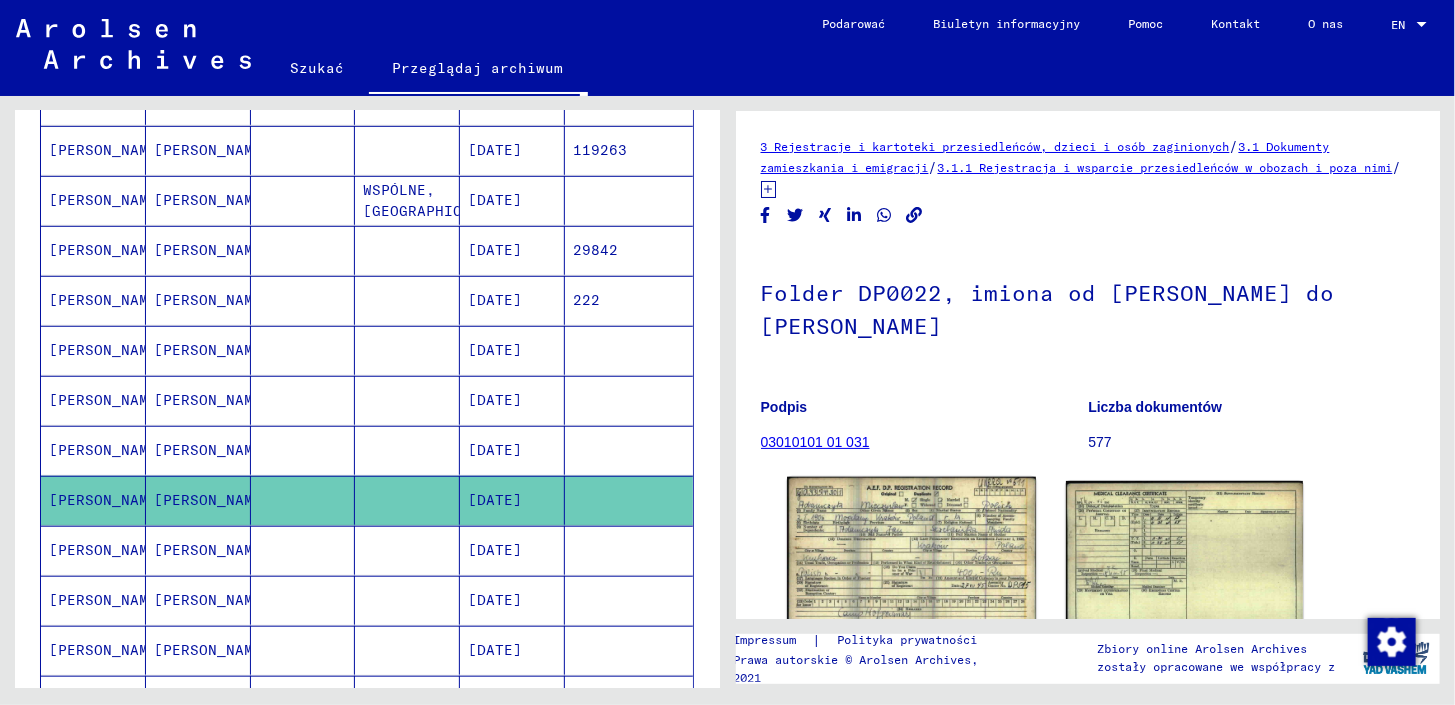 click 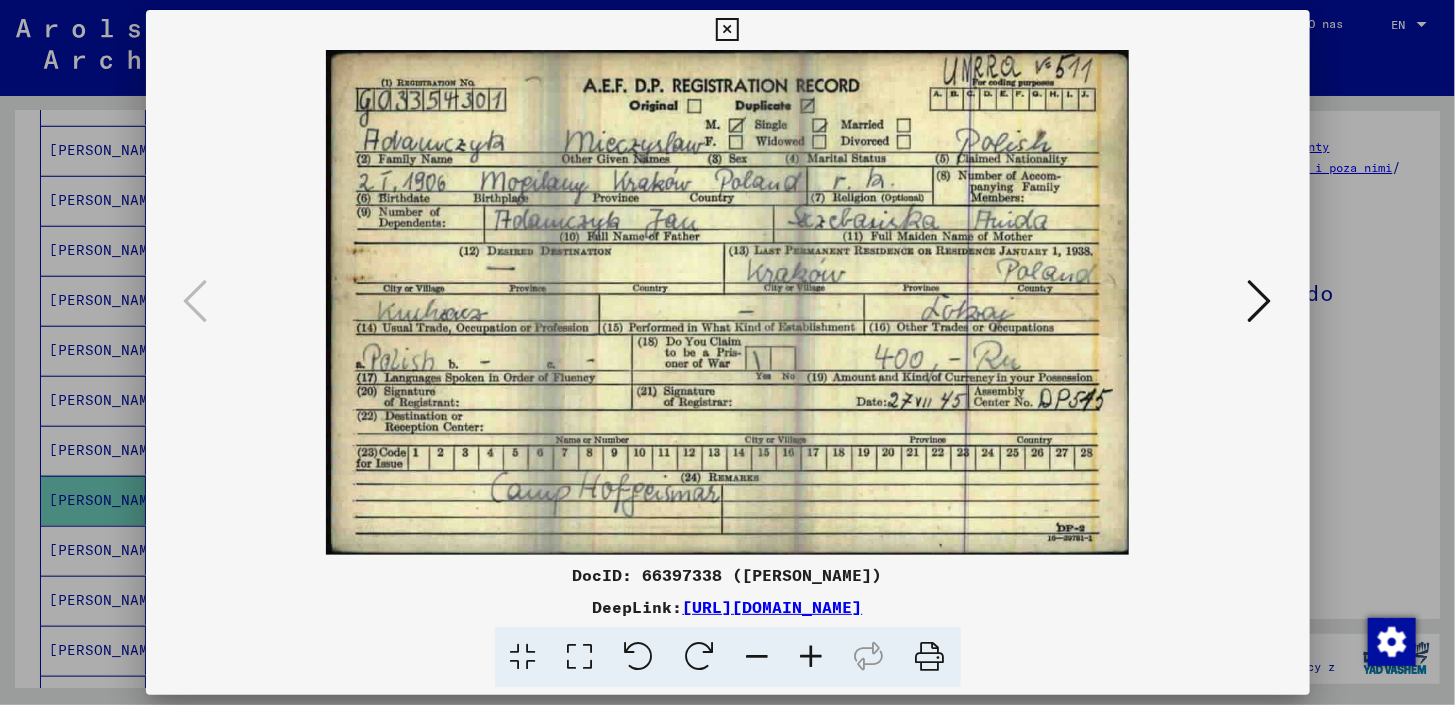 click at bounding box center (1260, 301) 